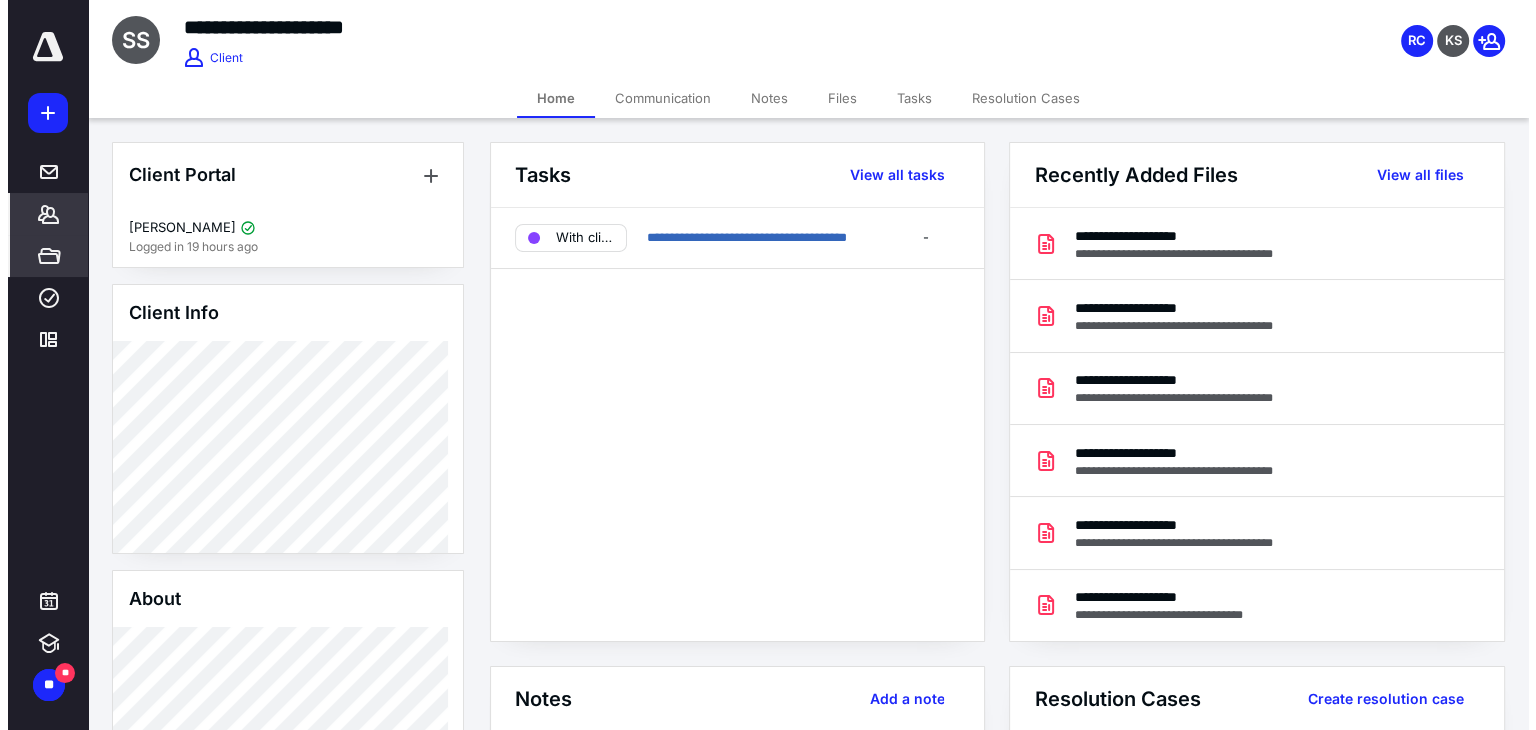 scroll, scrollTop: 0, scrollLeft: 0, axis: both 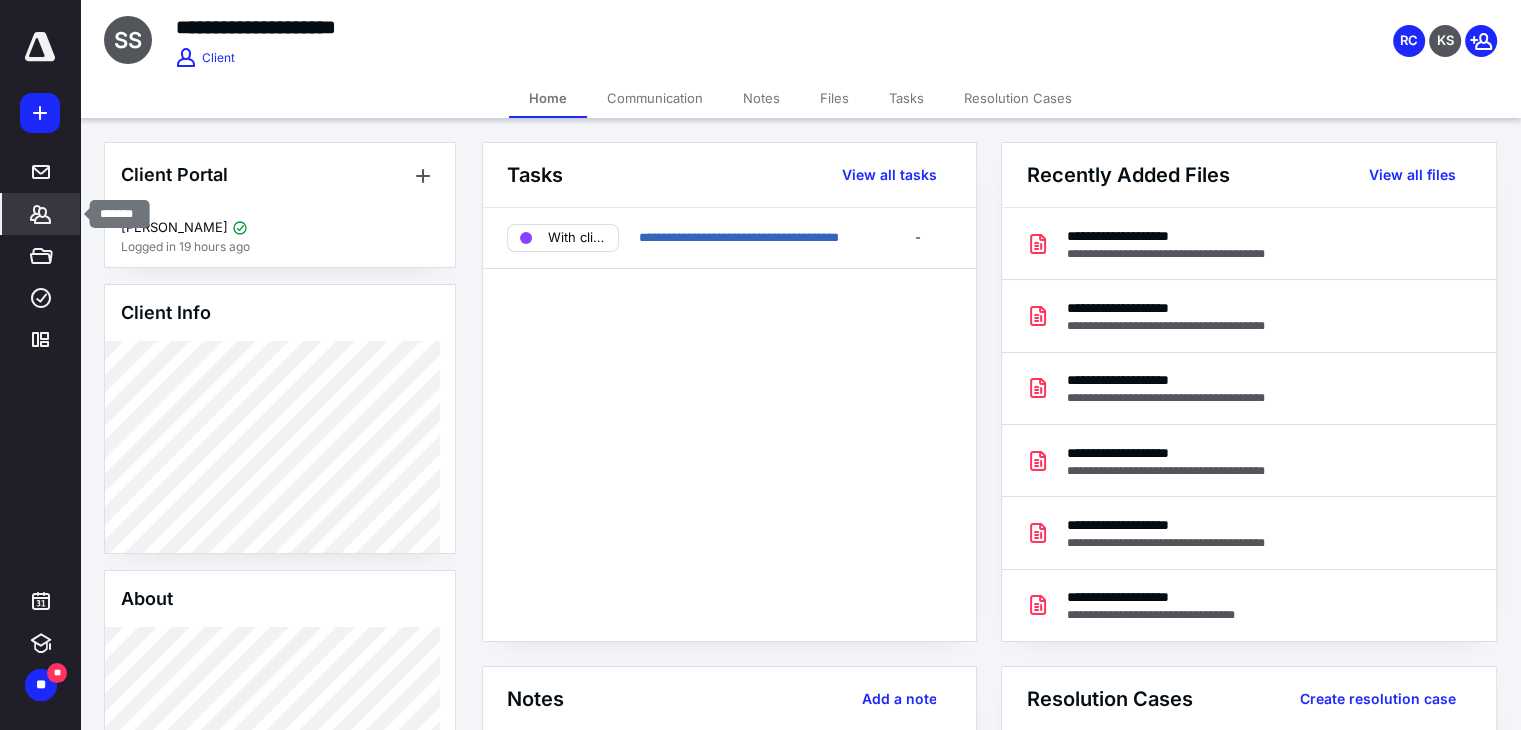 click 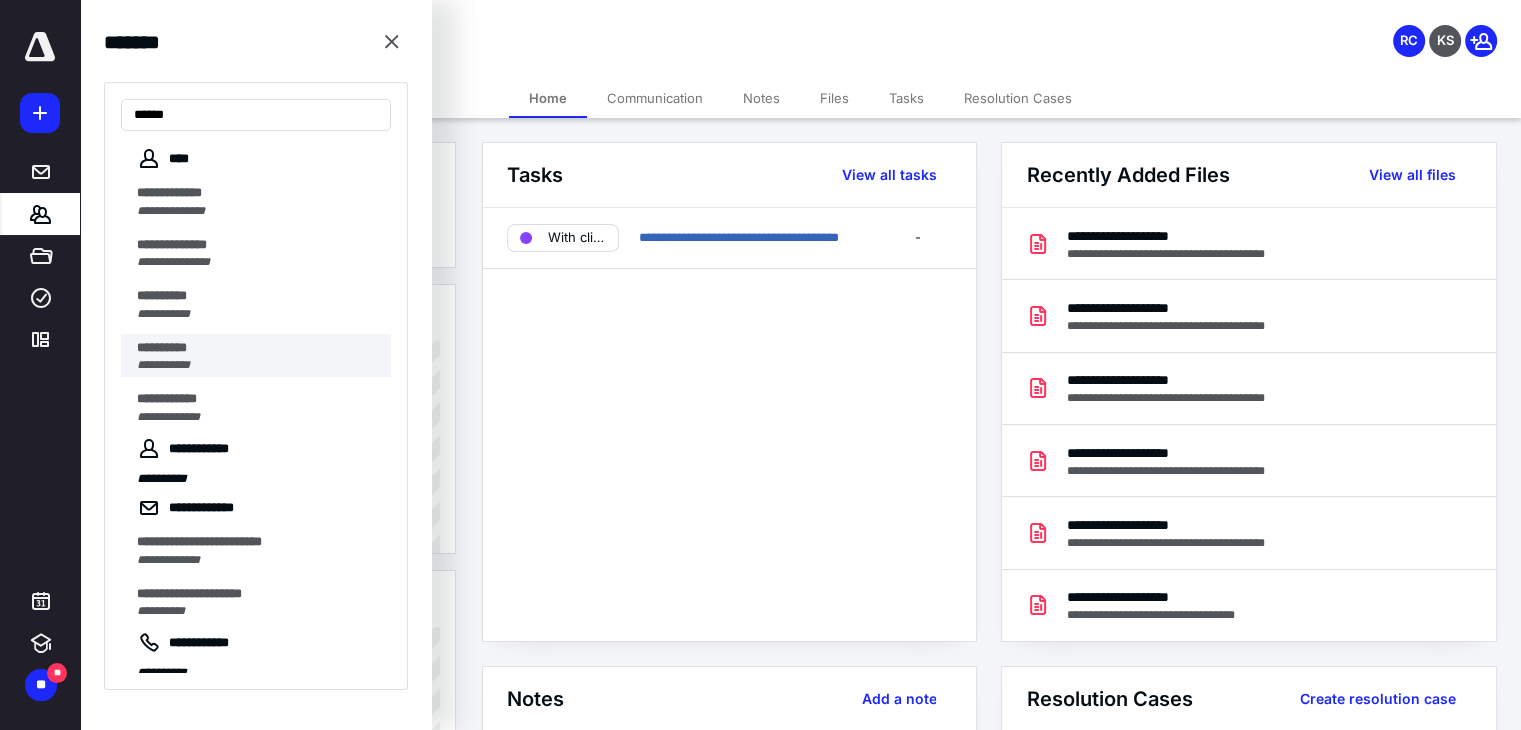 type on "*****" 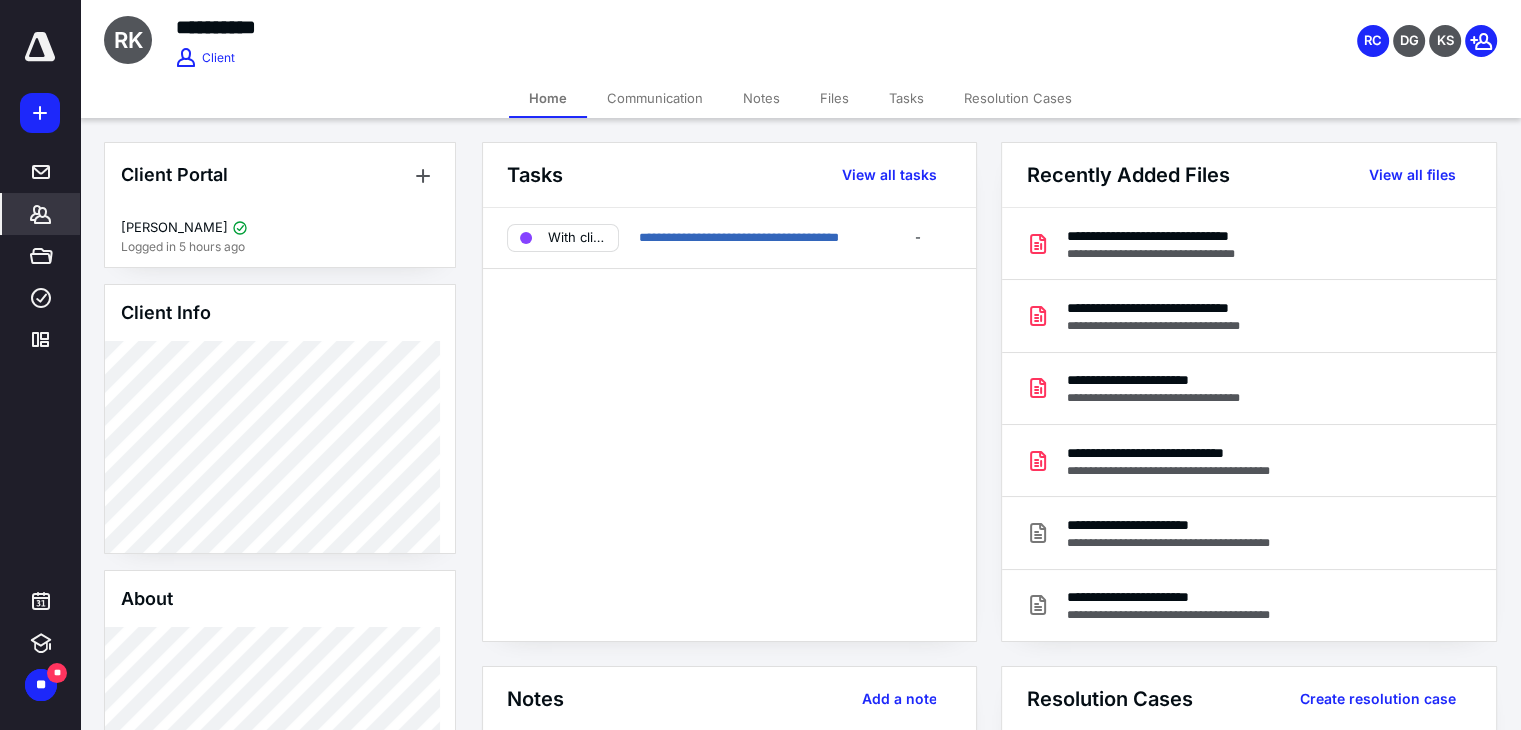 click on "Files" at bounding box center (834, 98) 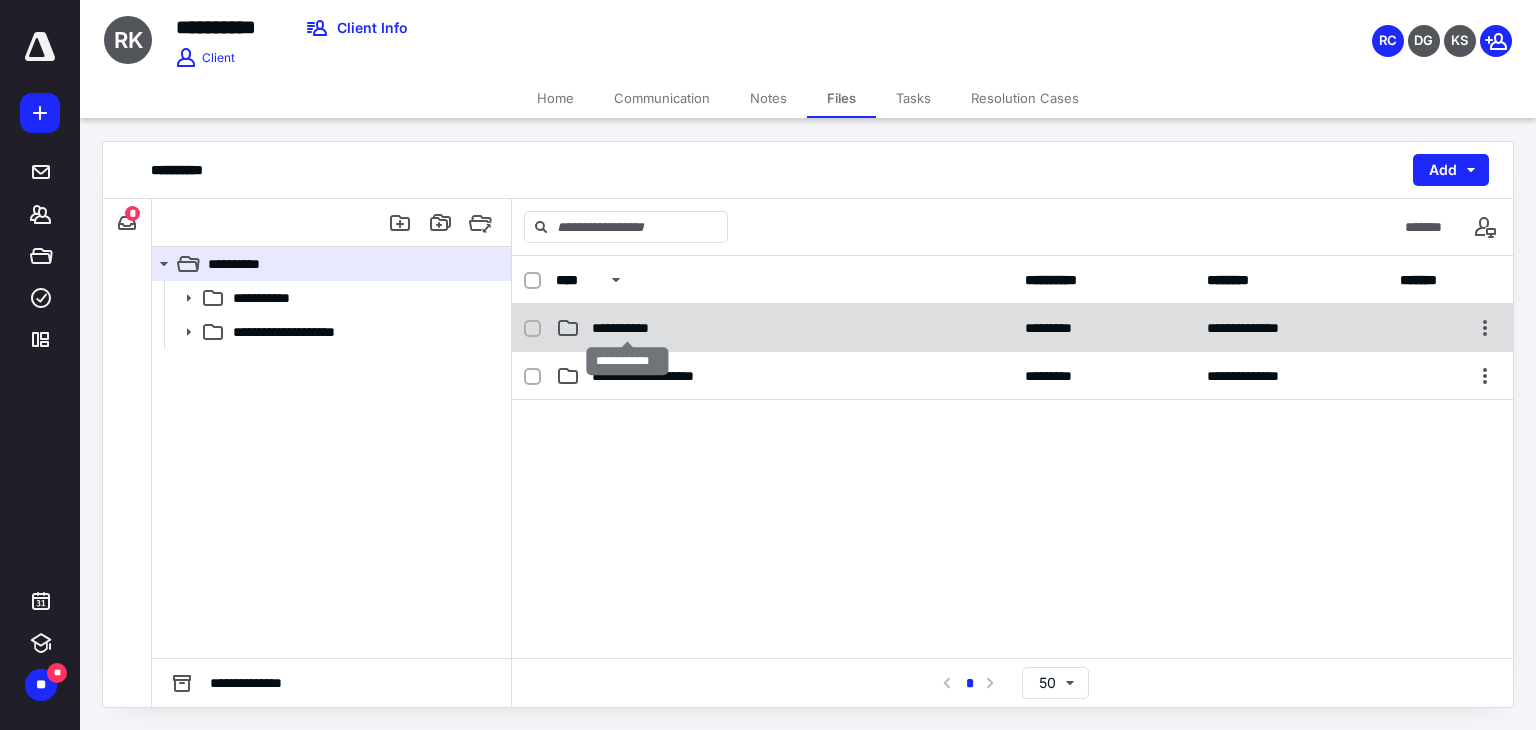 click on "**********" at bounding box center (627, 328) 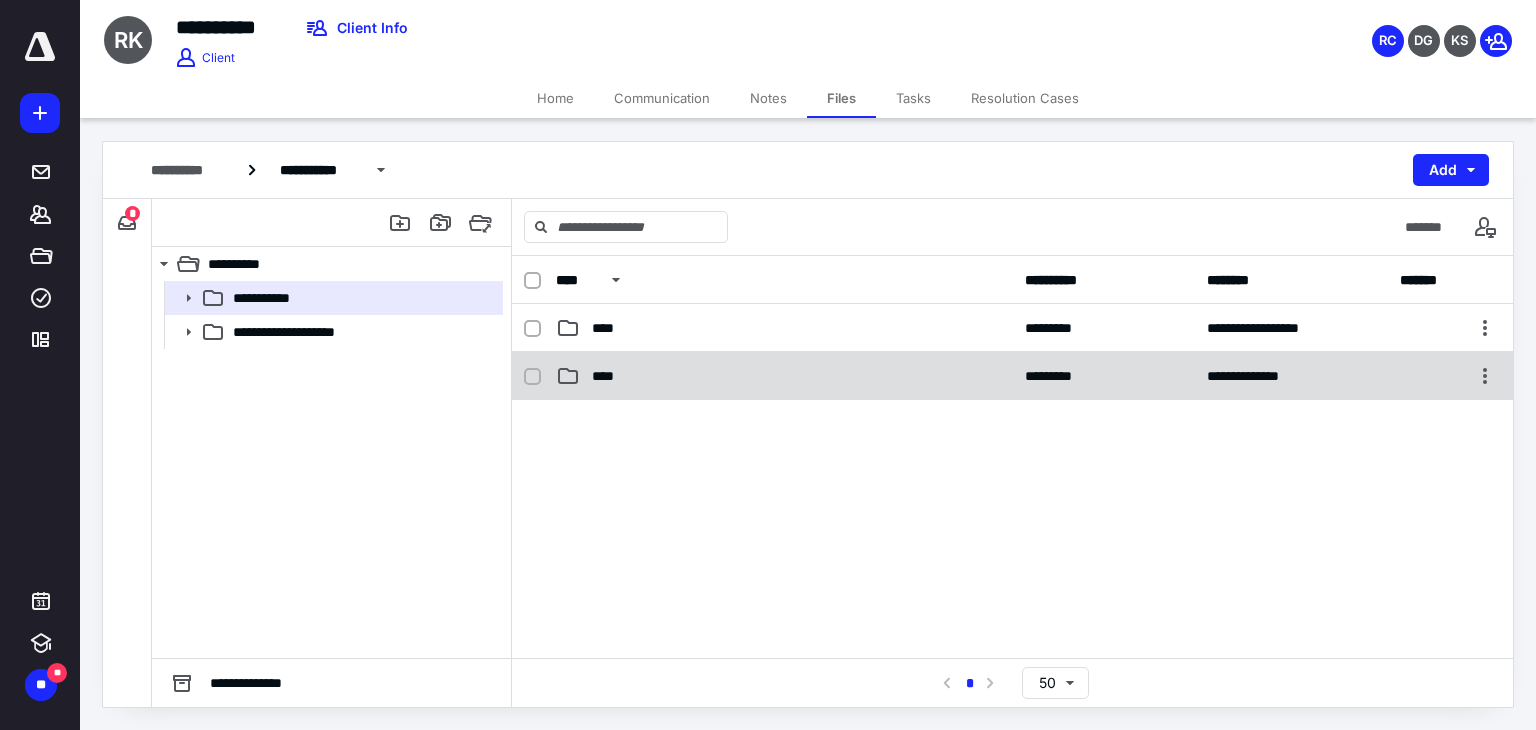 click on "****" at bounding box center [609, 376] 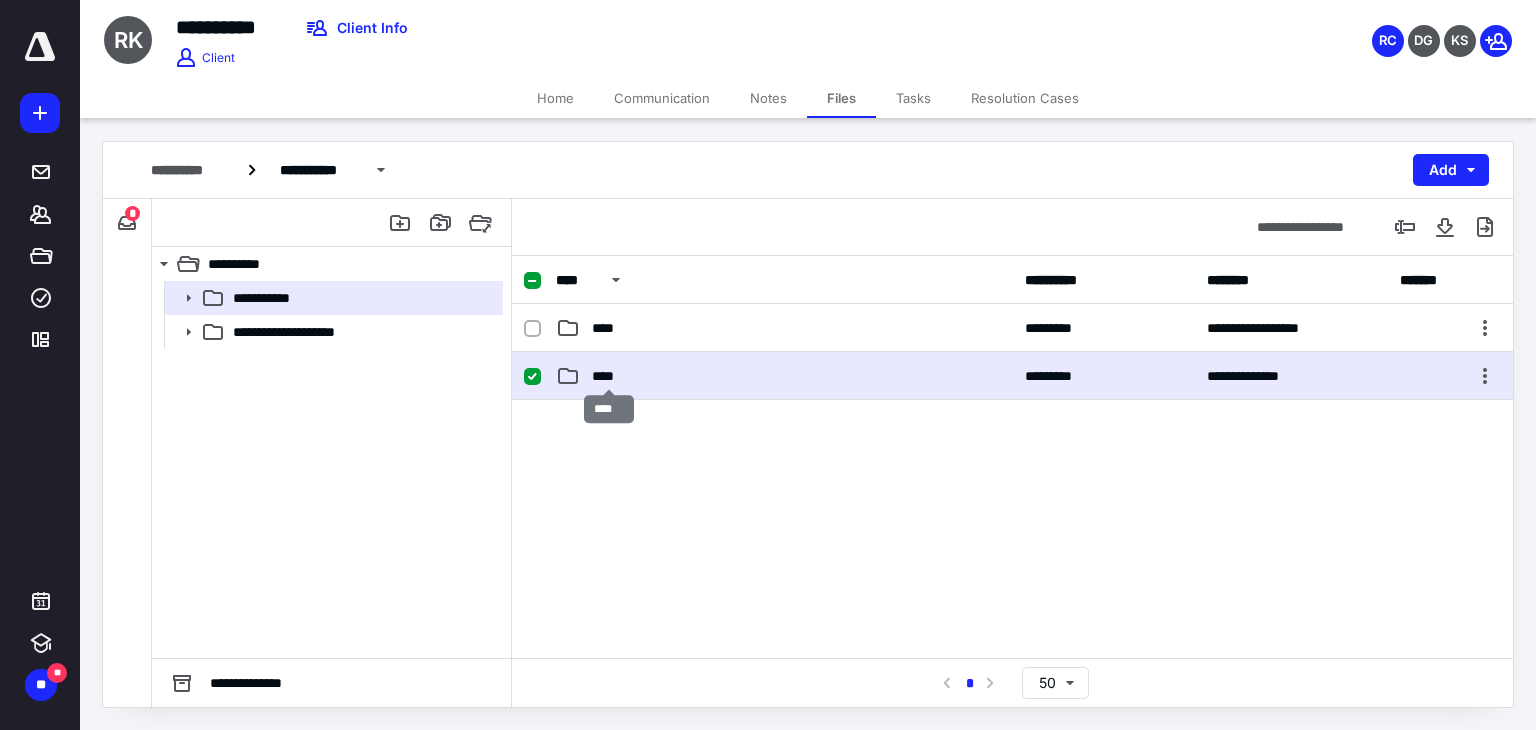 click on "****" at bounding box center [609, 376] 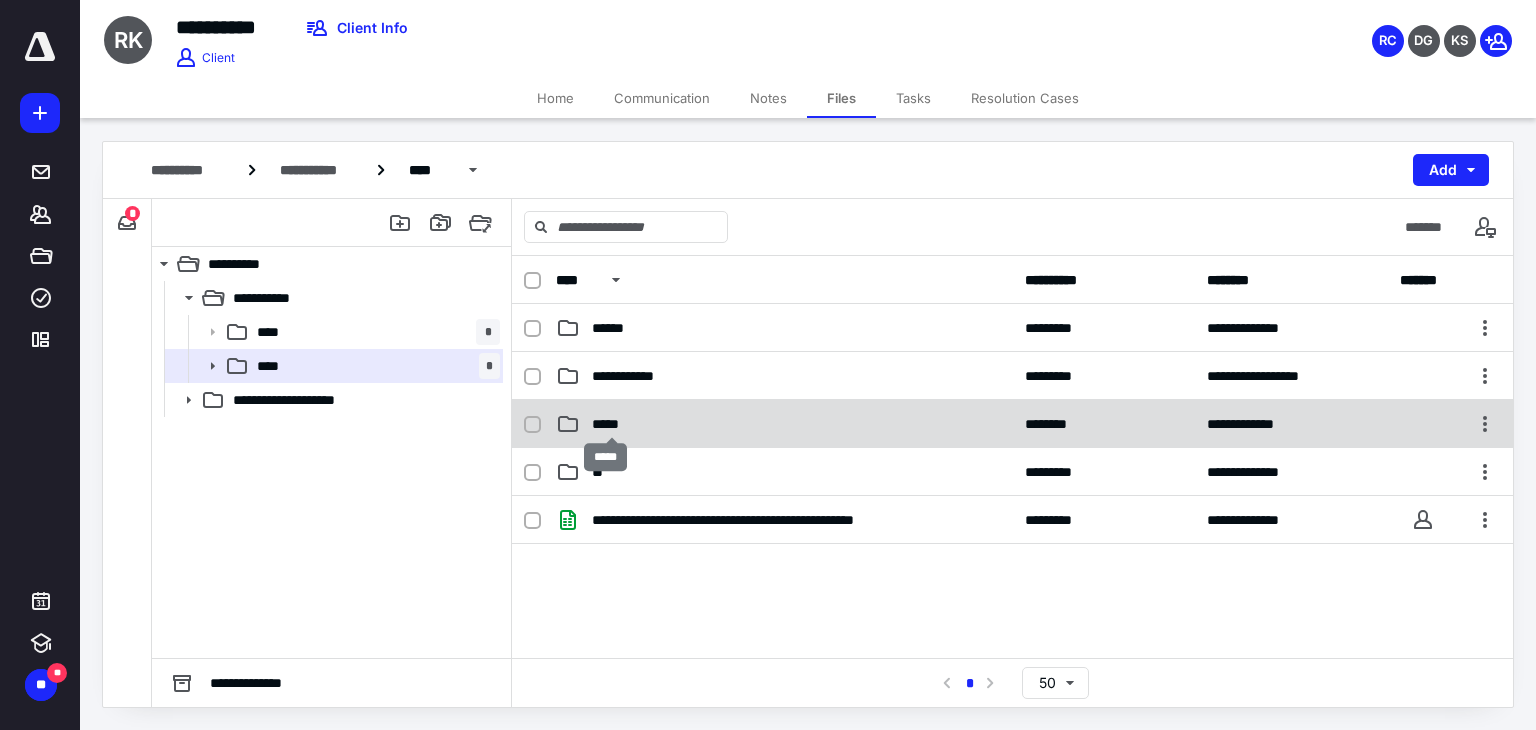 click on "*****" at bounding box center (612, 424) 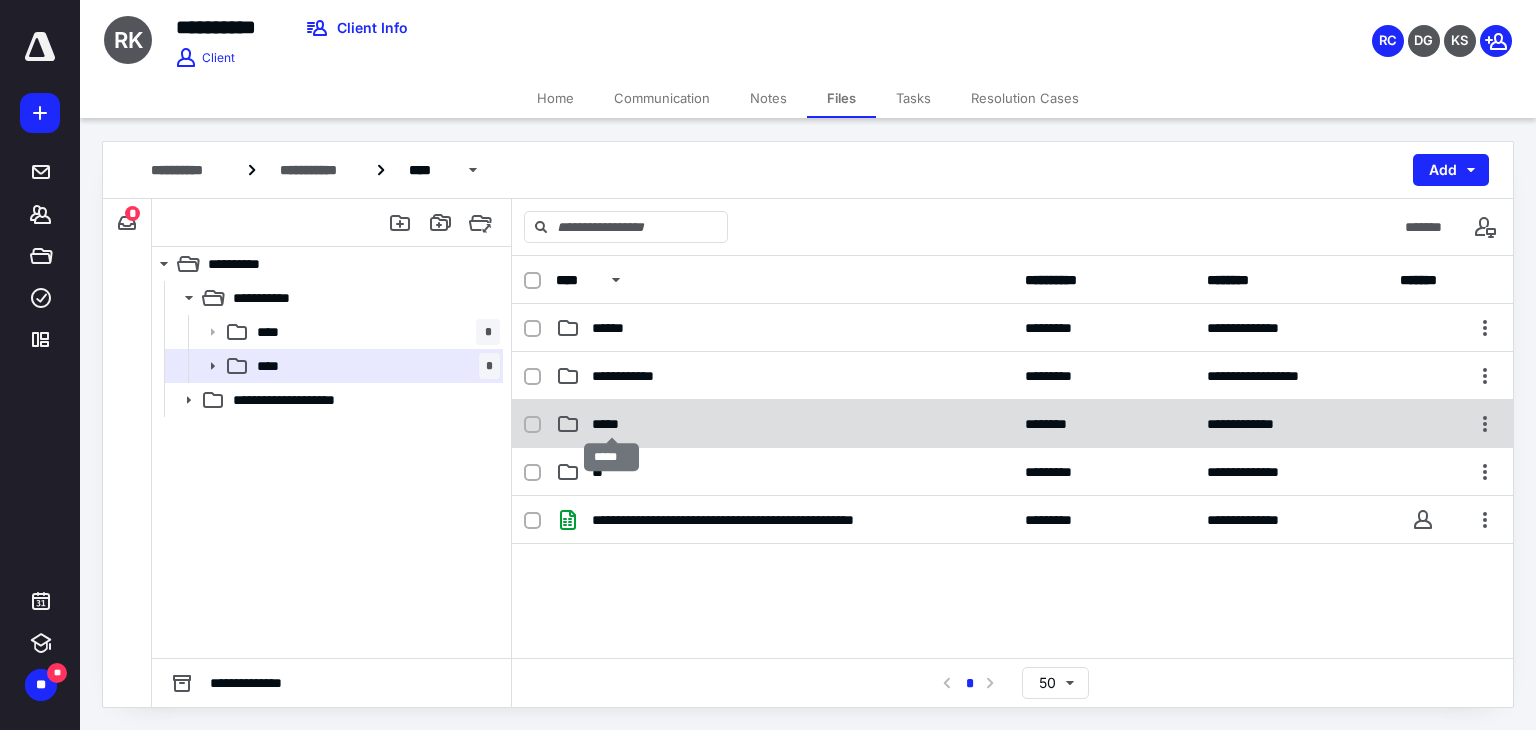 click on "*****" at bounding box center [612, 424] 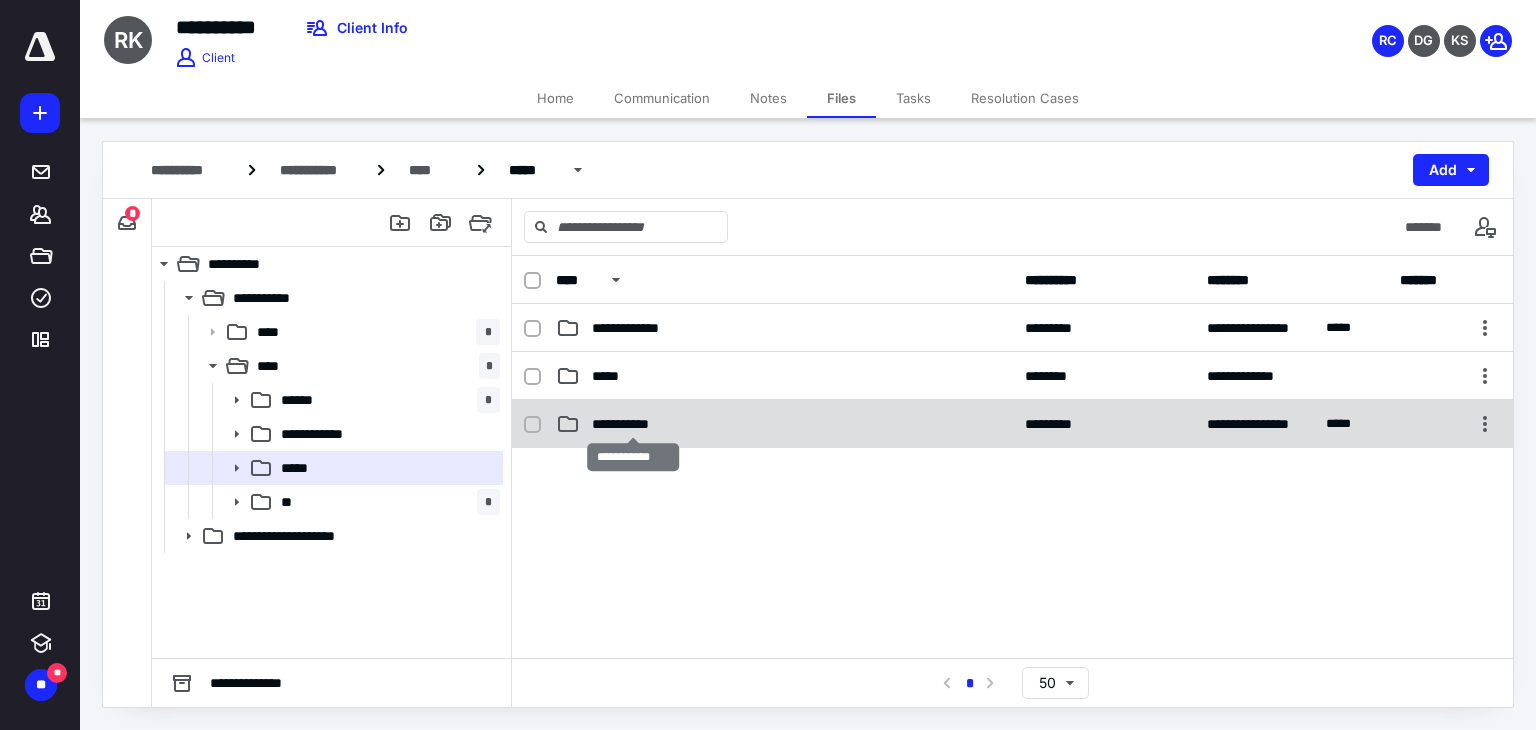 click on "**********" at bounding box center [634, 424] 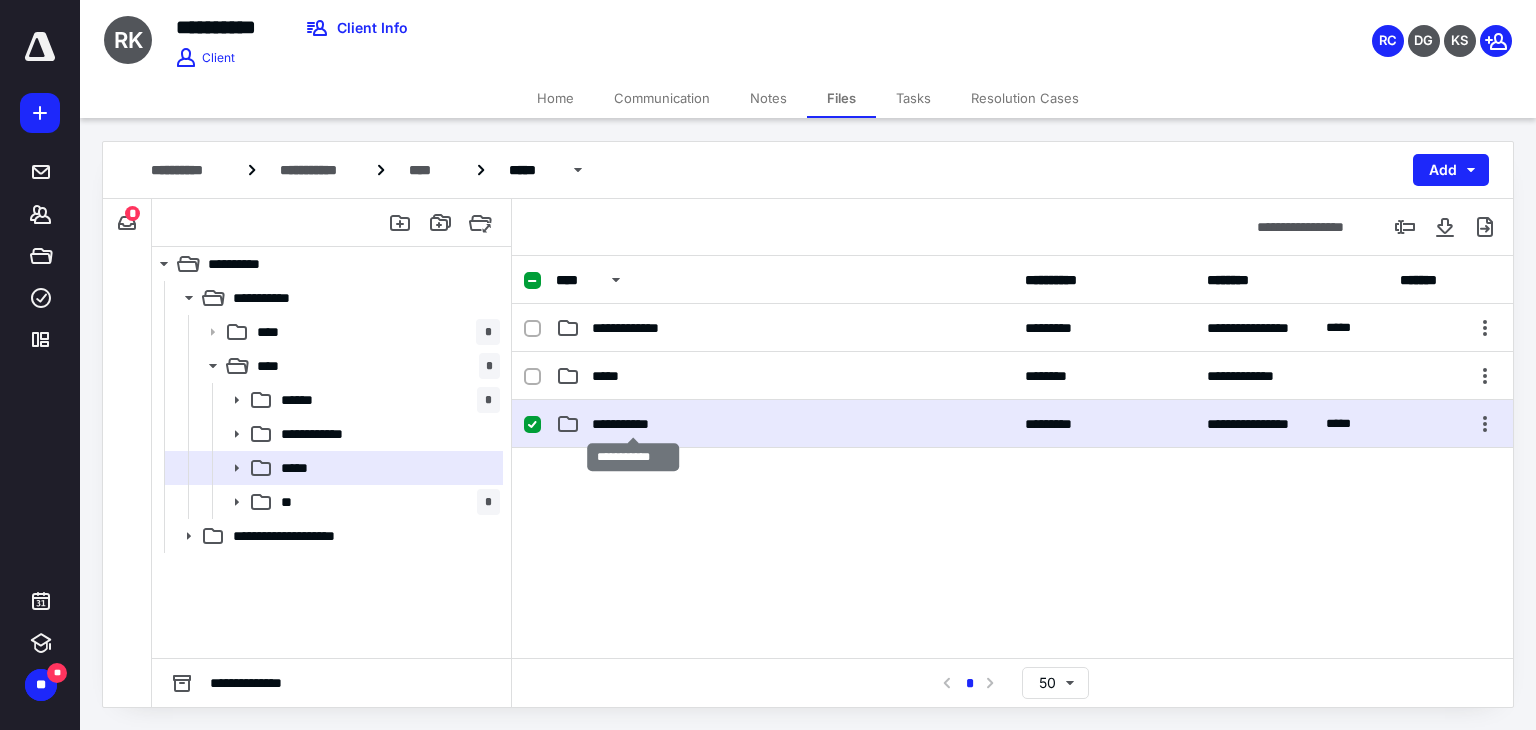 click on "**********" at bounding box center [634, 424] 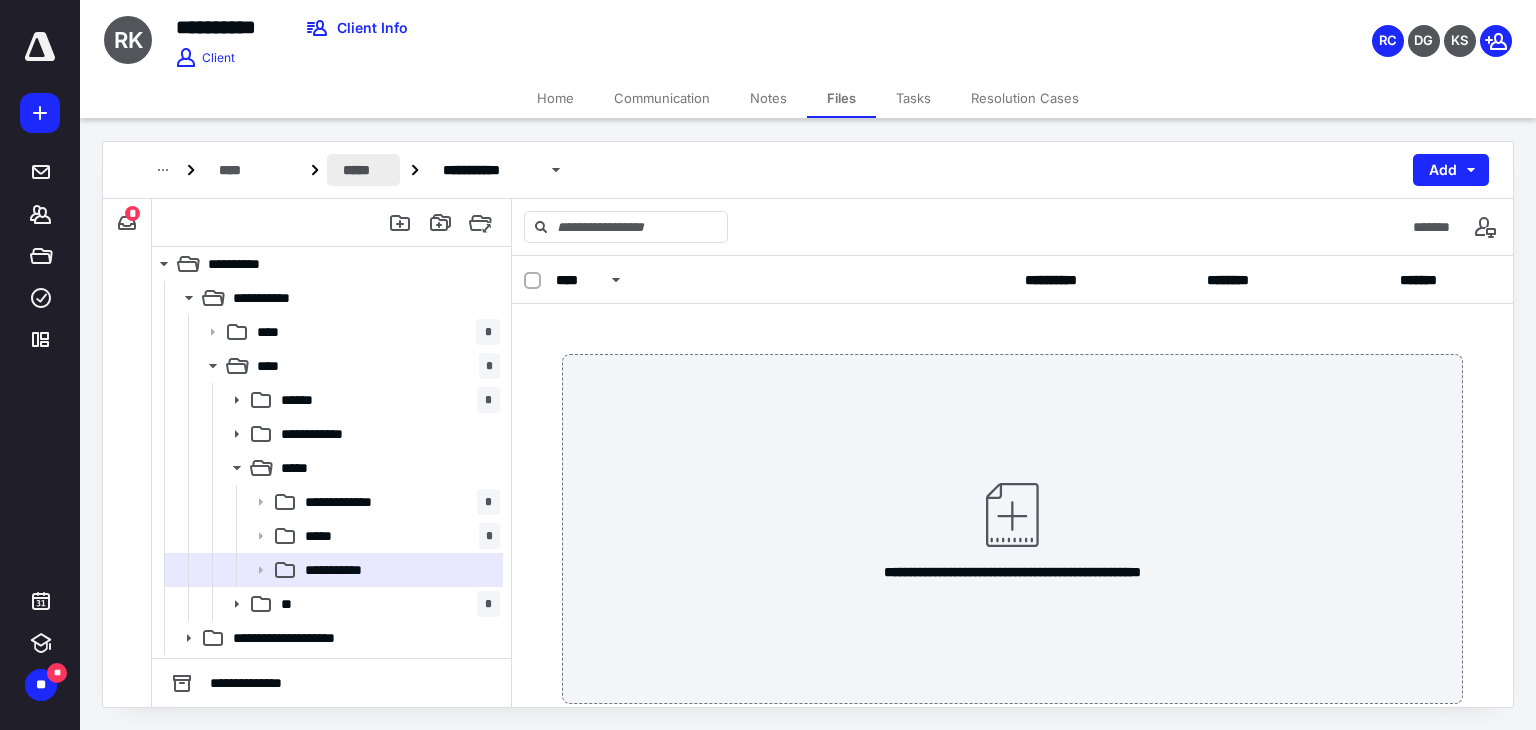 click on "*****" at bounding box center [363, 170] 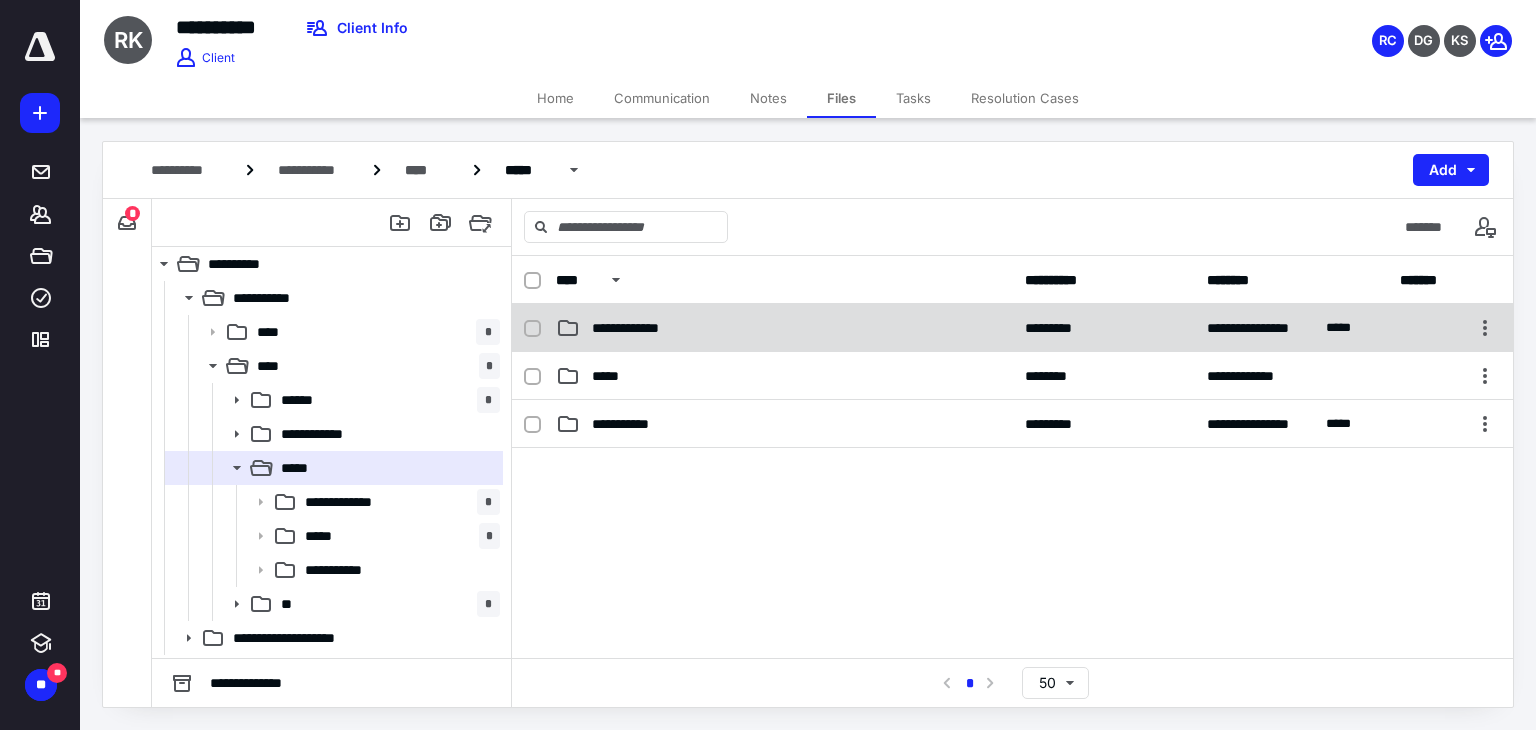 click on "**********" at bounding box center [636, 328] 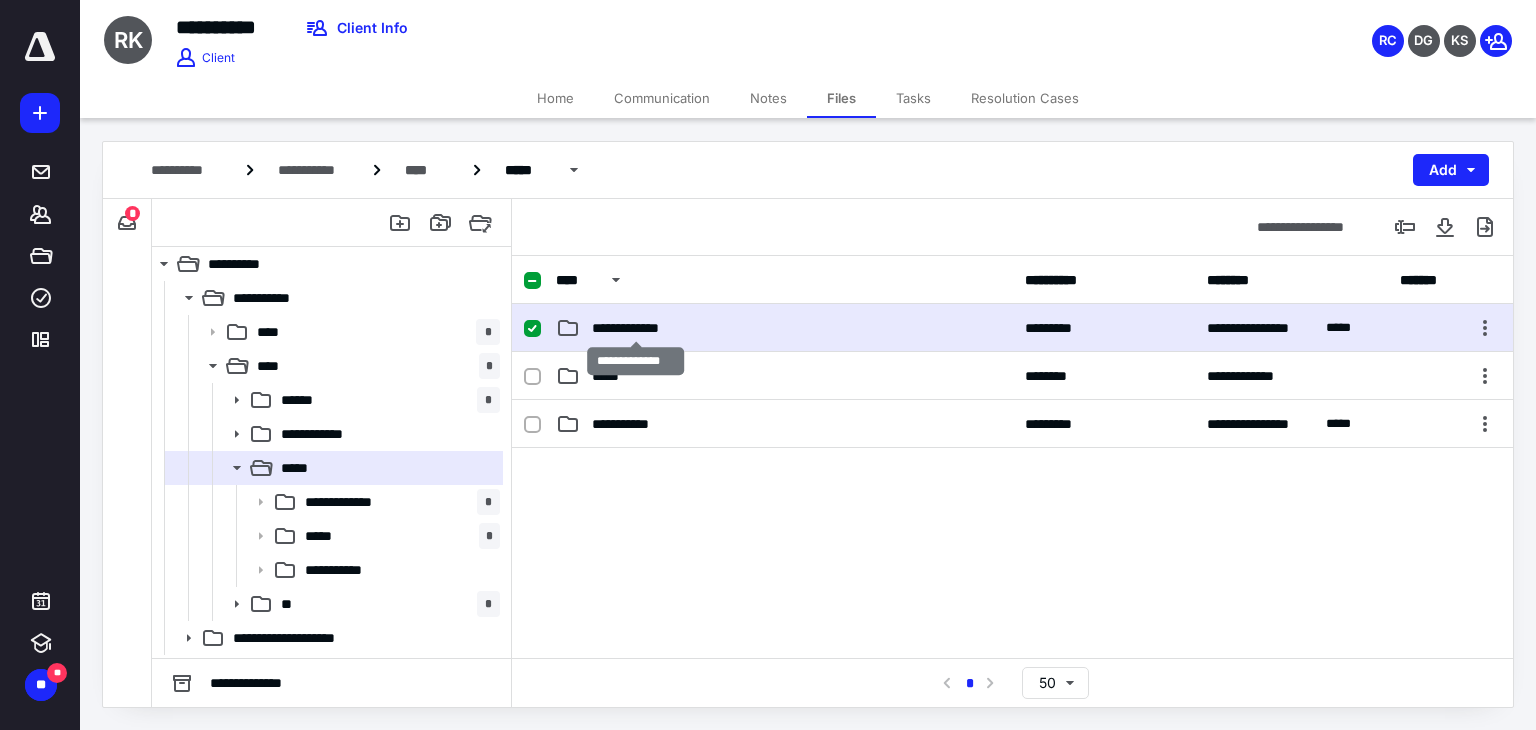 click on "**********" at bounding box center (636, 328) 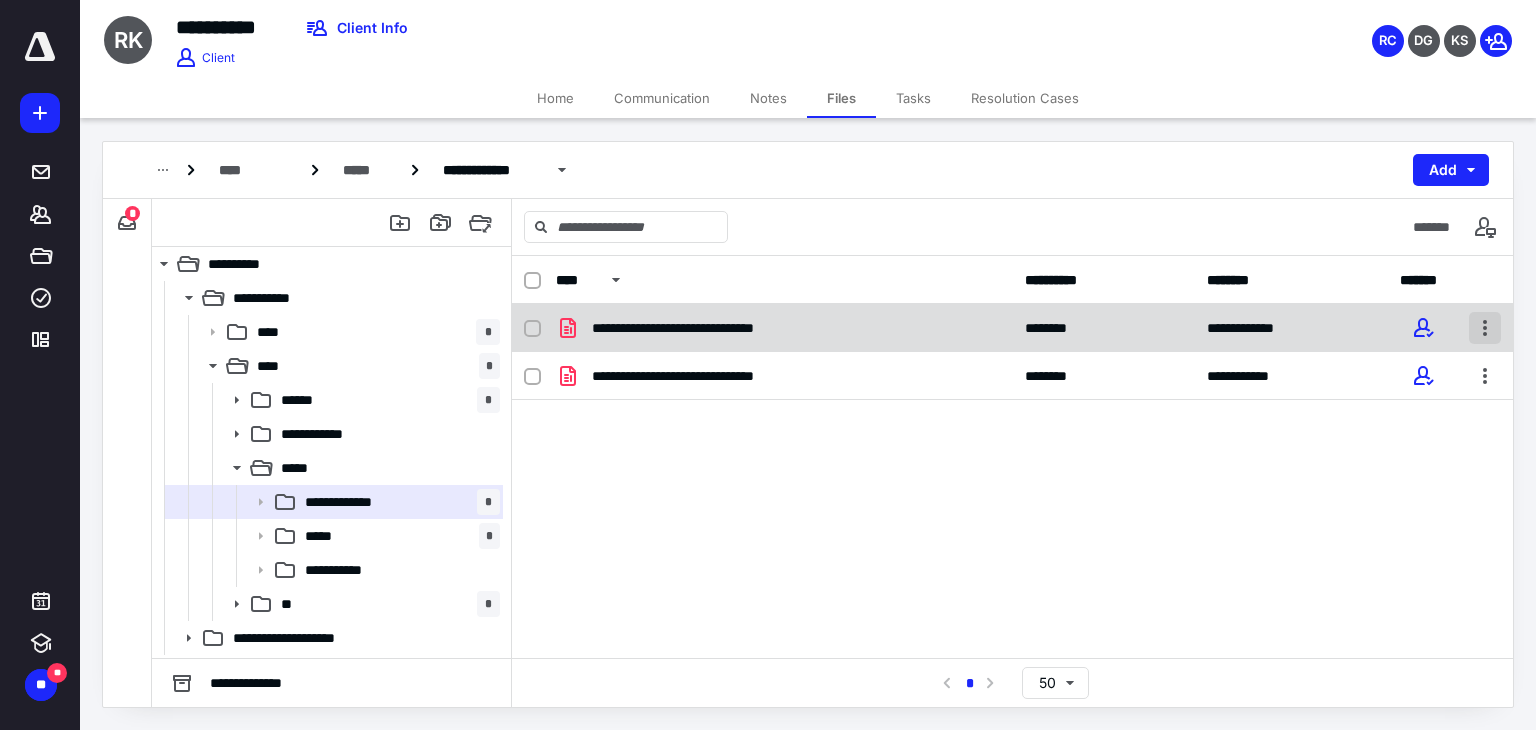 click at bounding box center (1485, 328) 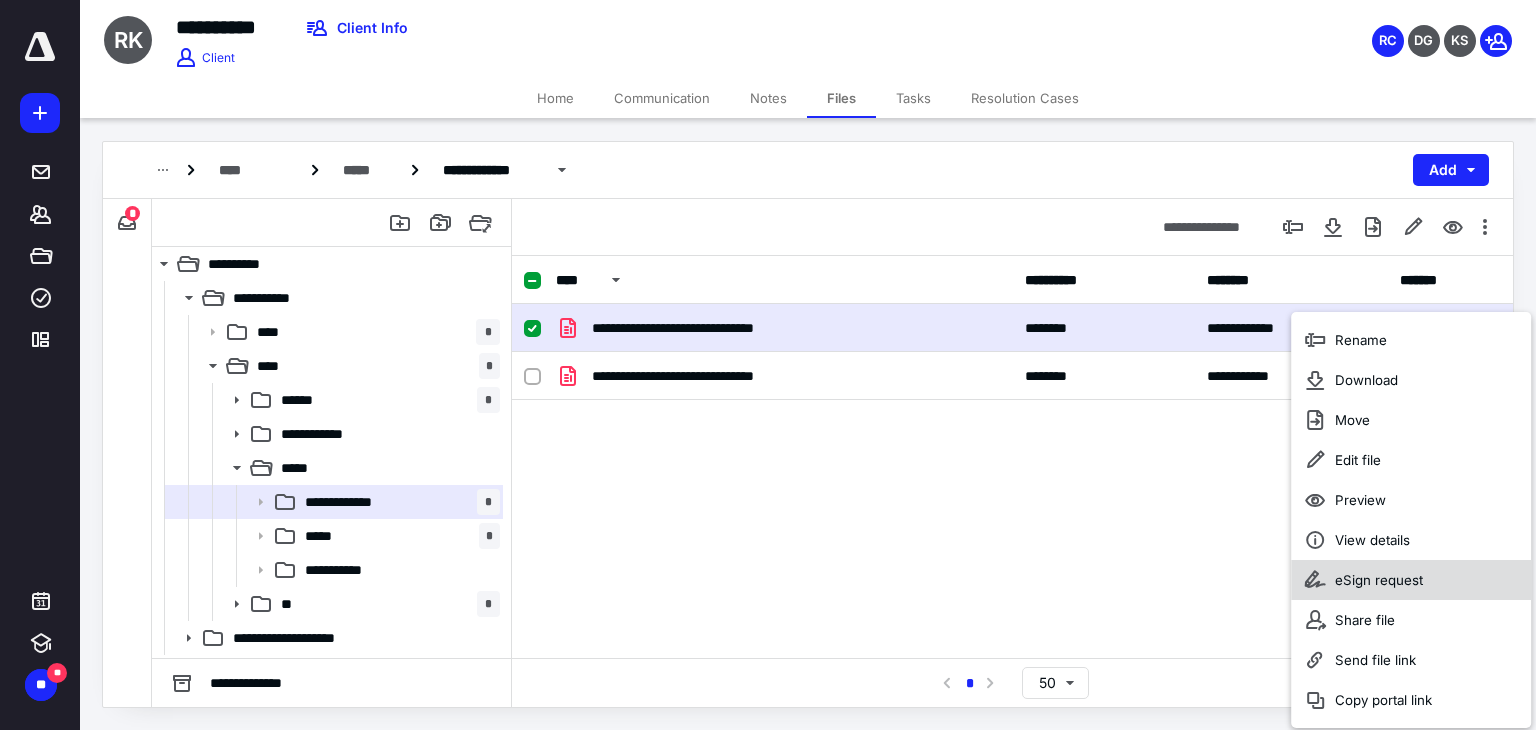 click on "eSign request" at bounding box center (1411, 580) 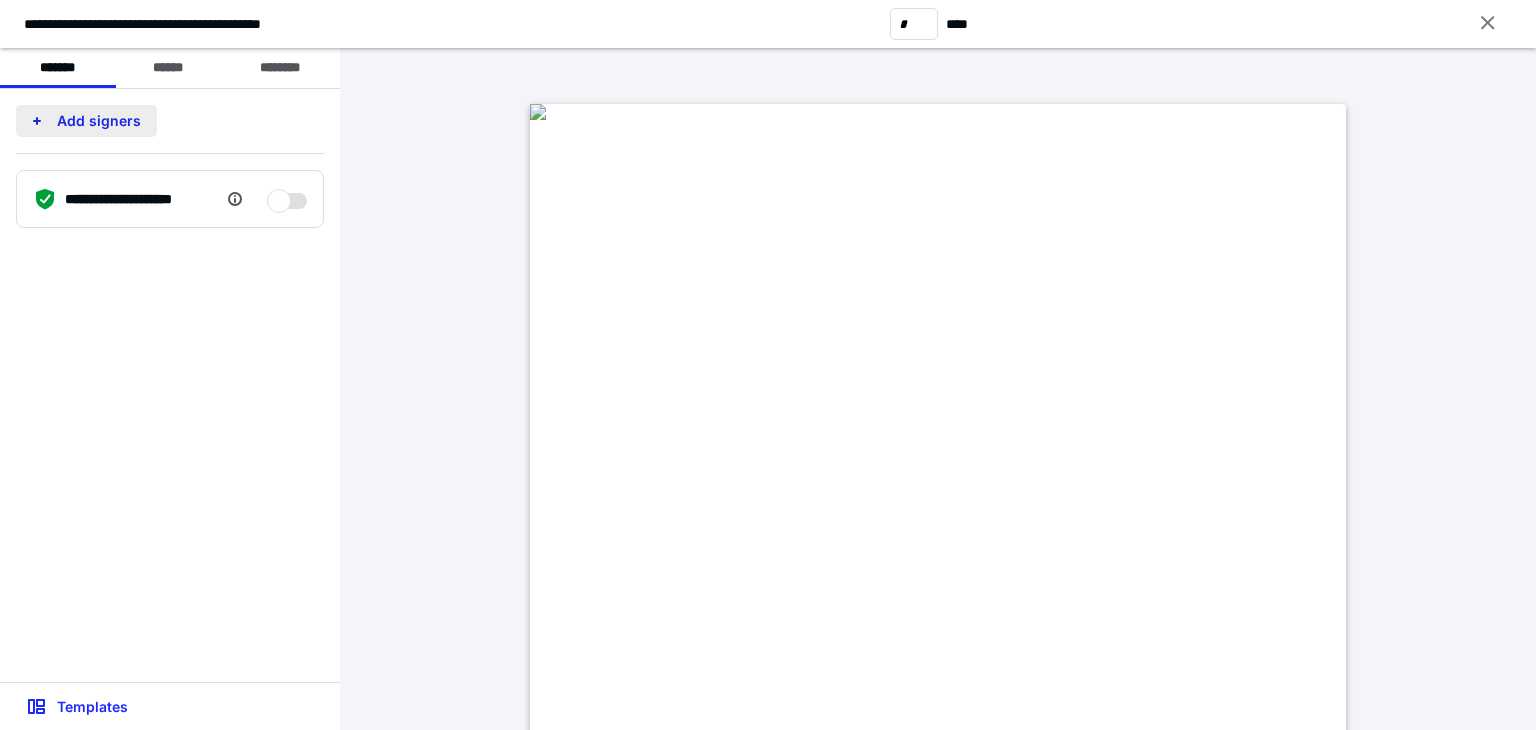 click on "Add signers" at bounding box center (86, 121) 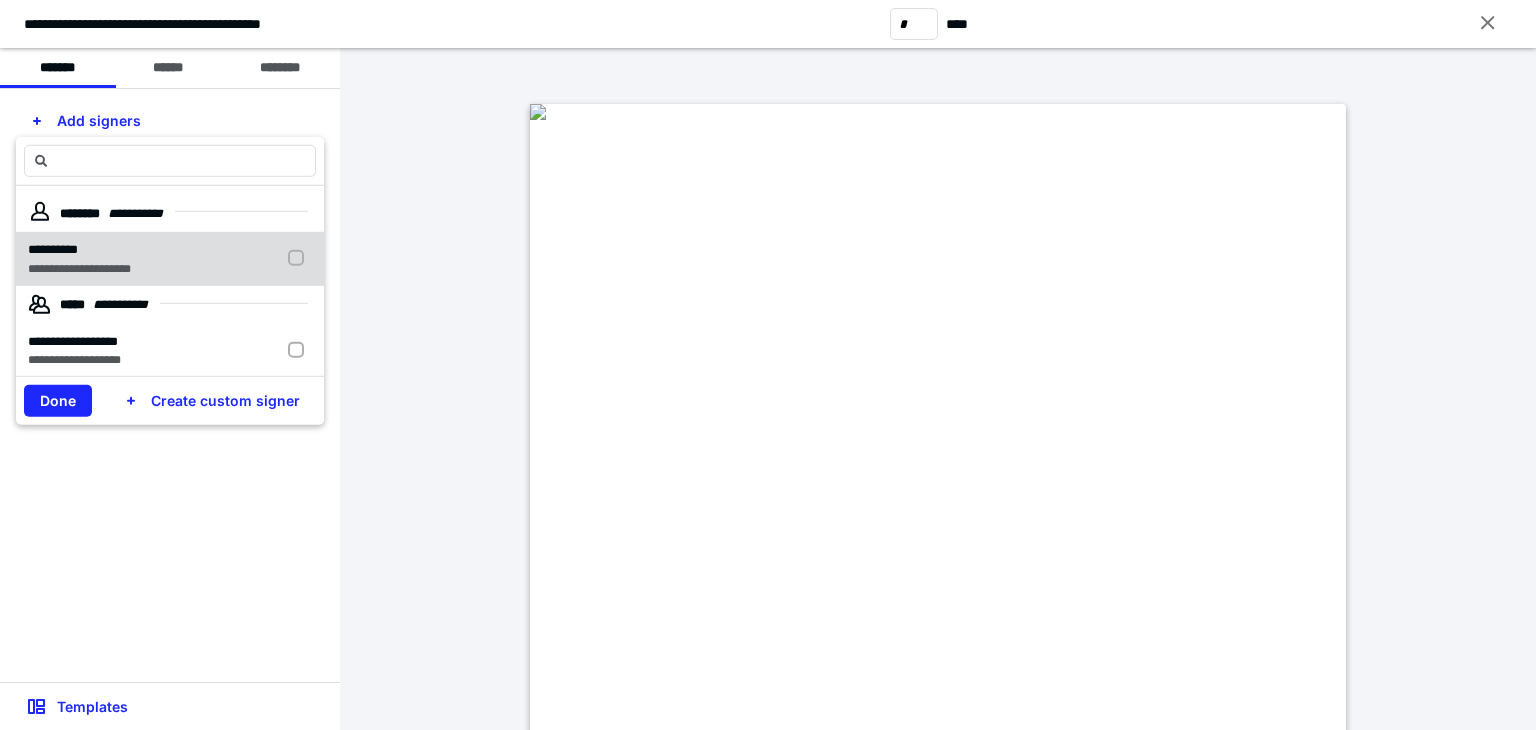 click at bounding box center (300, 258) 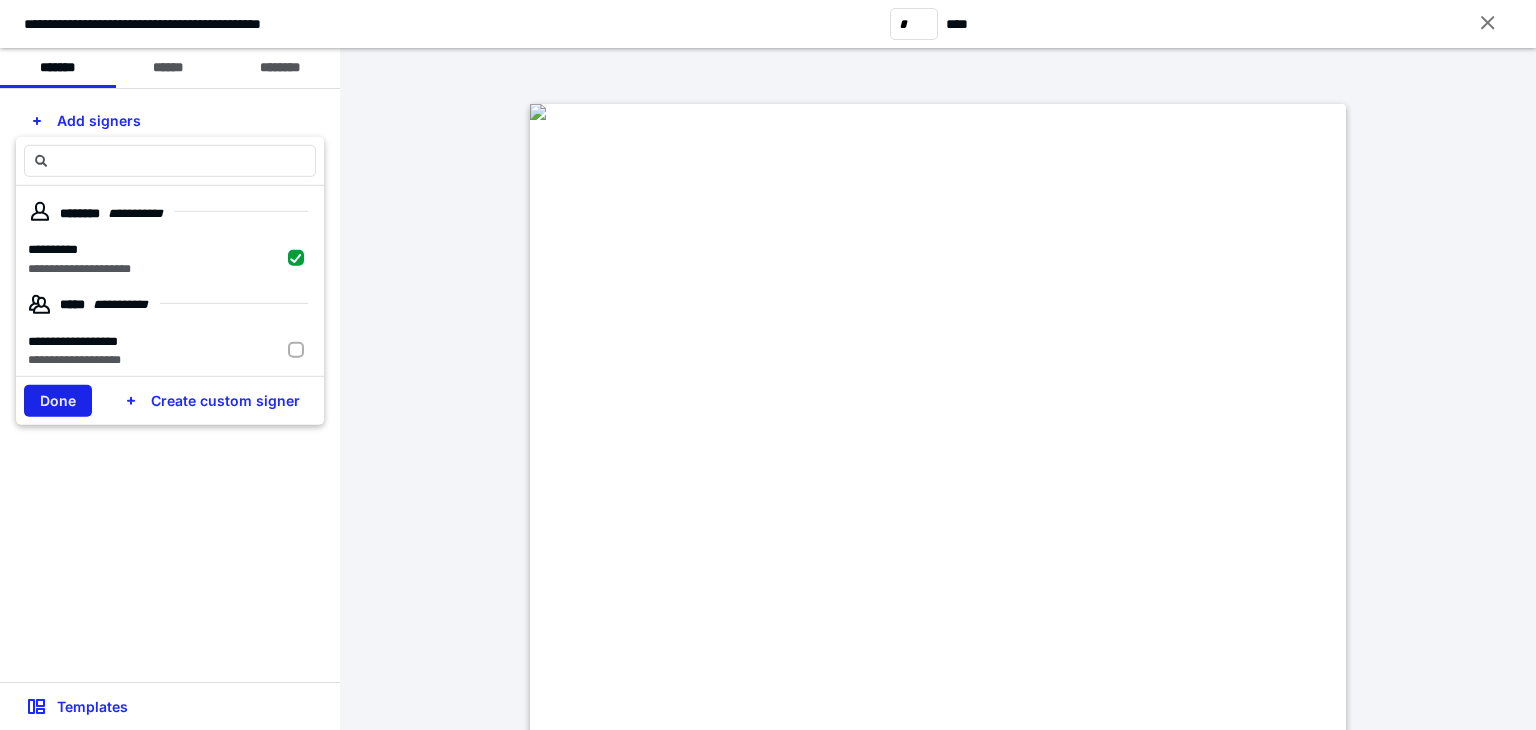 click on "Done" at bounding box center [58, 401] 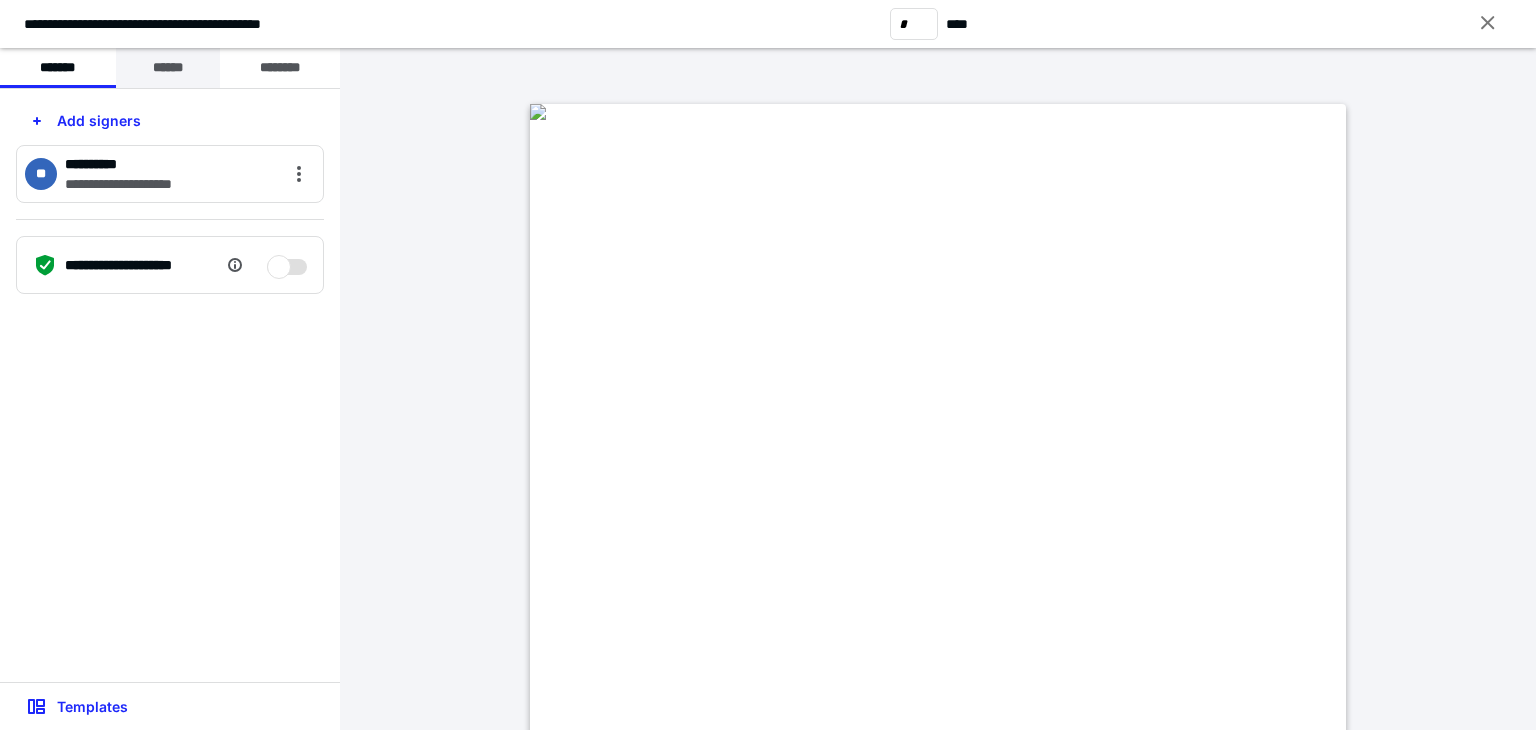 click on "******" at bounding box center (168, 68) 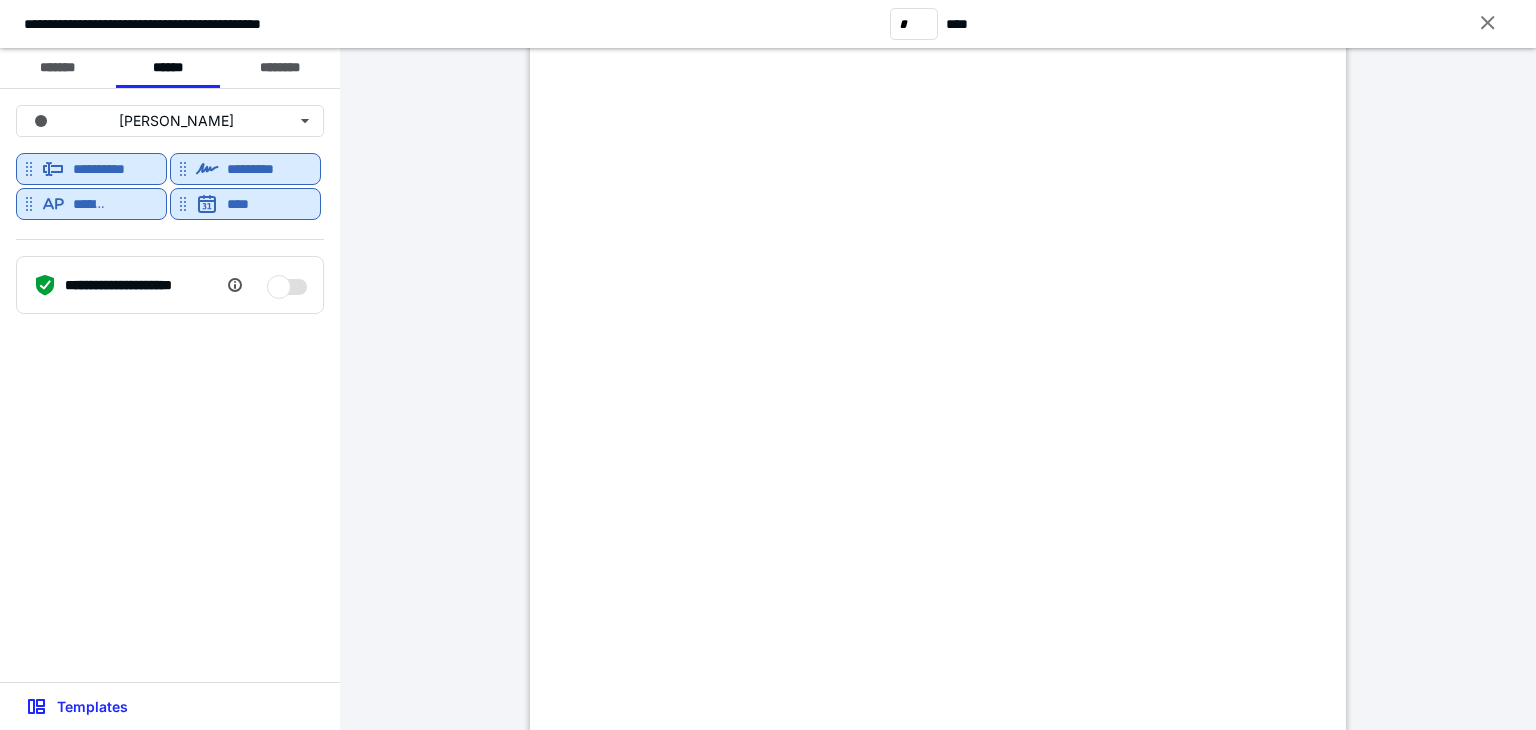 scroll, scrollTop: 200, scrollLeft: 0, axis: vertical 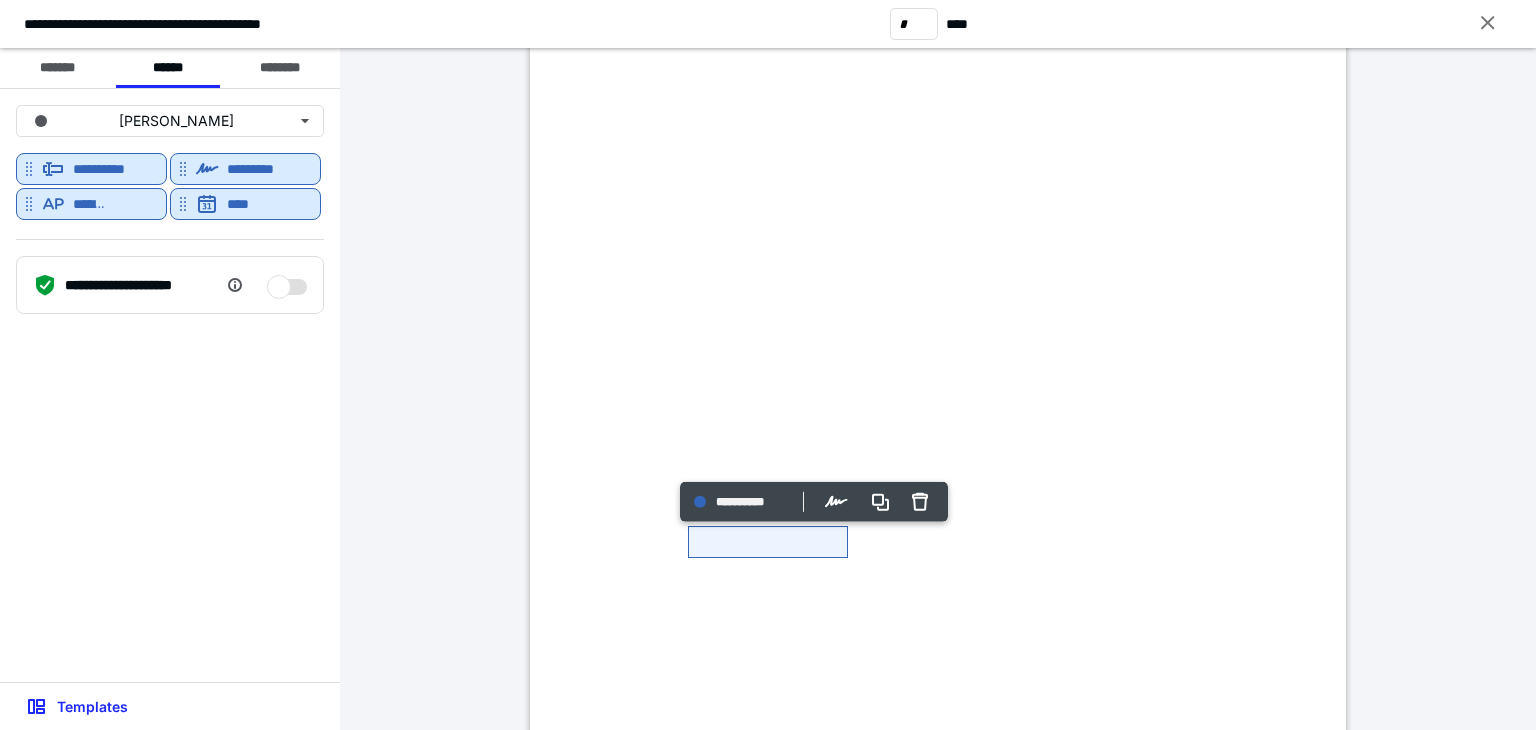 click at bounding box center (538, -88) 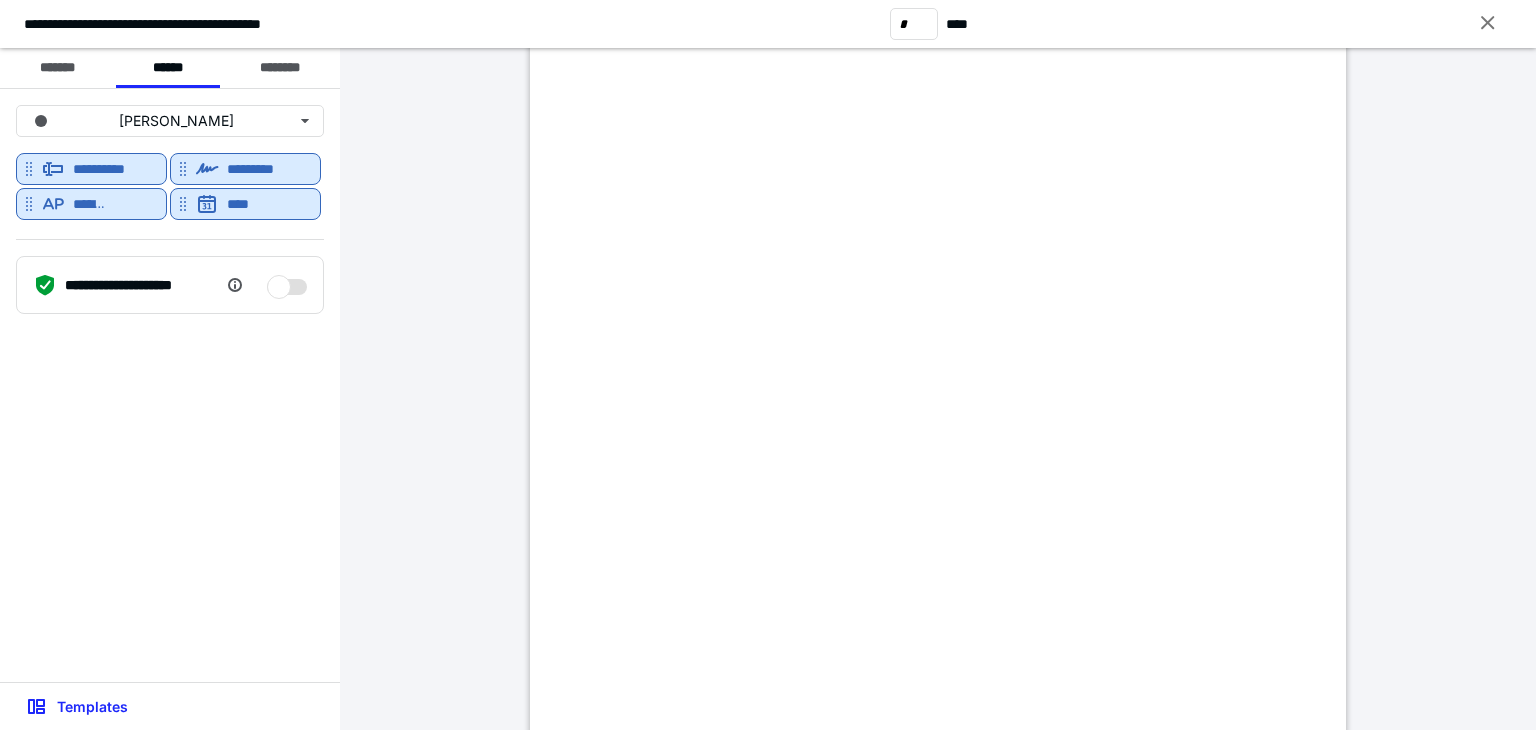 scroll, scrollTop: 2570, scrollLeft: 0, axis: vertical 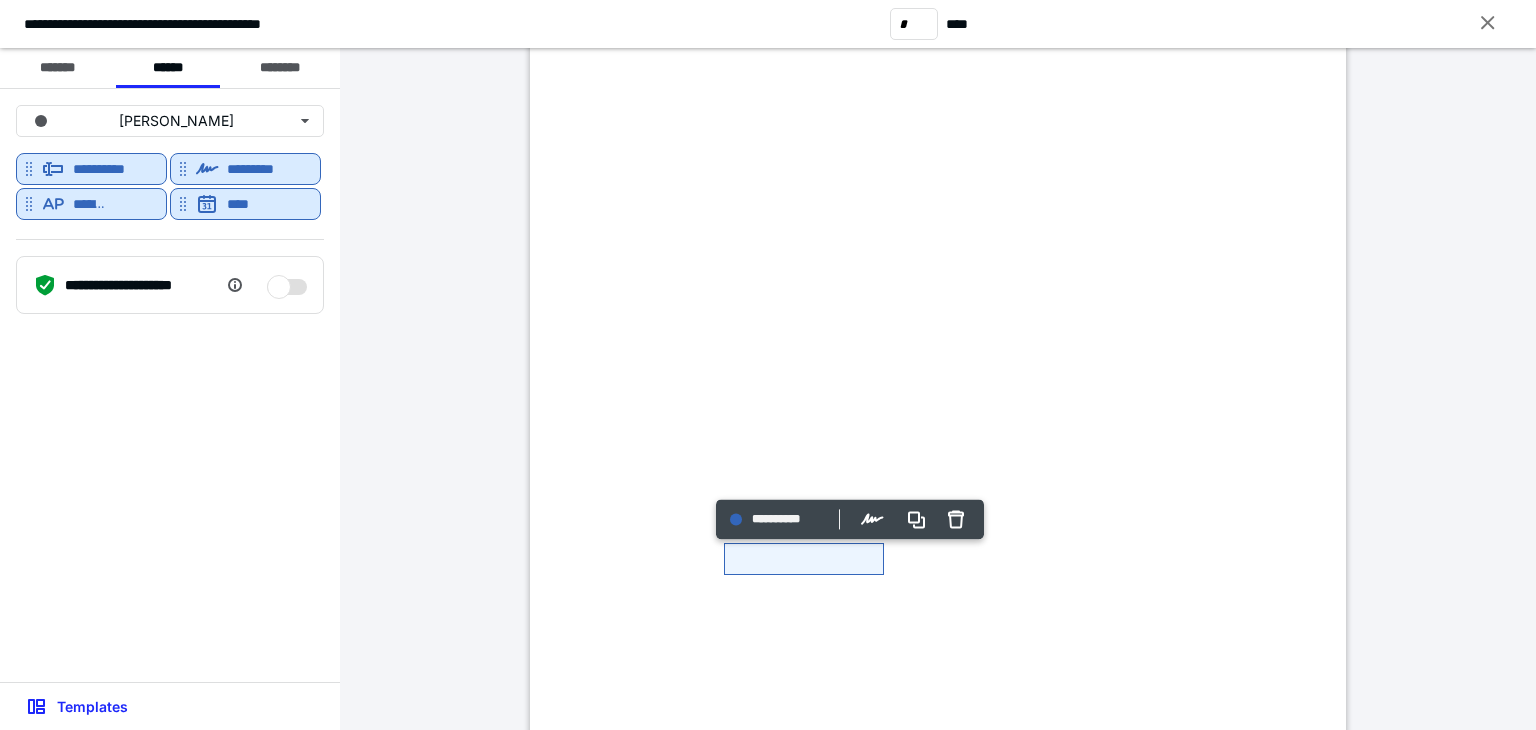 click at bounding box center (538, -234) 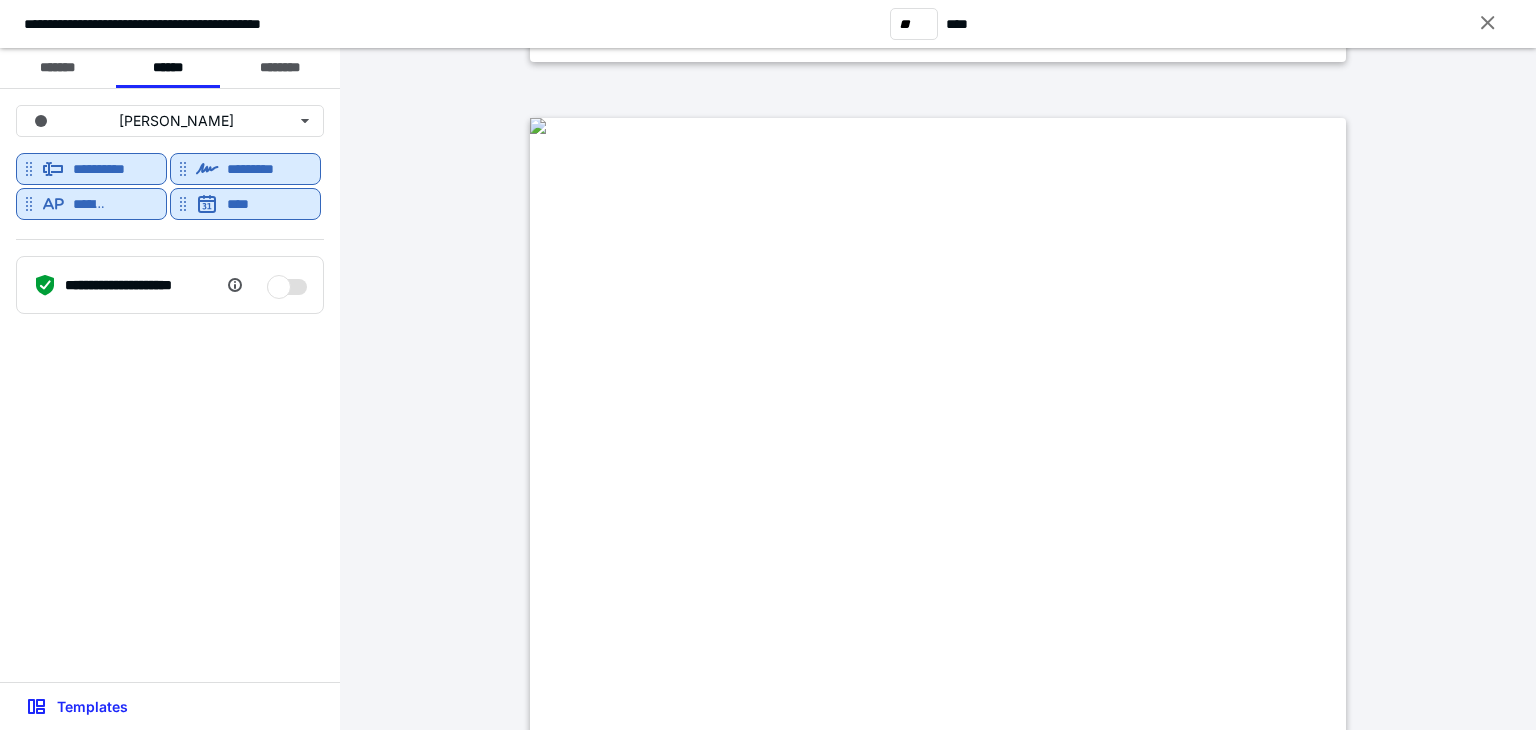 scroll, scrollTop: 24324, scrollLeft: 0, axis: vertical 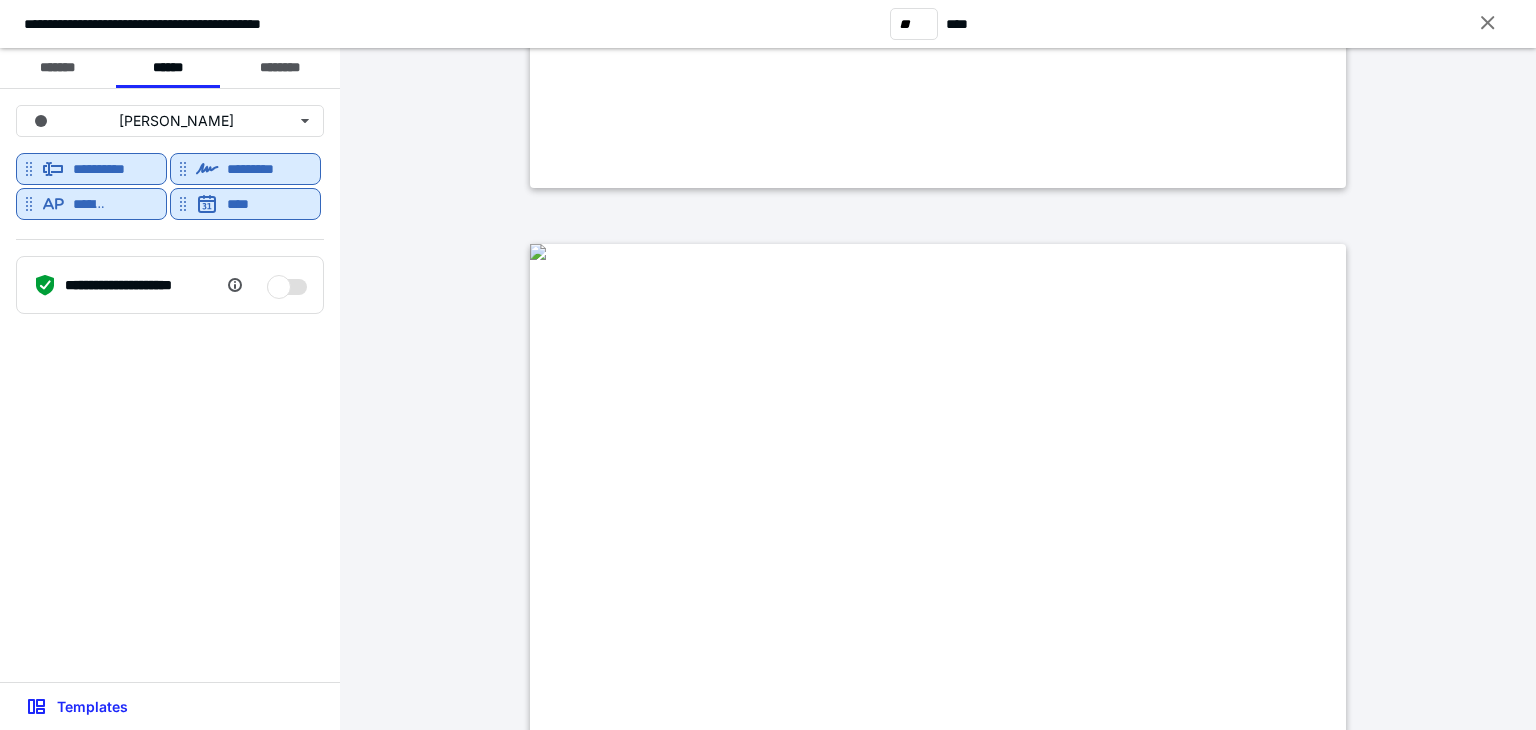 click at bounding box center [538, 252] 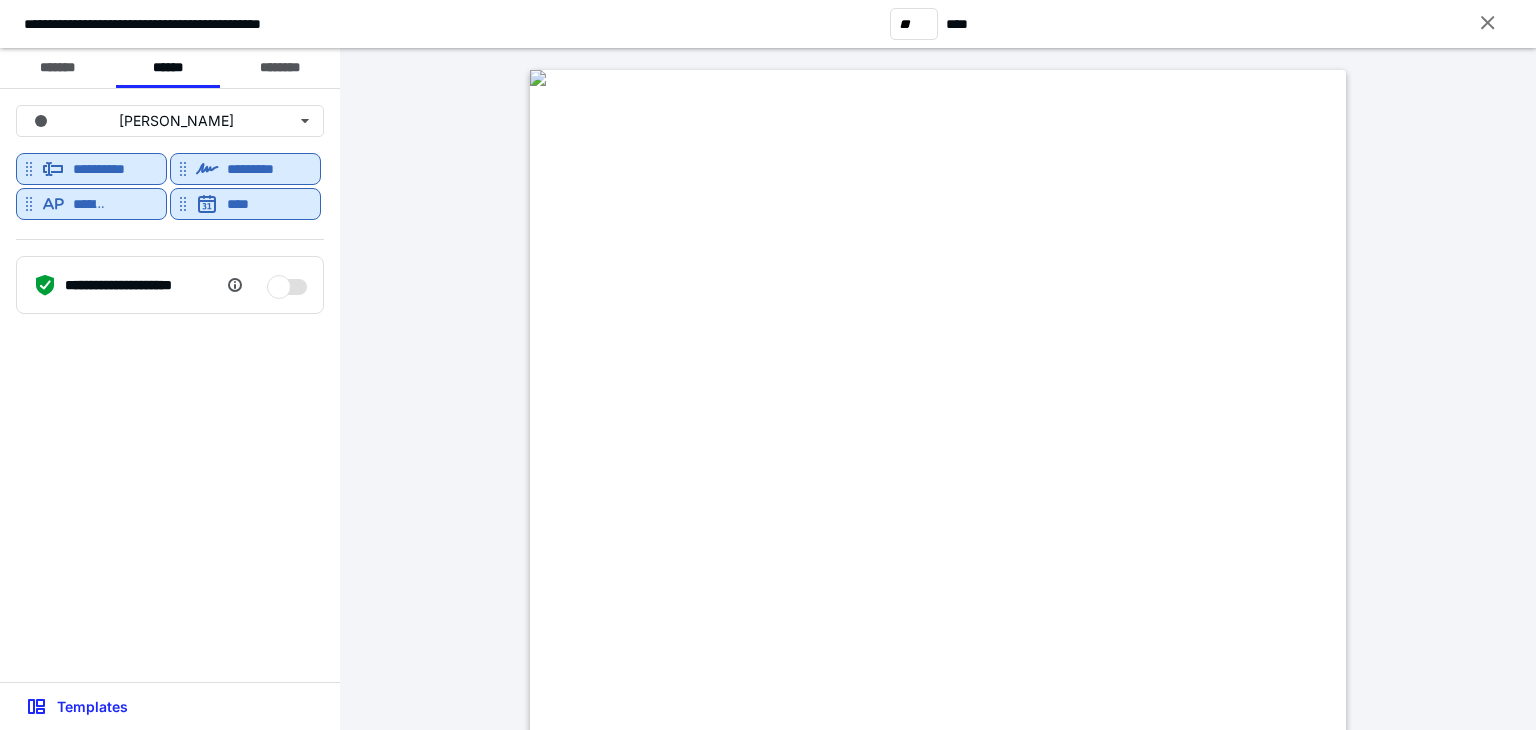 scroll, scrollTop: 31295, scrollLeft: 0, axis: vertical 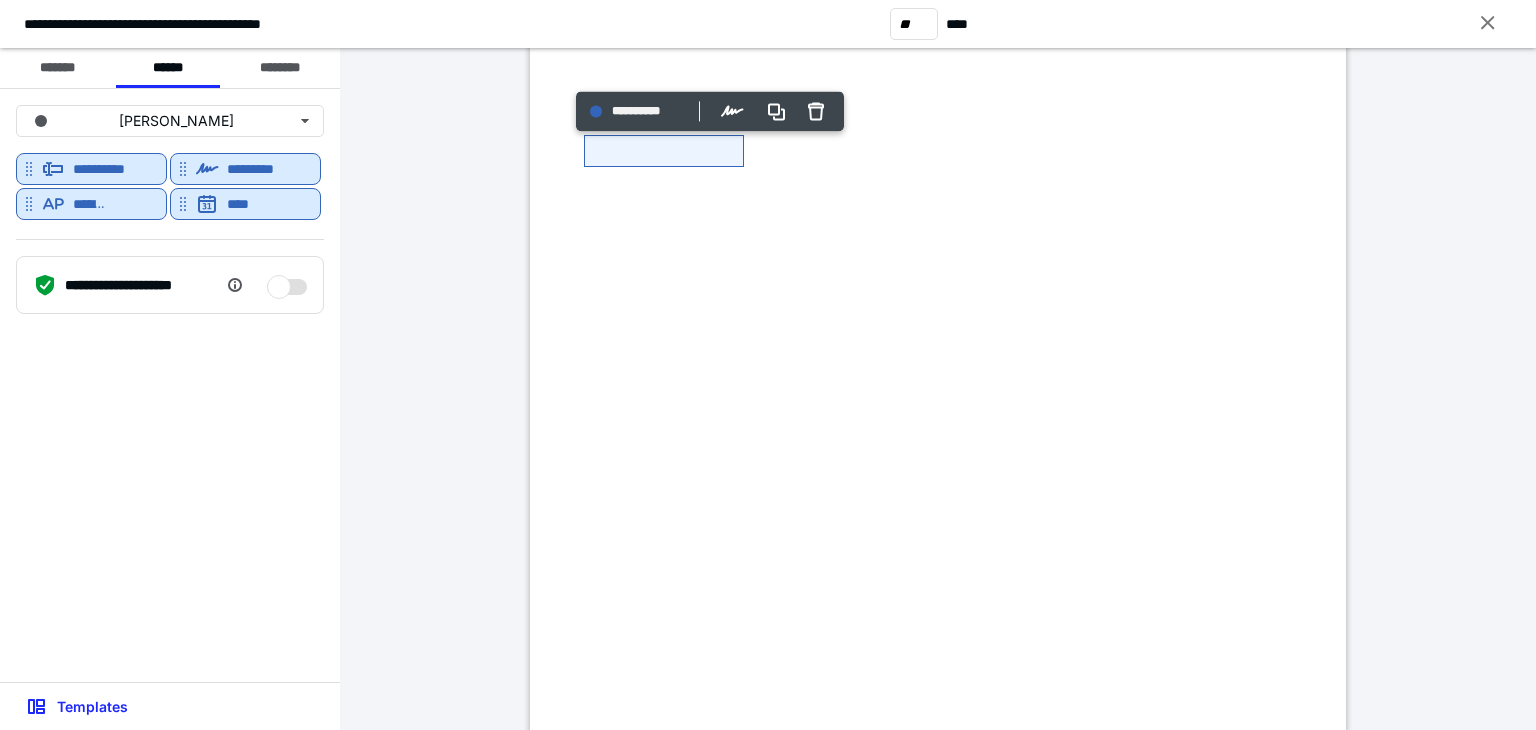 click at bounding box center [538, -47] 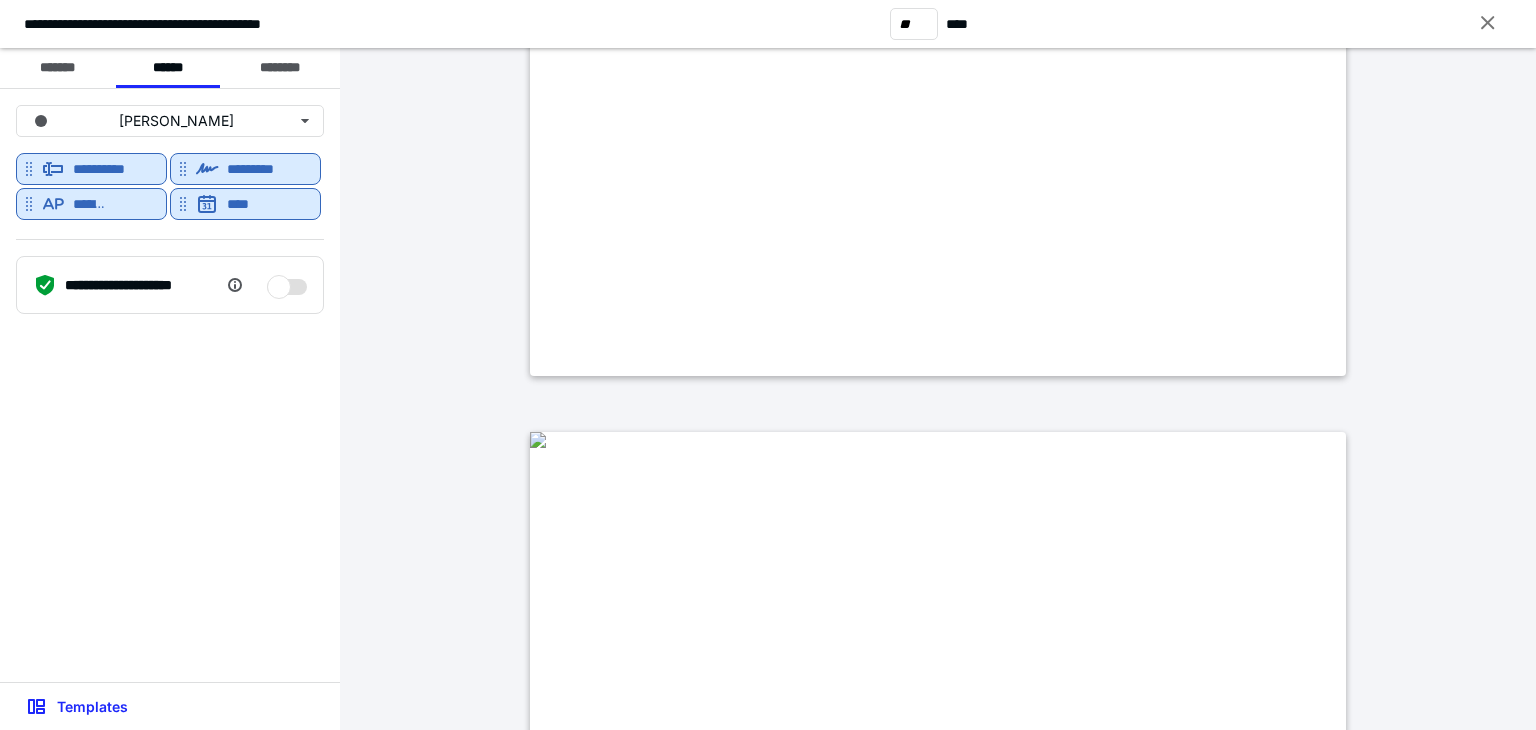 type on "**" 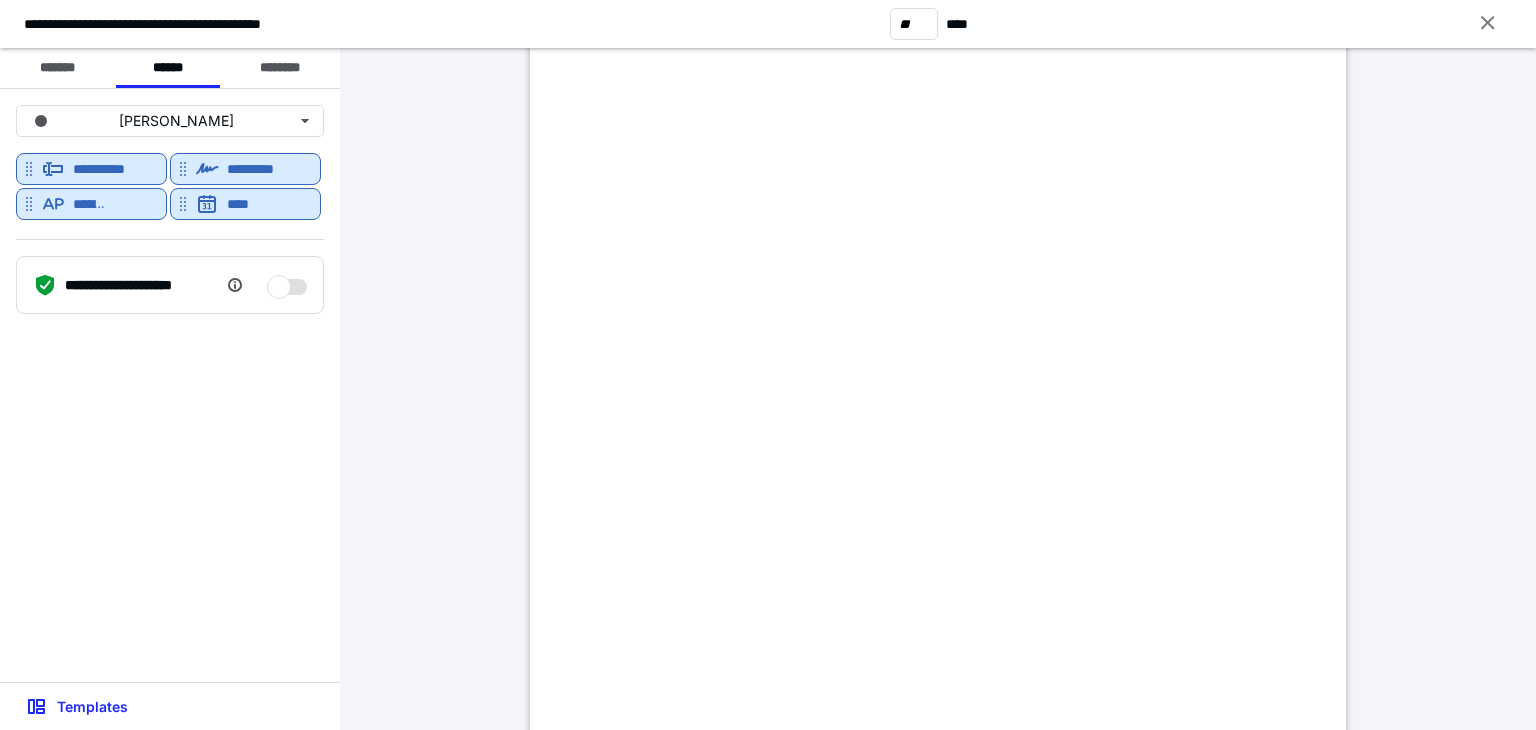 scroll, scrollTop: 37970, scrollLeft: 0, axis: vertical 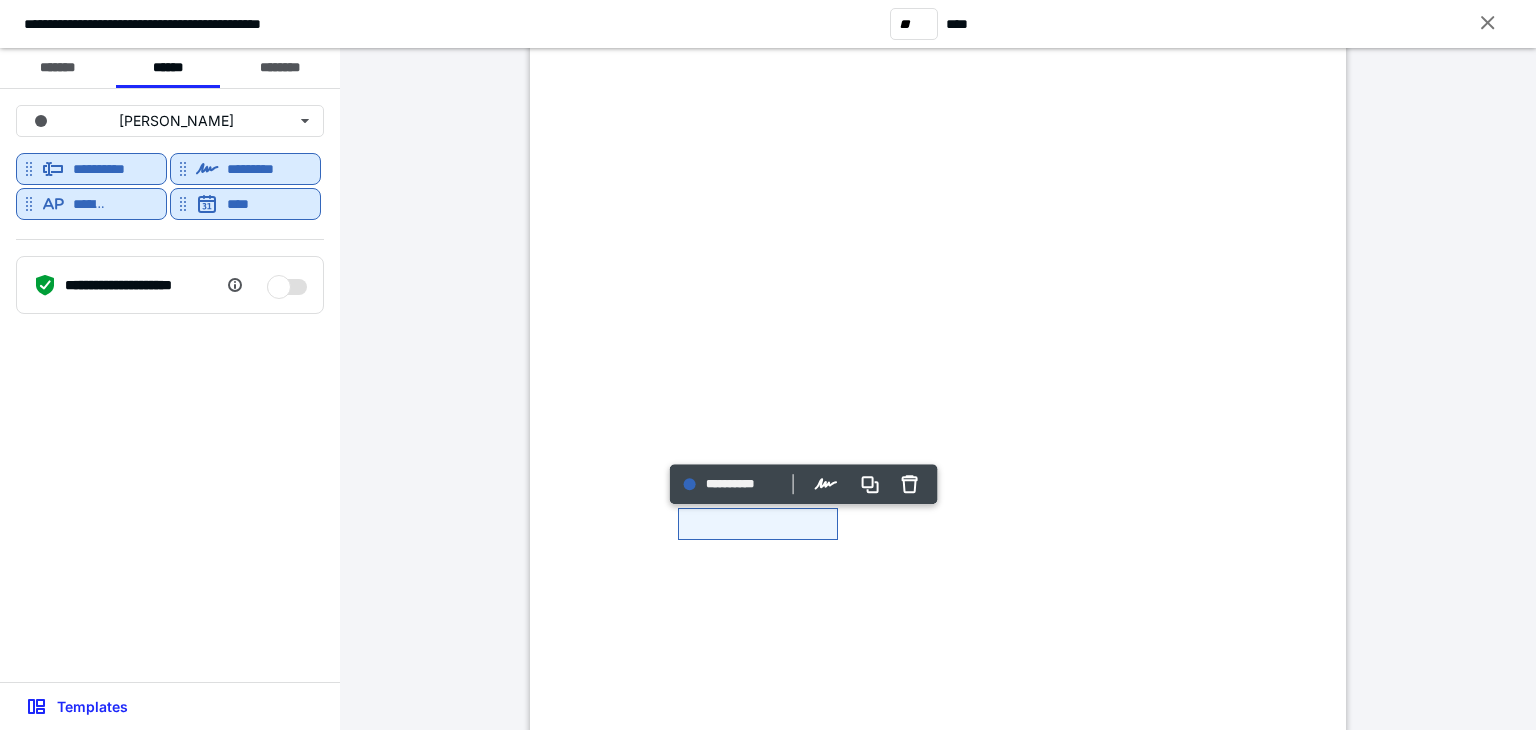 click at bounding box center (938, 470) 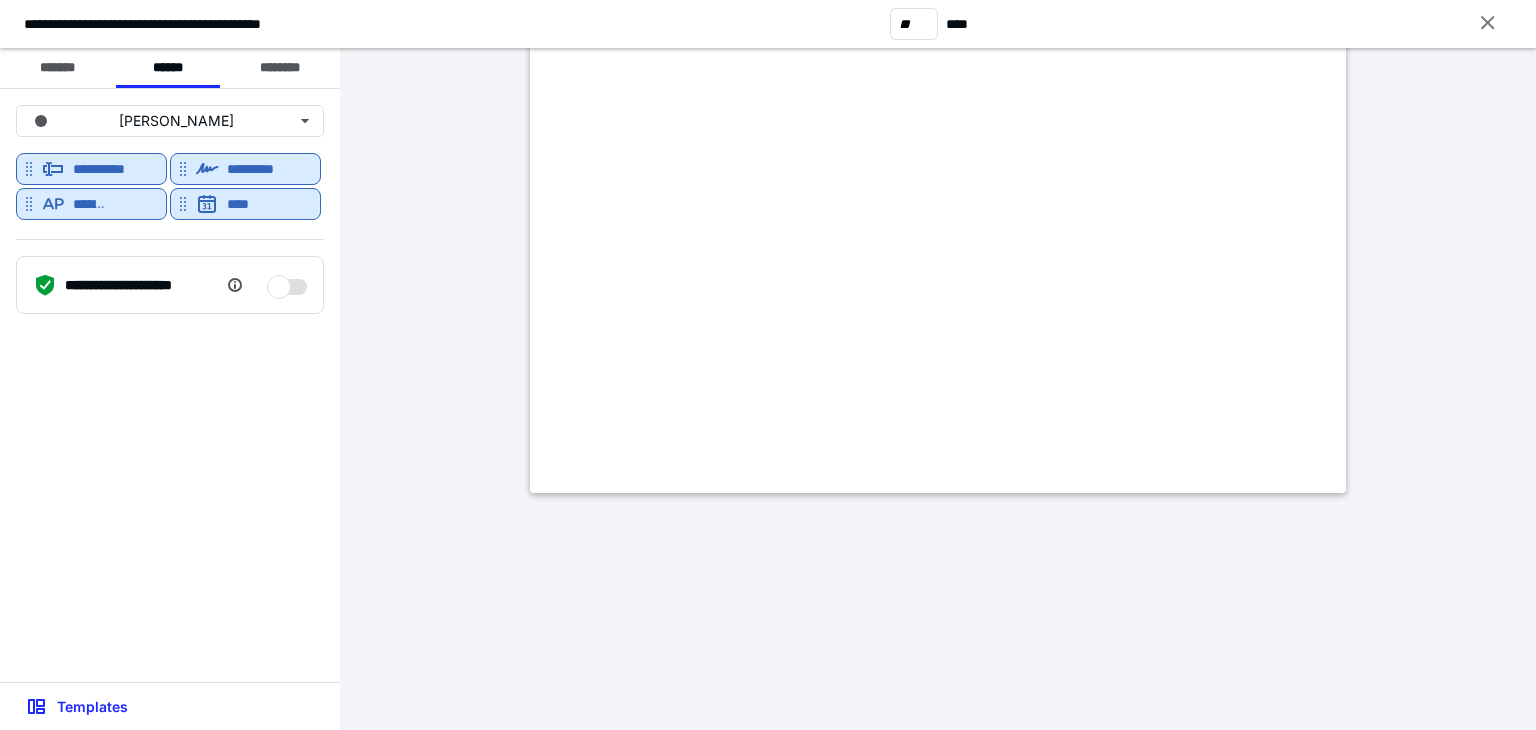 scroll, scrollTop: 38494, scrollLeft: 0, axis: vertical 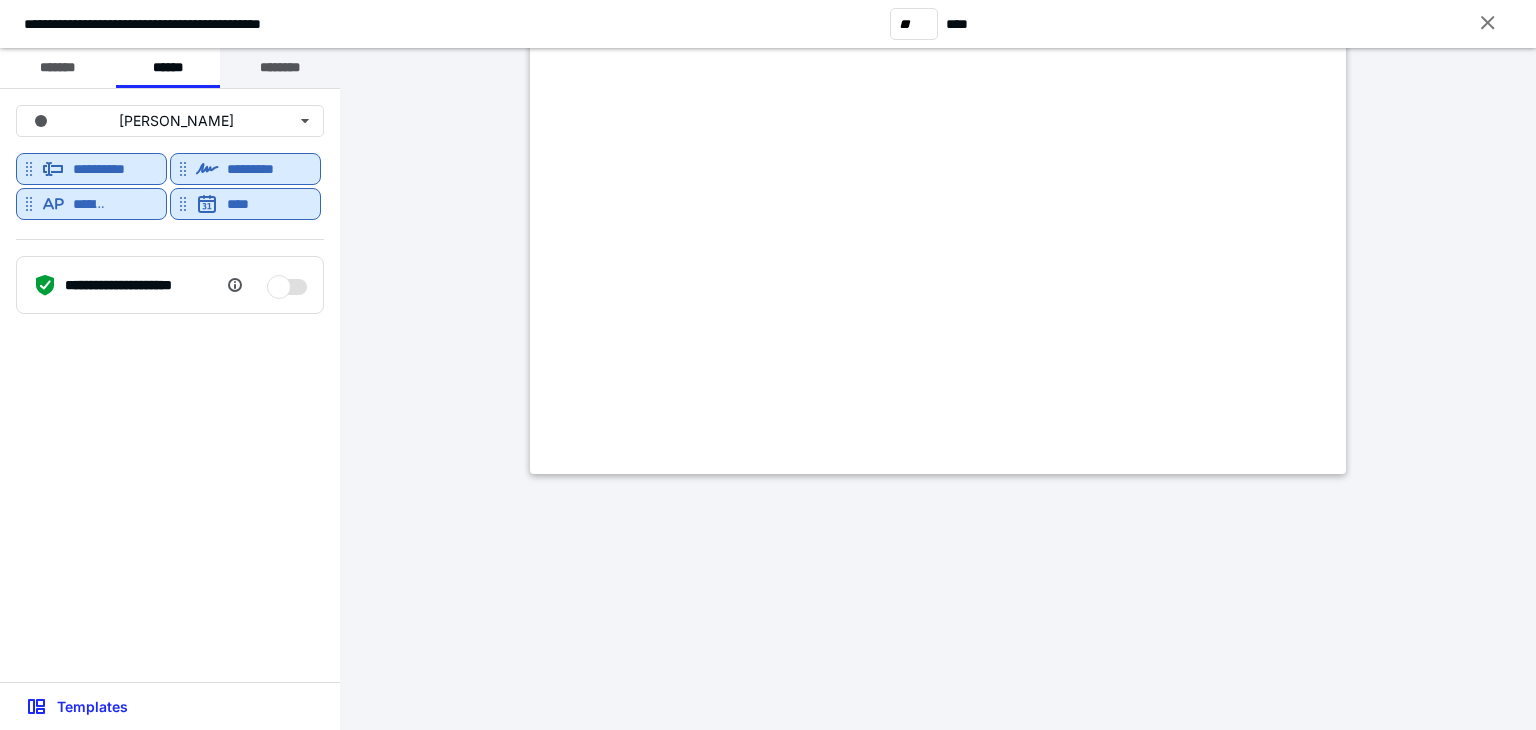 click on "********" at bounding box center [280, 68] 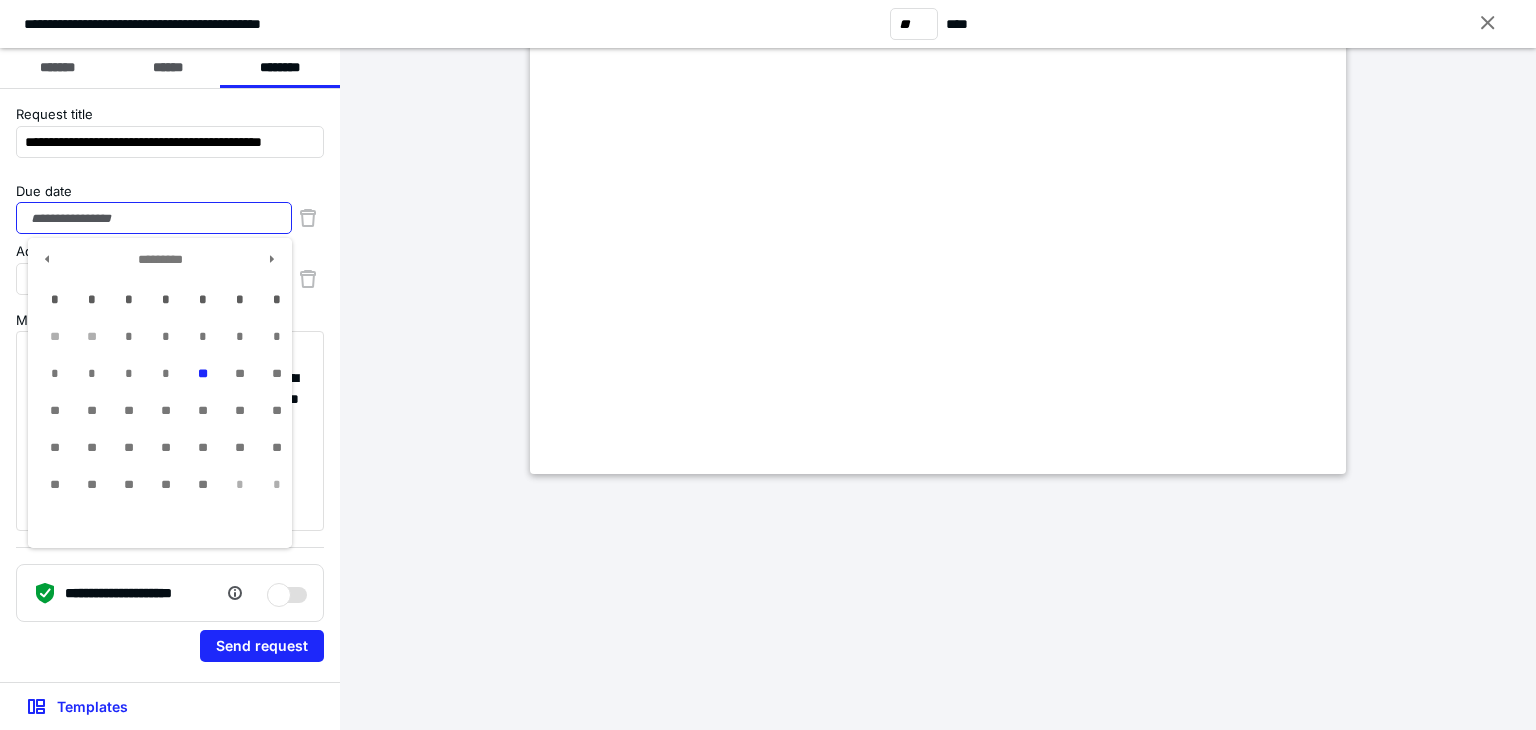 click on "Due date" at bounding box center (154, 218) 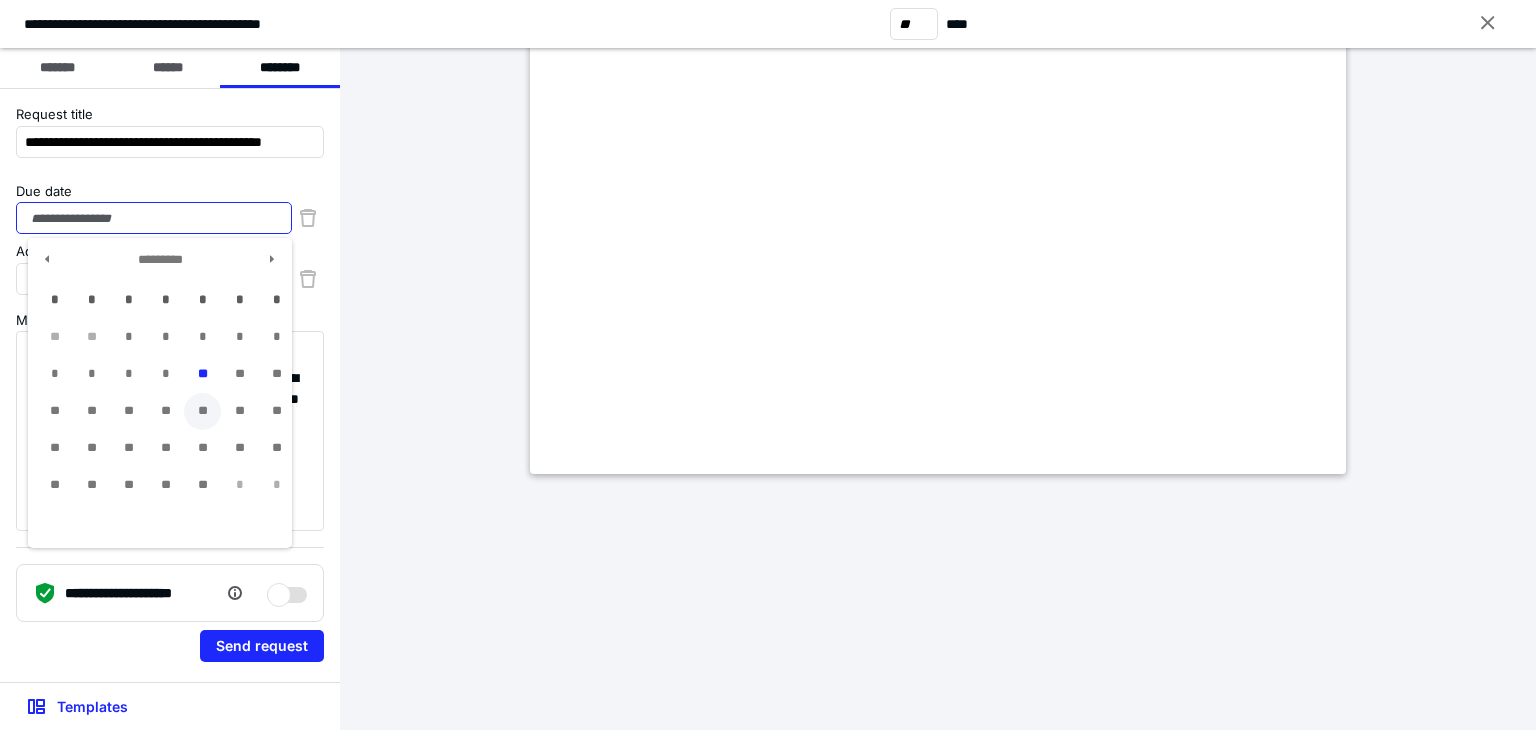 click on "**" at bounding box center (202, 411) 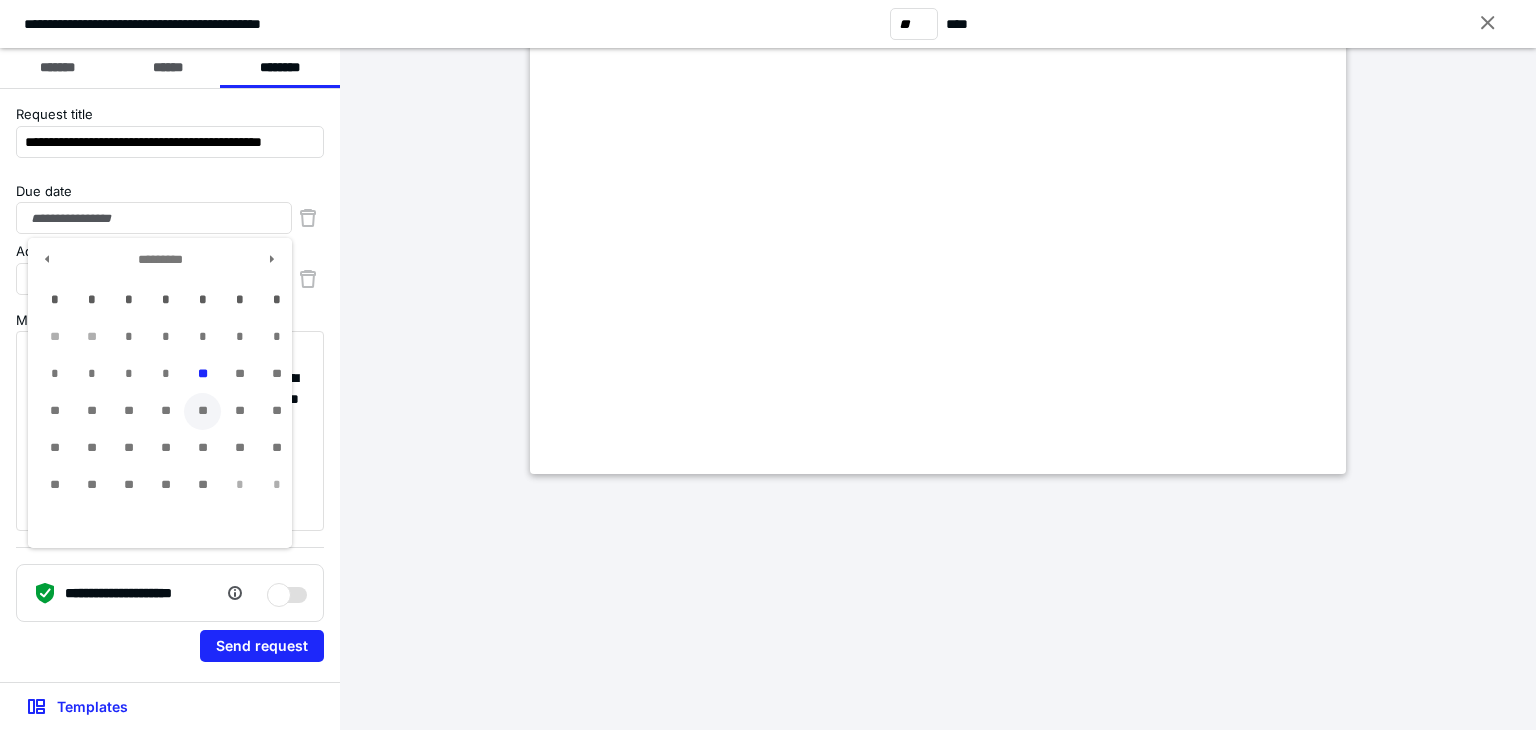 type on "**********" 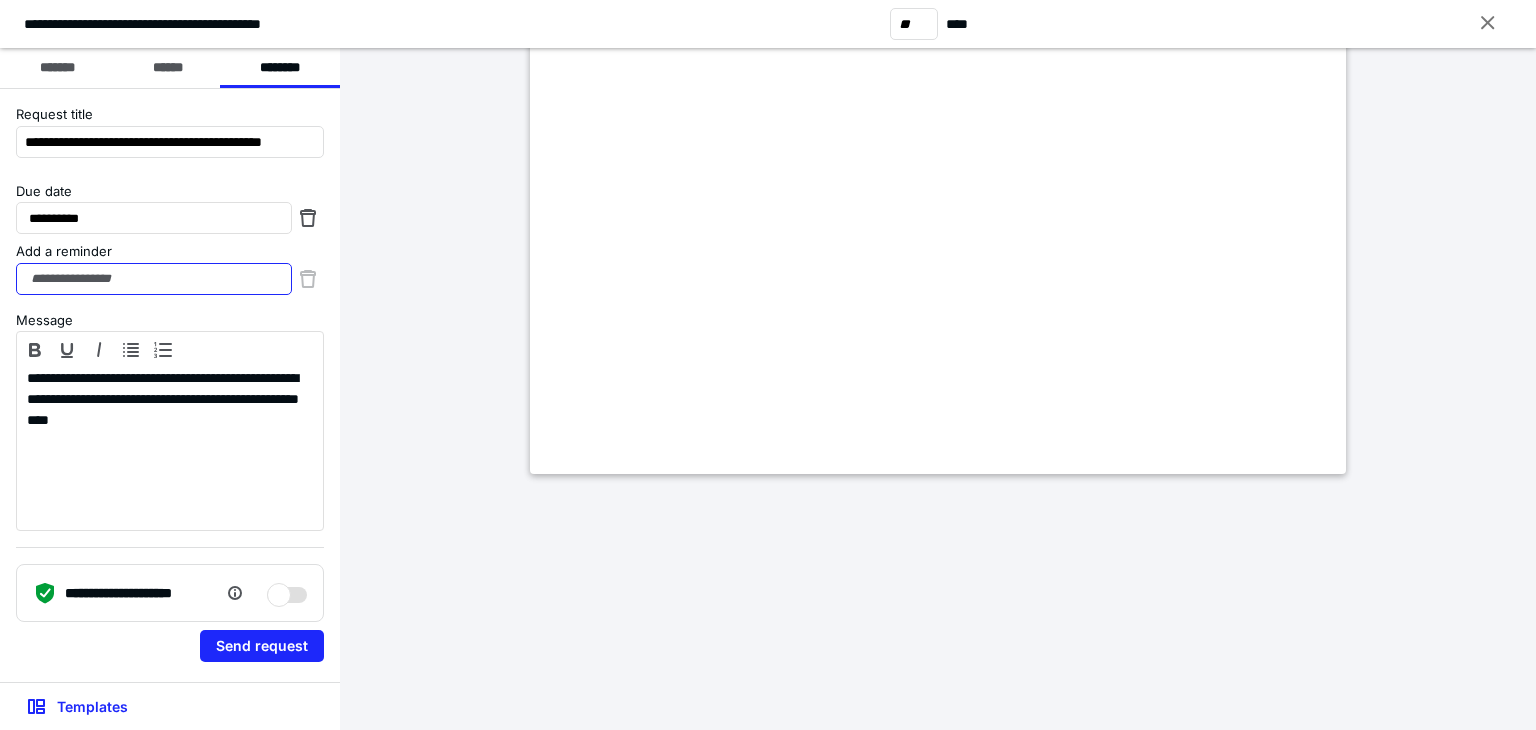 click on "Add a reminder" at bounding box center (154, 279) 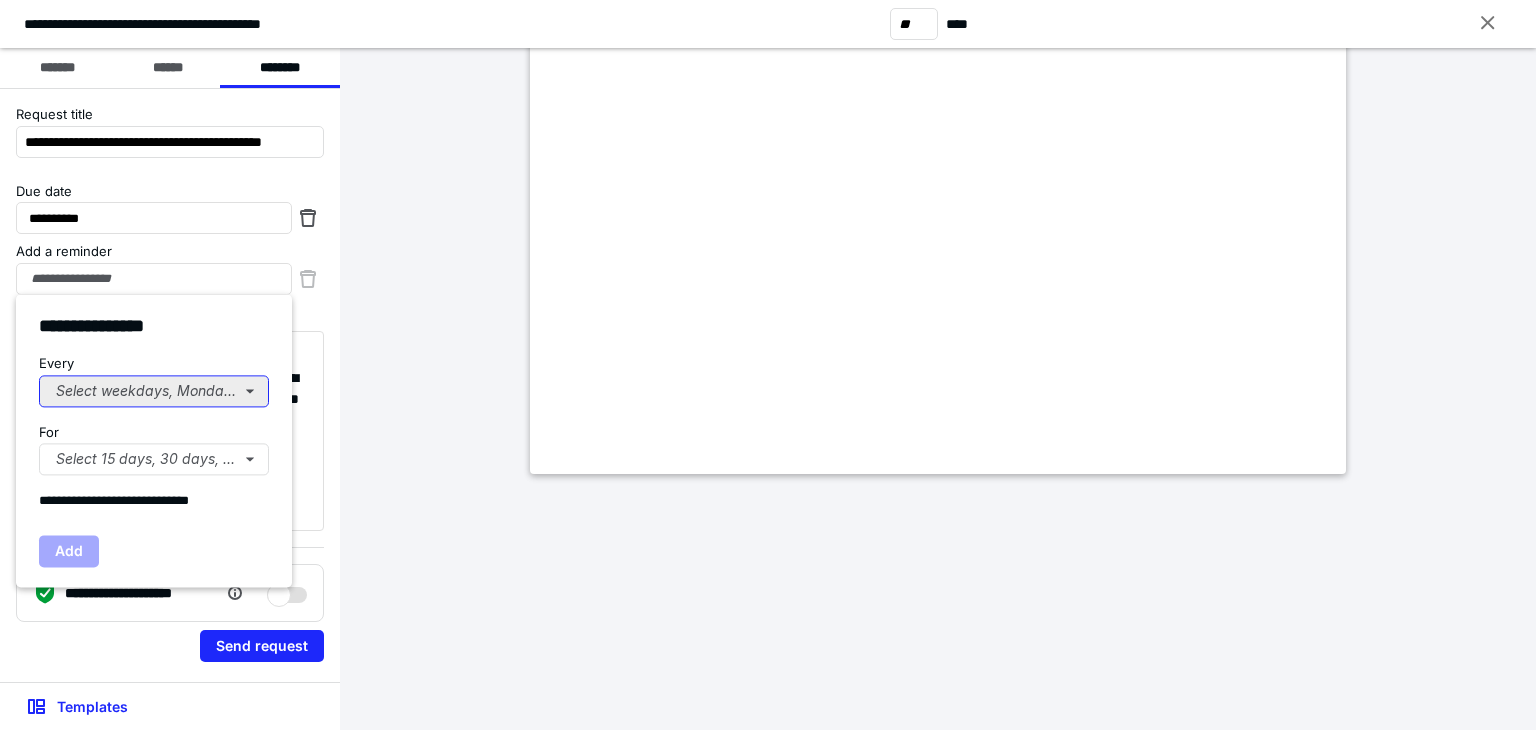 click on "Select weekdays, Mondays, or Tues..." at bounding box center [154, 391] 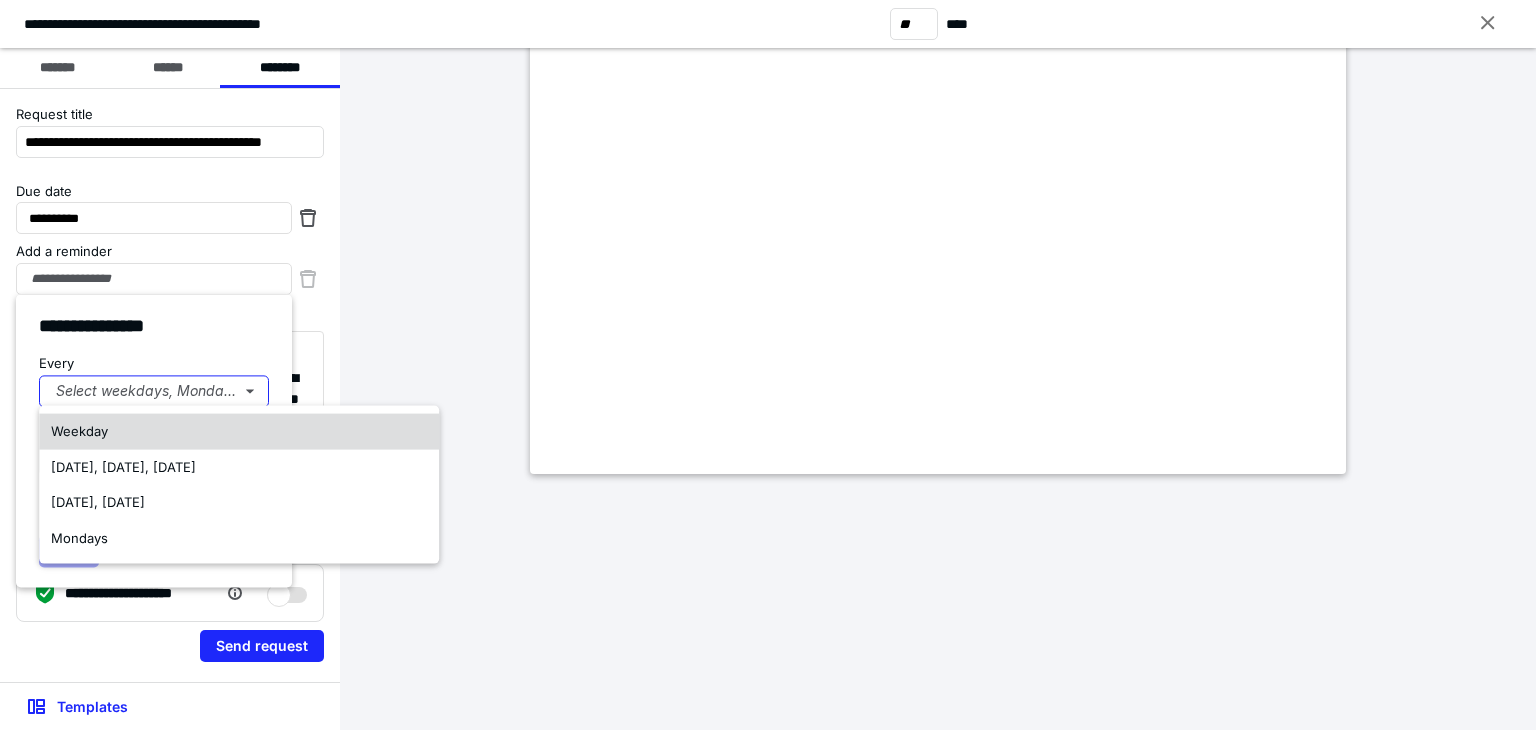 click on "Weekday" at bounding box center [79, 431] 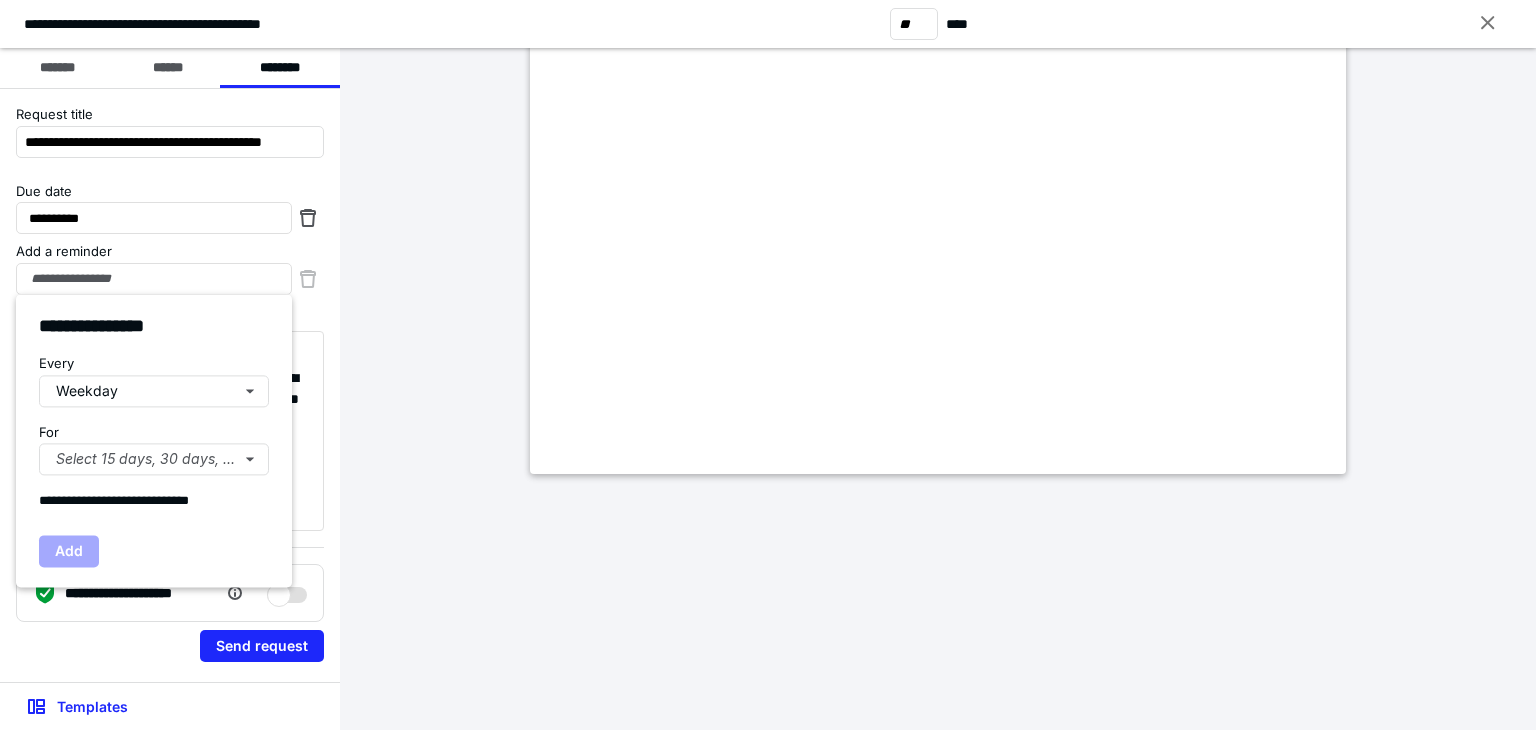 click on "Add" at bounding box center (69, 551) 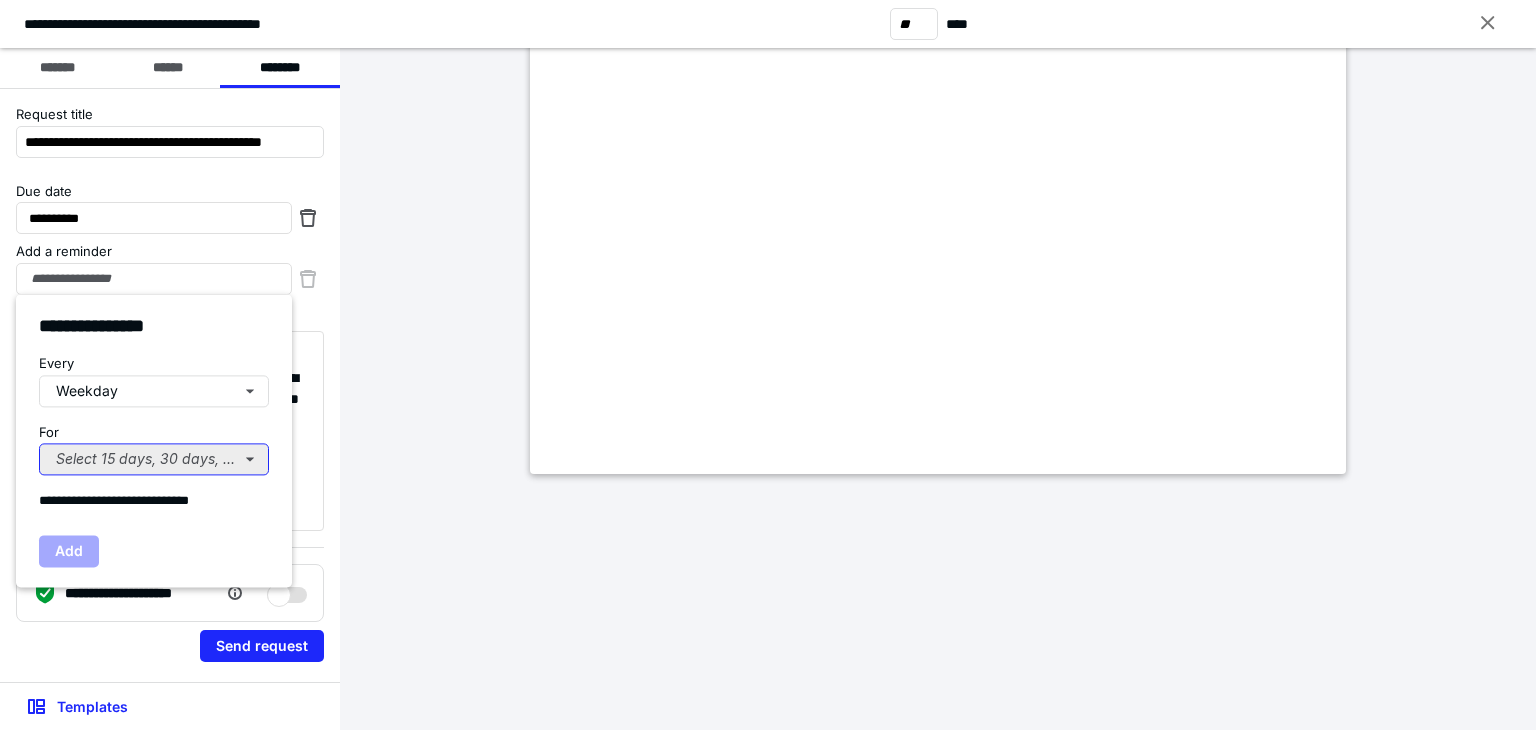 click on "Select 15 days, 30 days, or 45 days..." at bounding box center (154, 459) 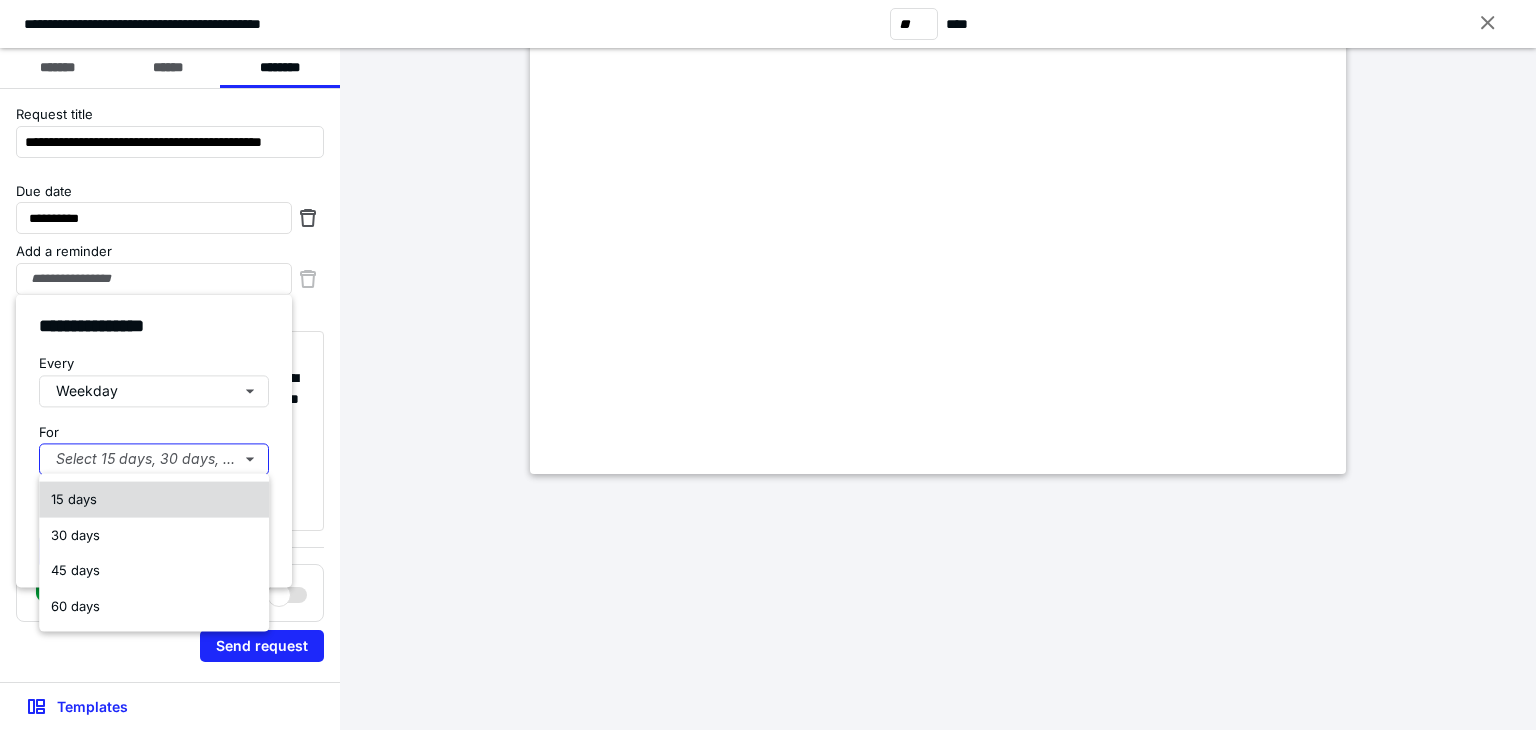 click on "15 days" at bounding box center (74, 500) 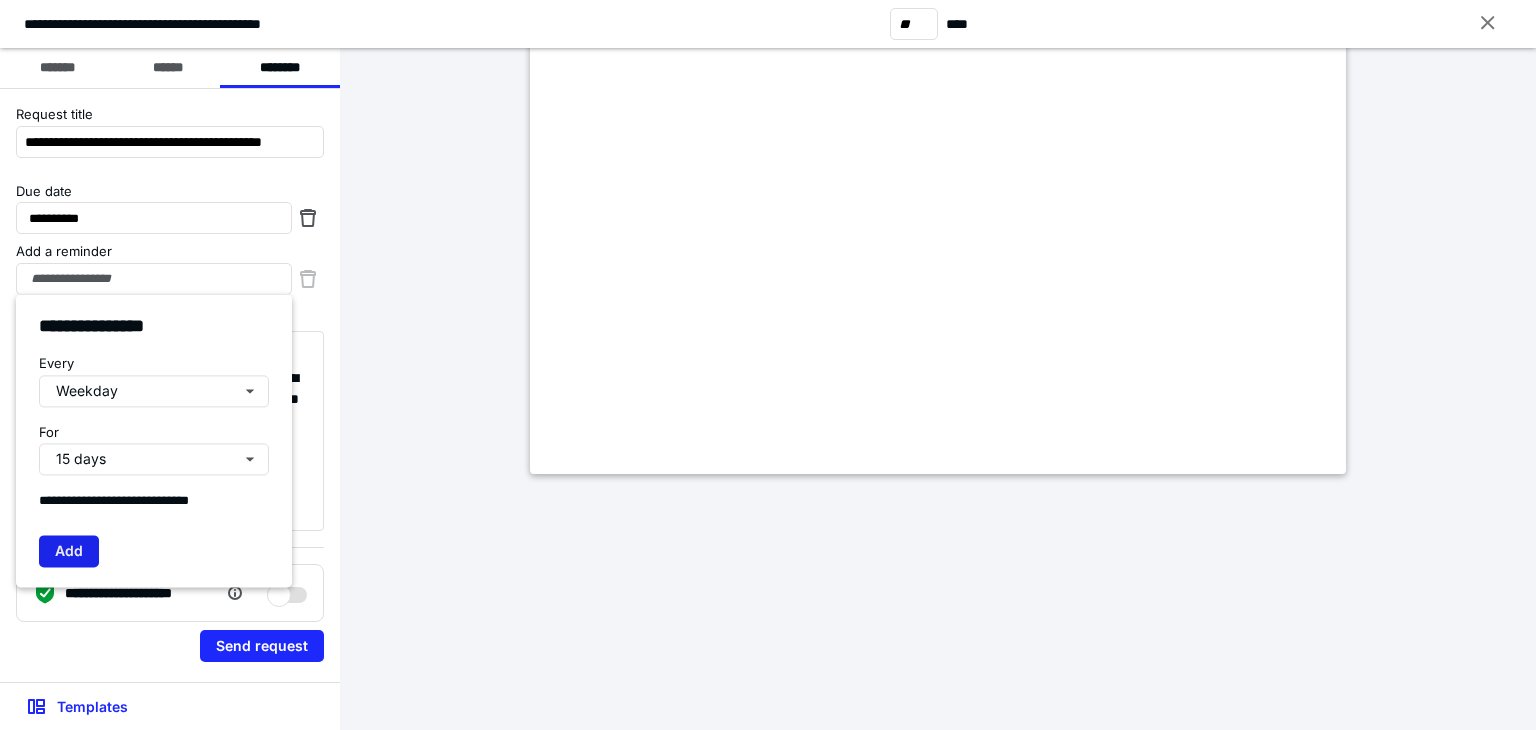 click on "Add" at bounding box center (69, 551) 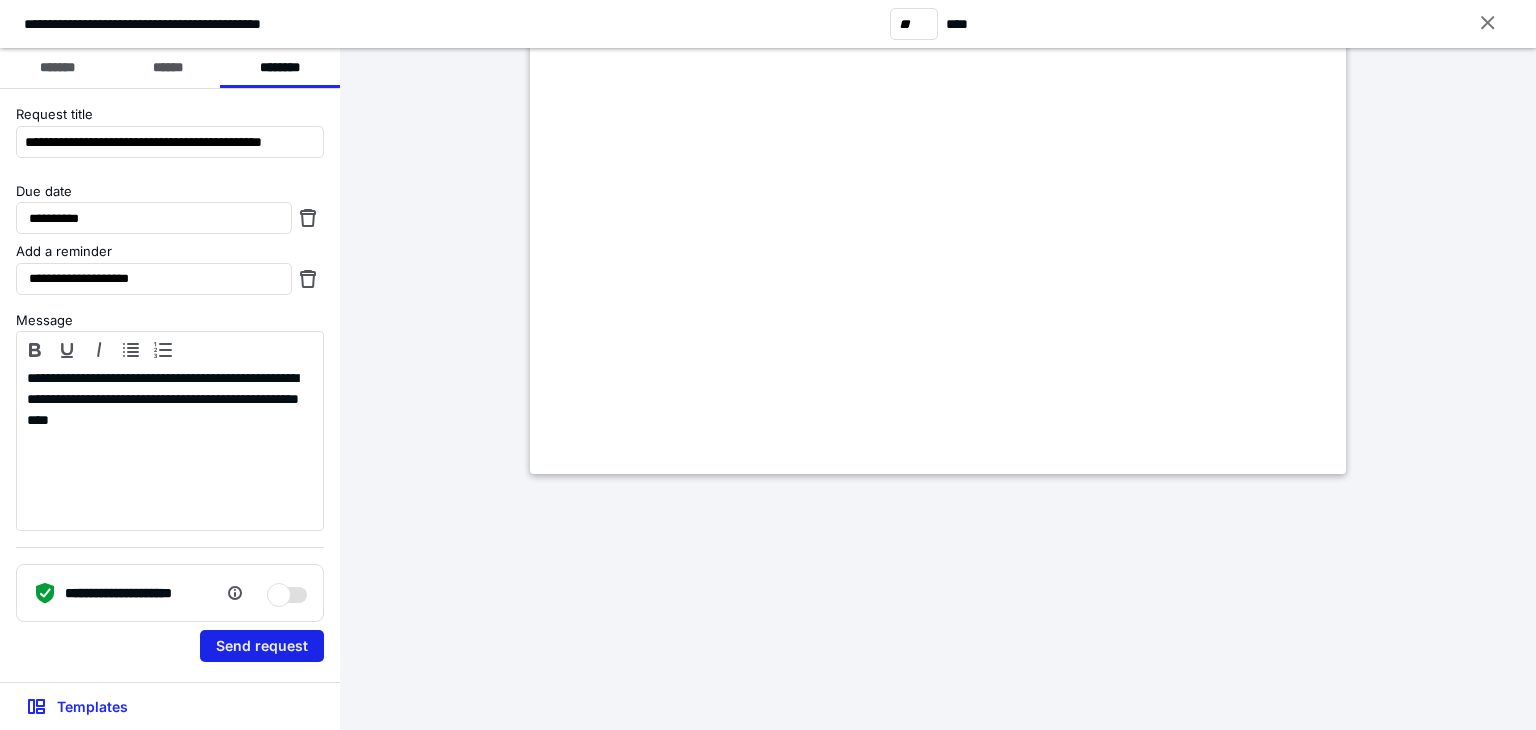 click on "Send request" at bounding box center [262, 646] 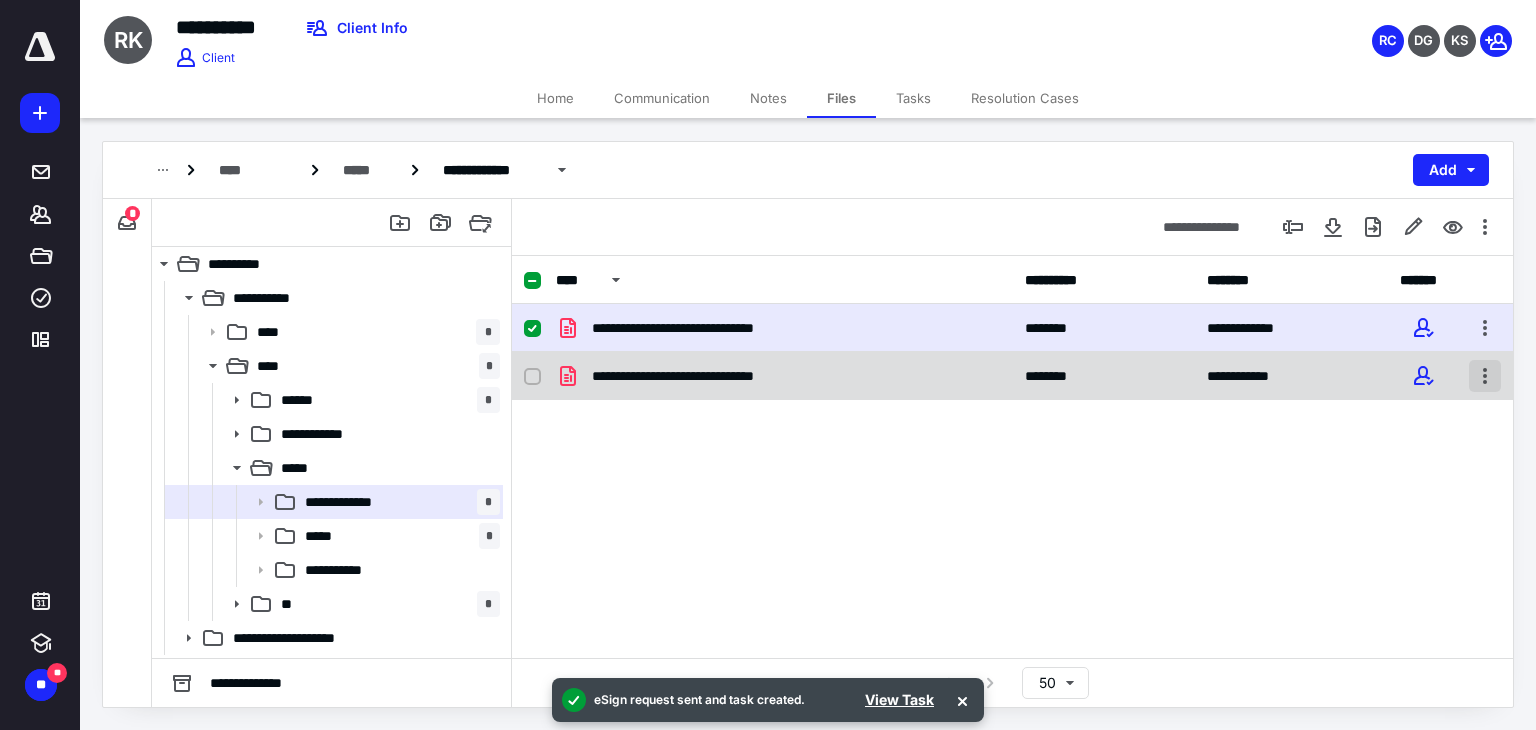 click at bounding box center (1485, 376) 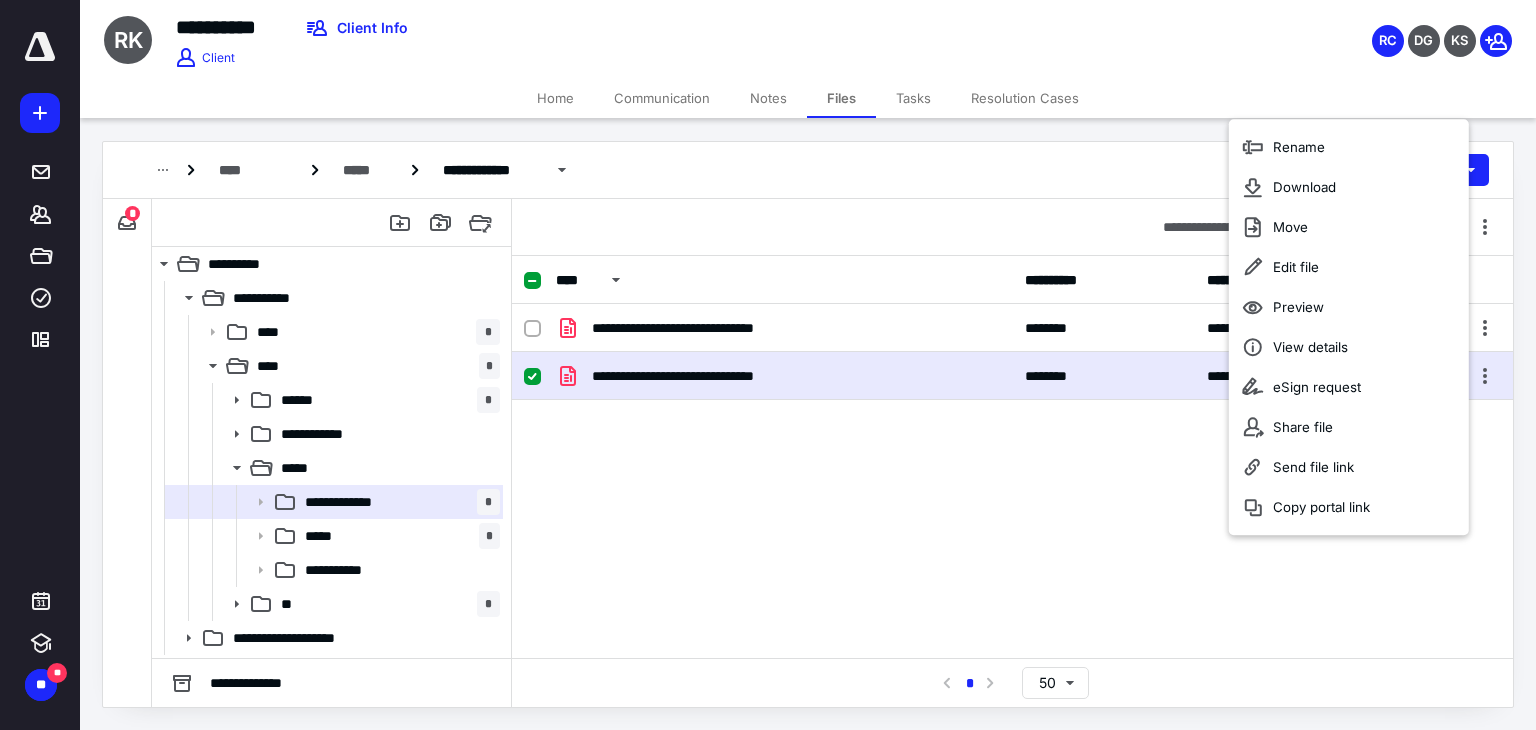 click on "**********" at bounding box center [1012, 454] 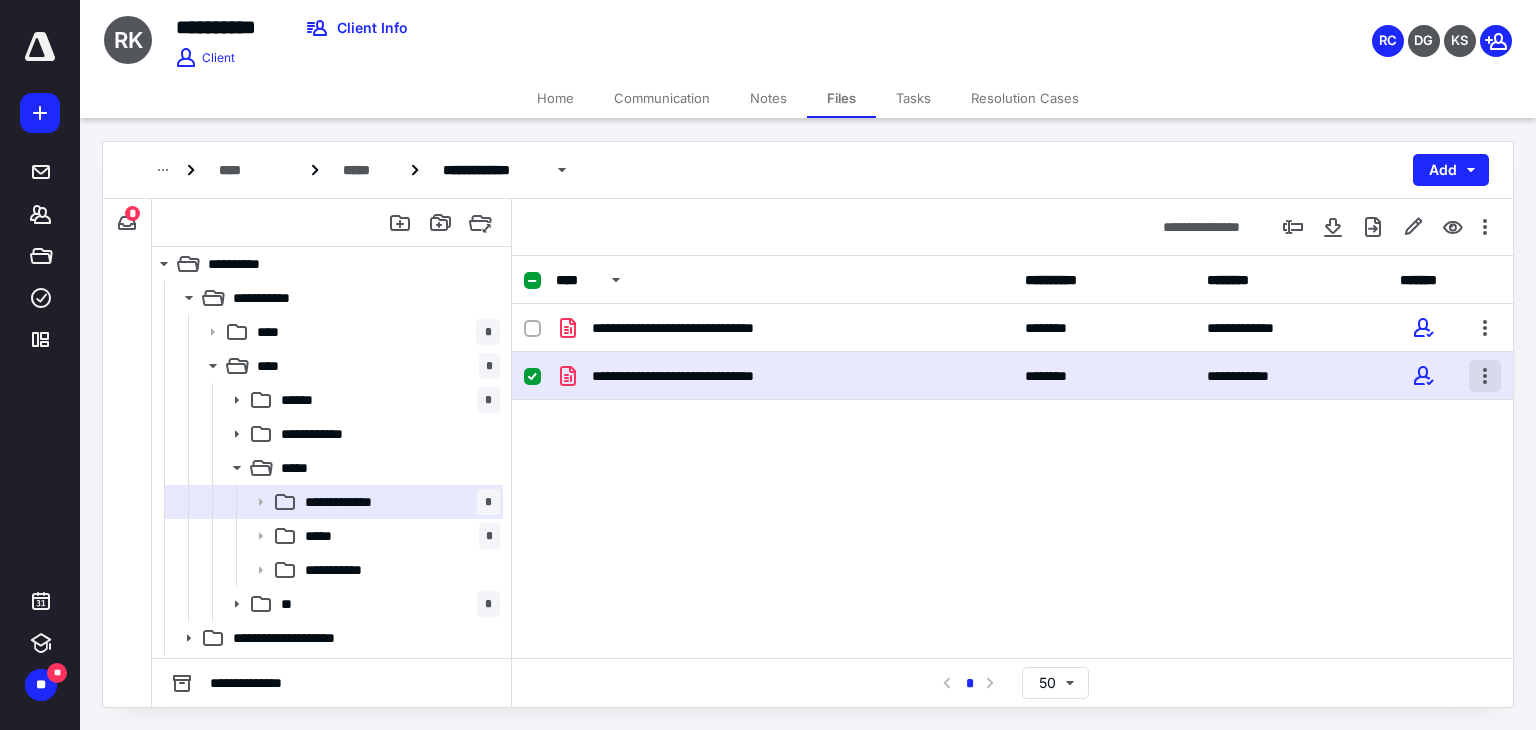 click at bounding box center [1485, 376] 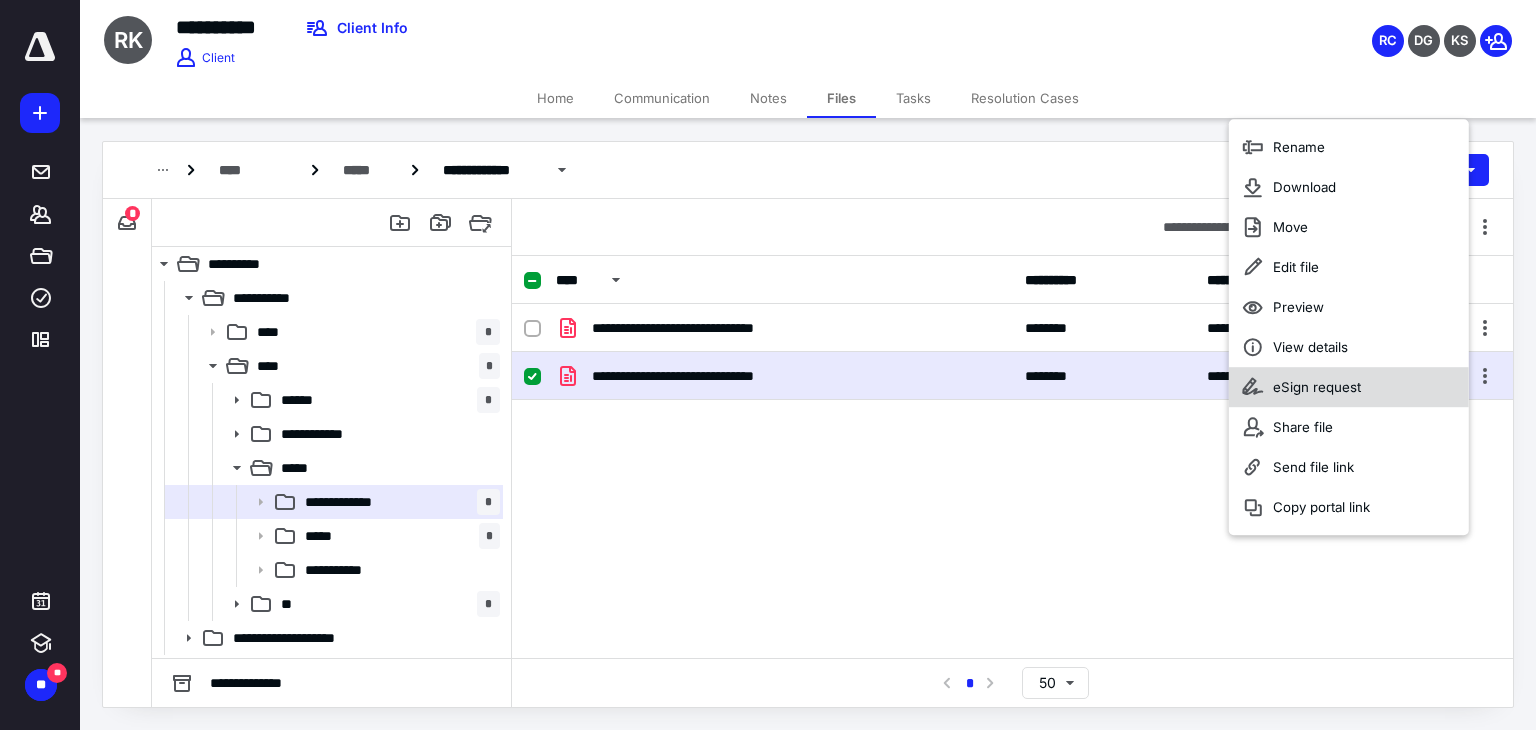 click on "eSign request" at bounding box center (1317, 387) 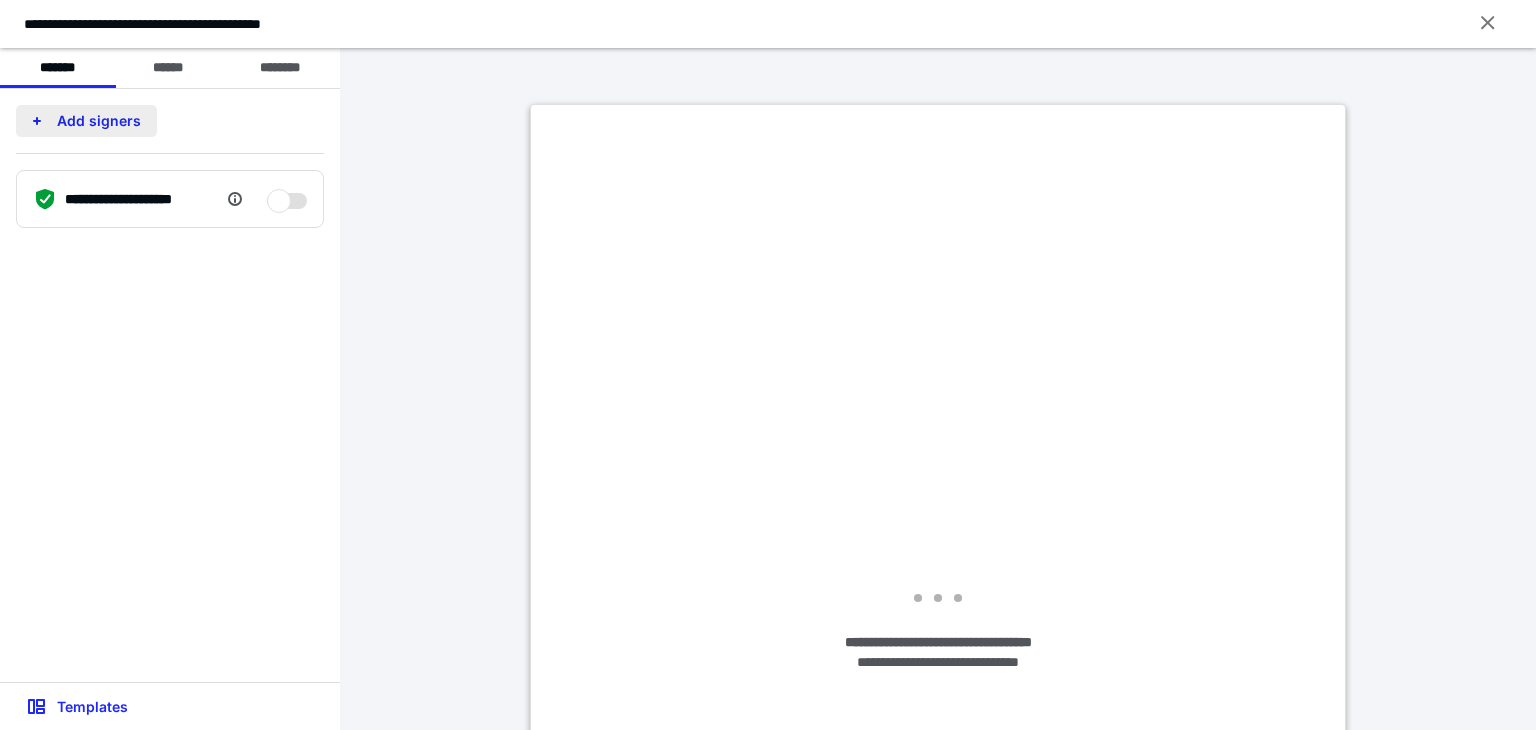 click on "Add signers" at bounding box center [86, 121] 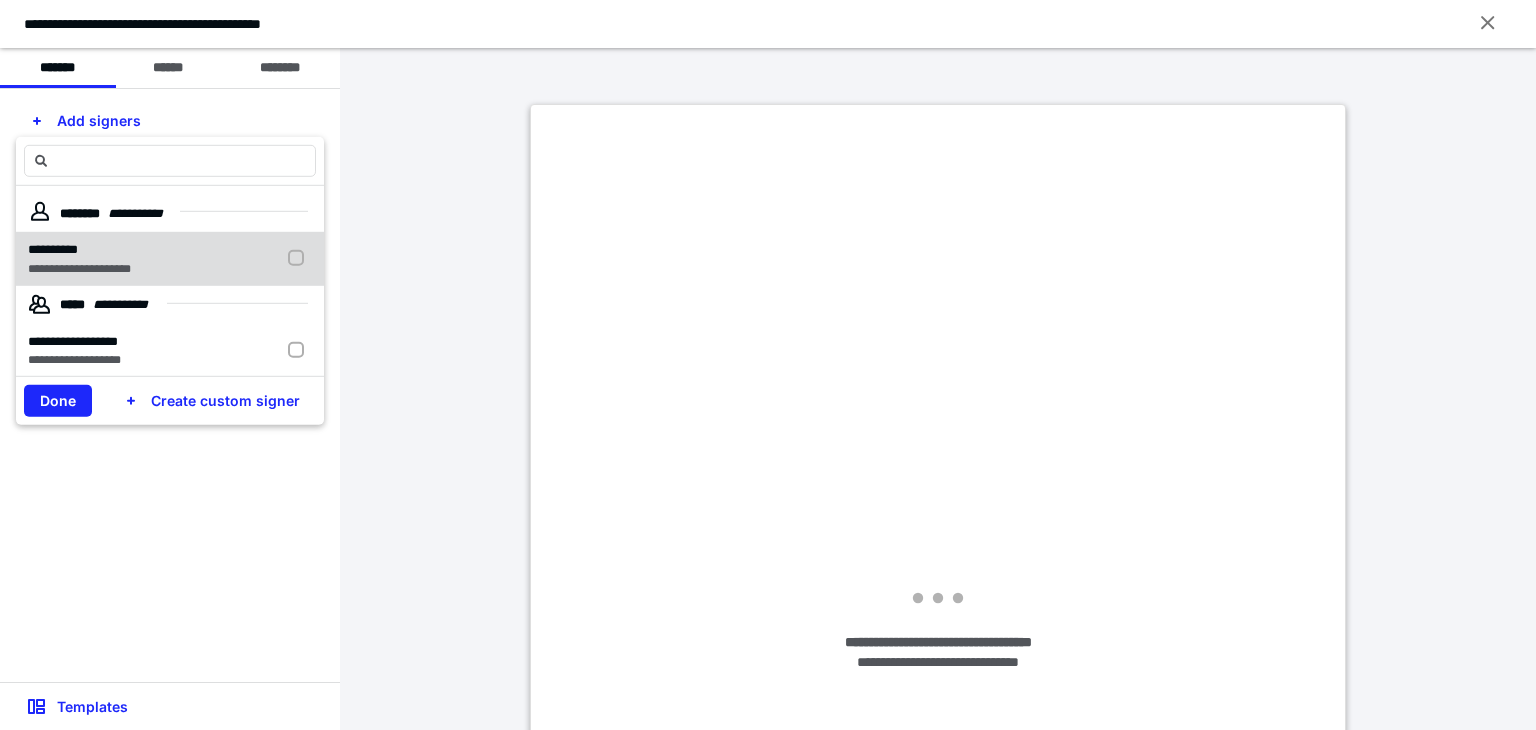 click at bounding box center [300, 258] 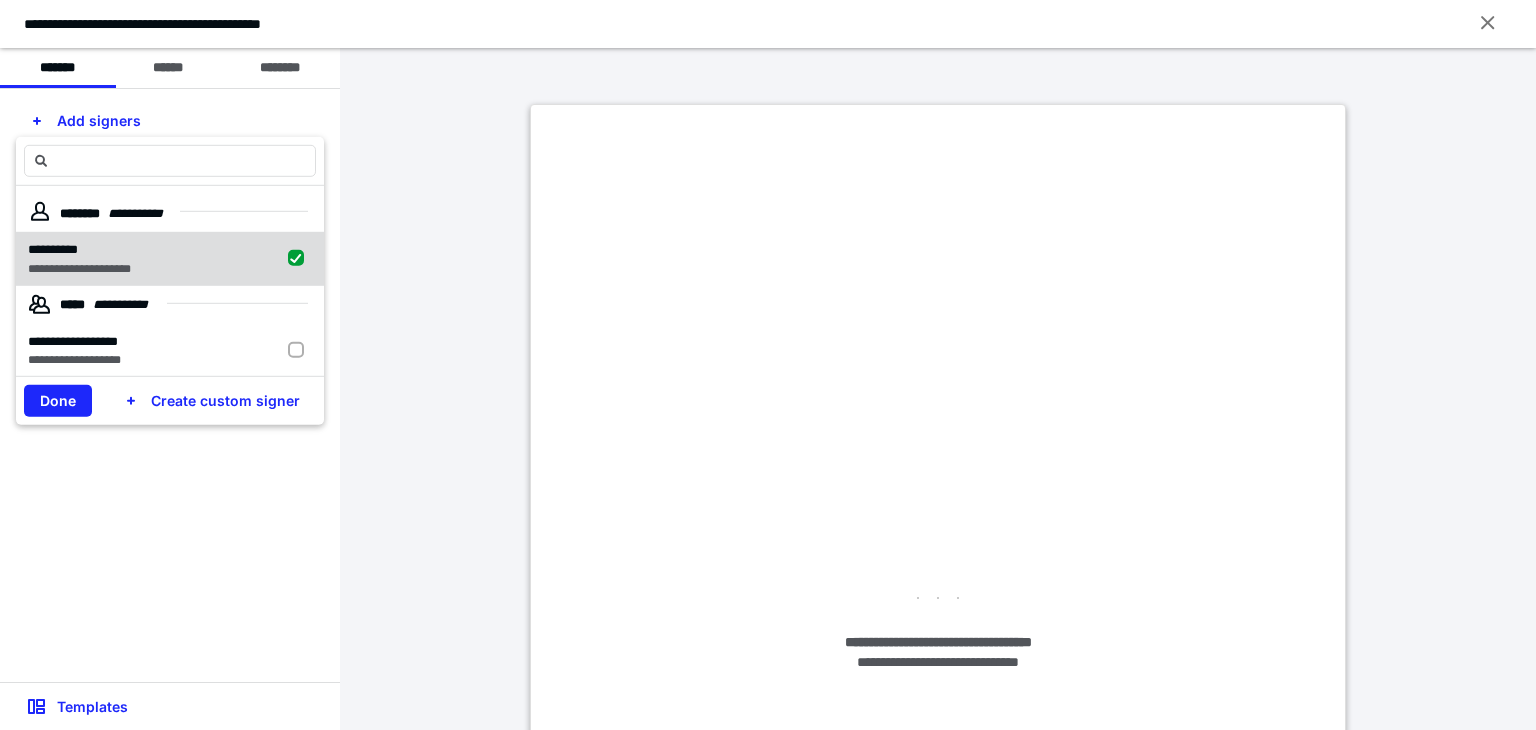 checkbox on "true" 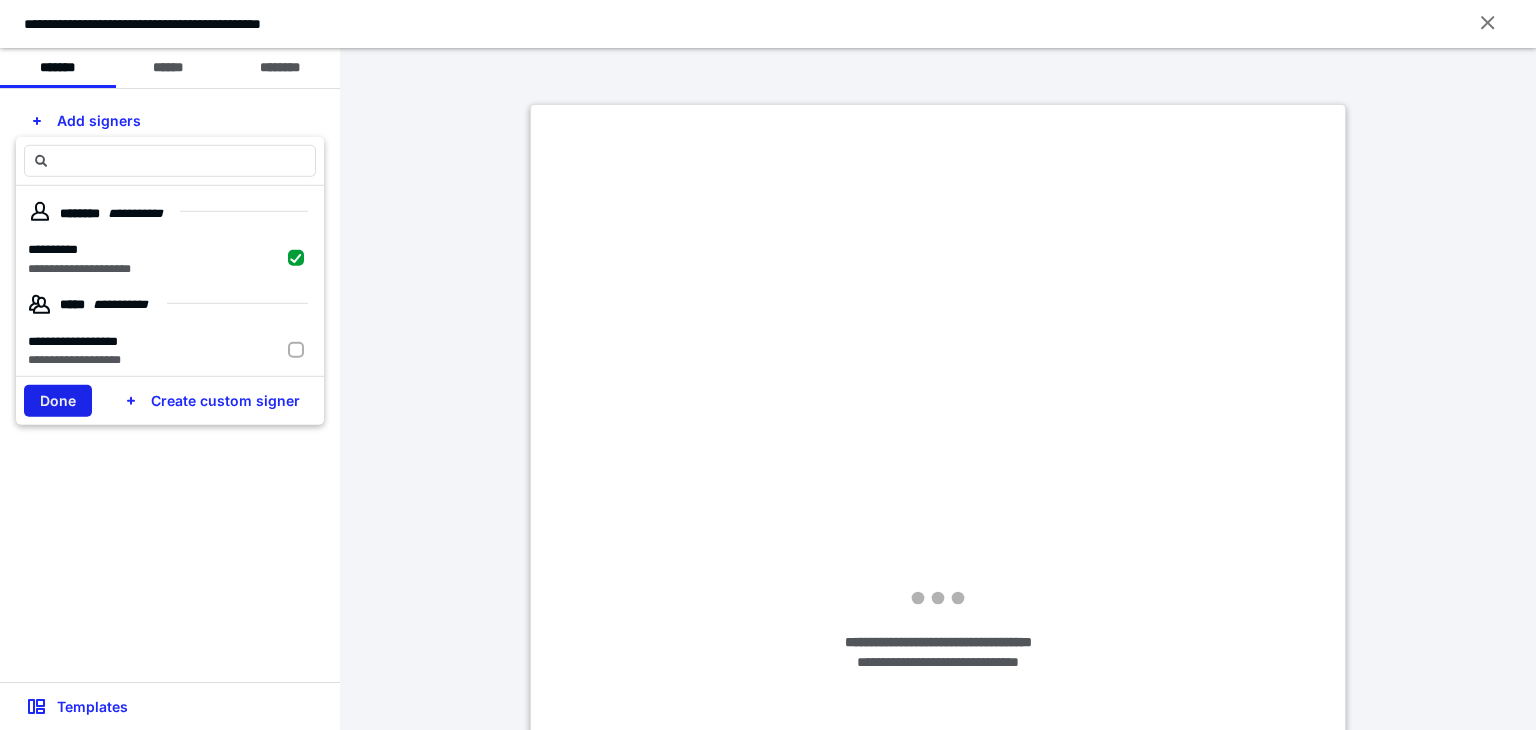 click on "Done" at bounding box center (58, 401) 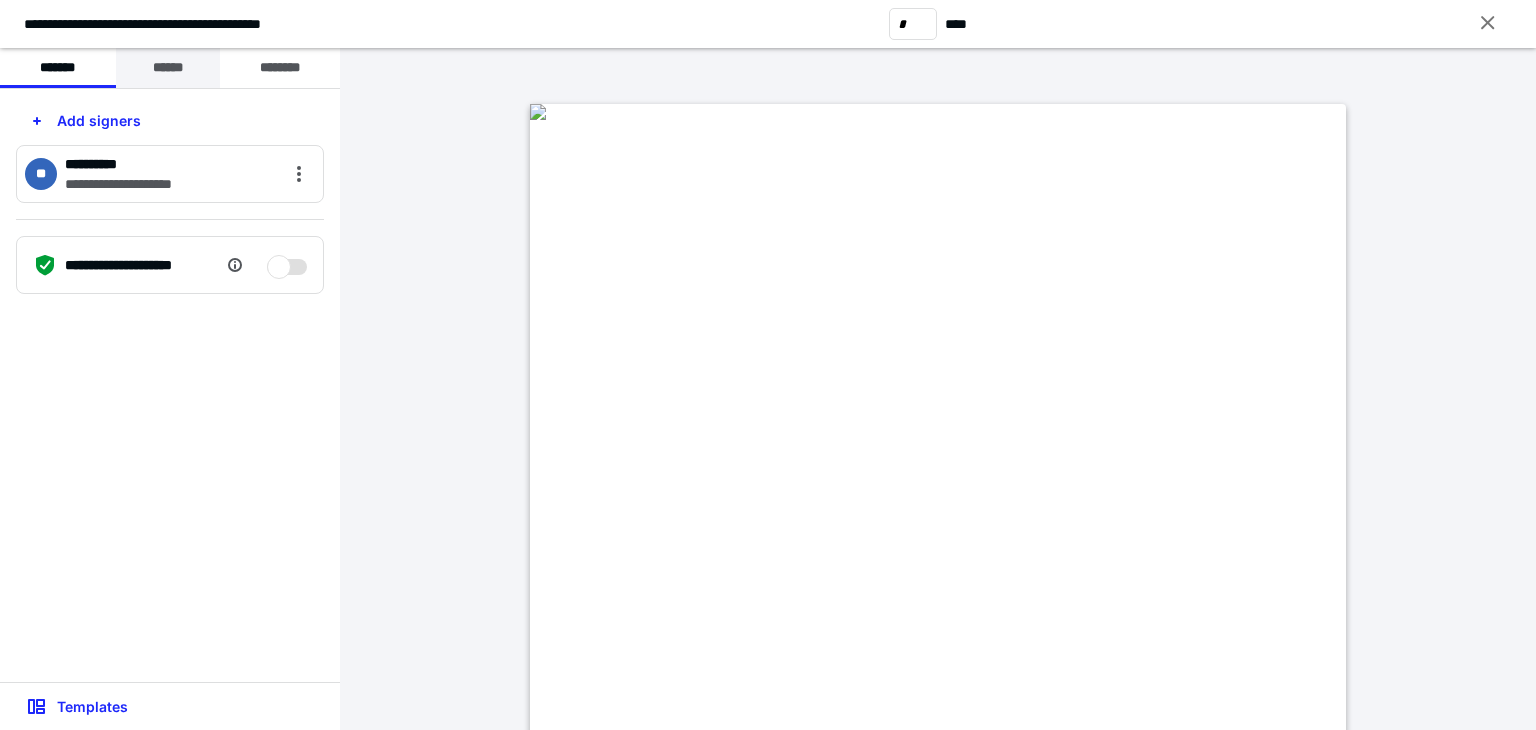 click on "******" at bounding box center (168, 68) 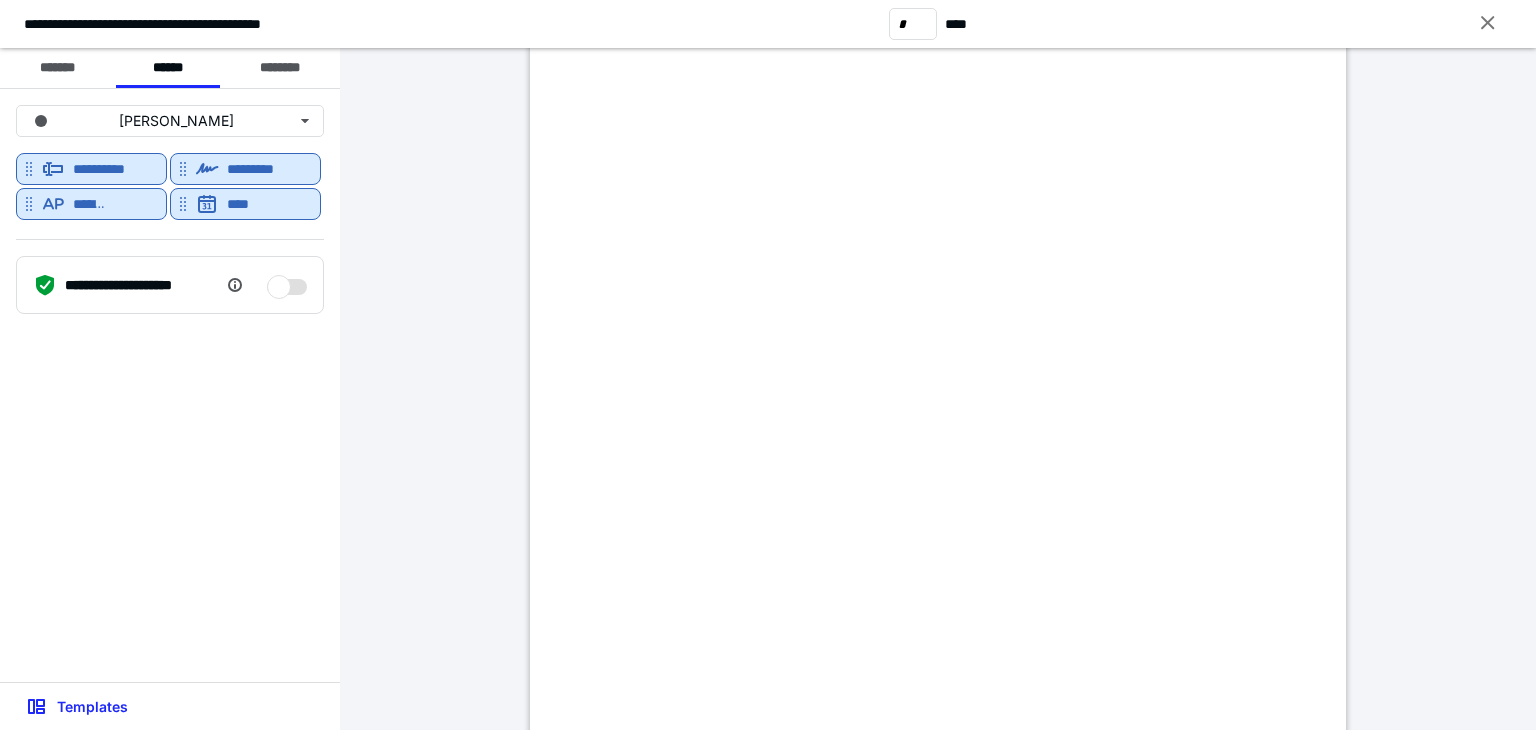 scroll, scrollTop: 284, scrollLeft: 0, axis: vertical 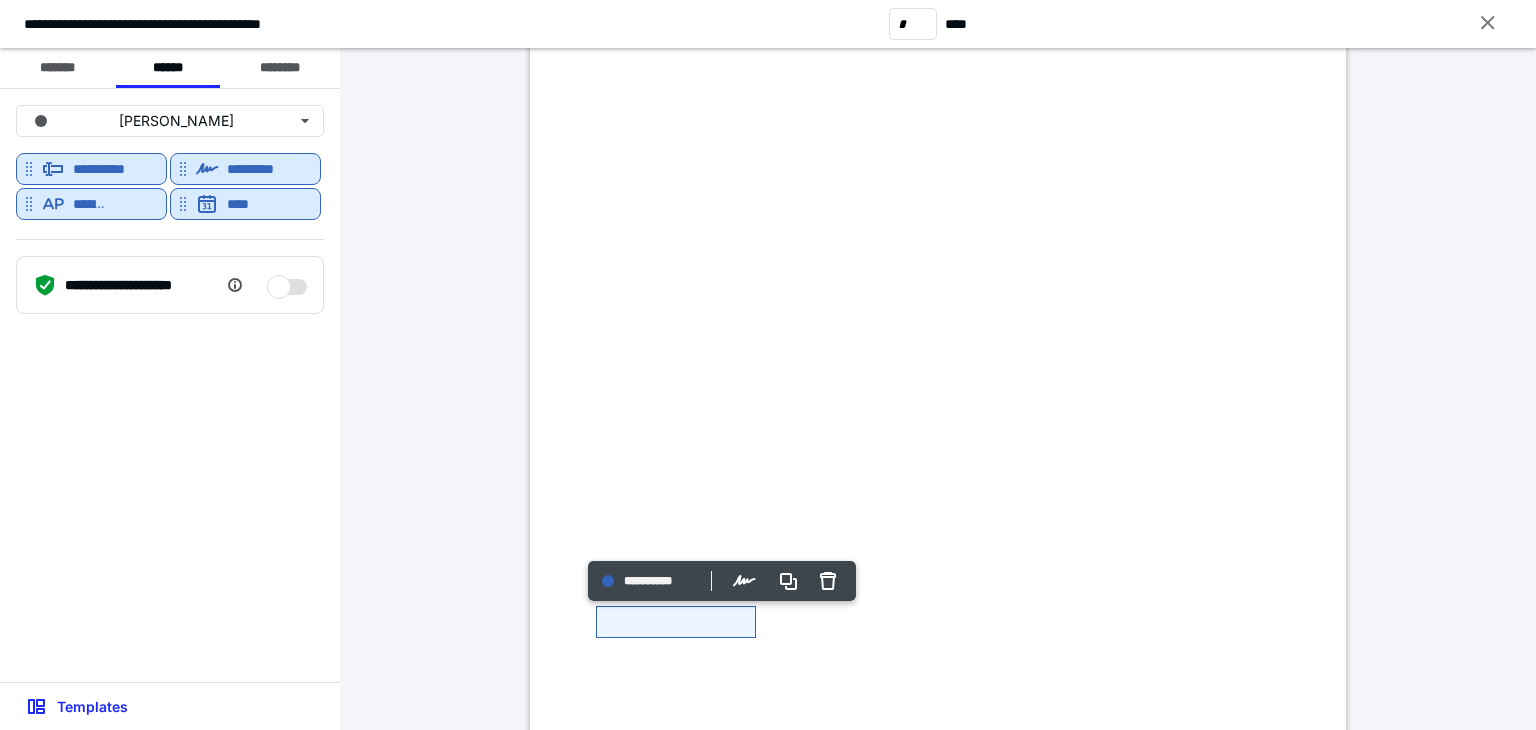 click at bounding box center [538, -172] 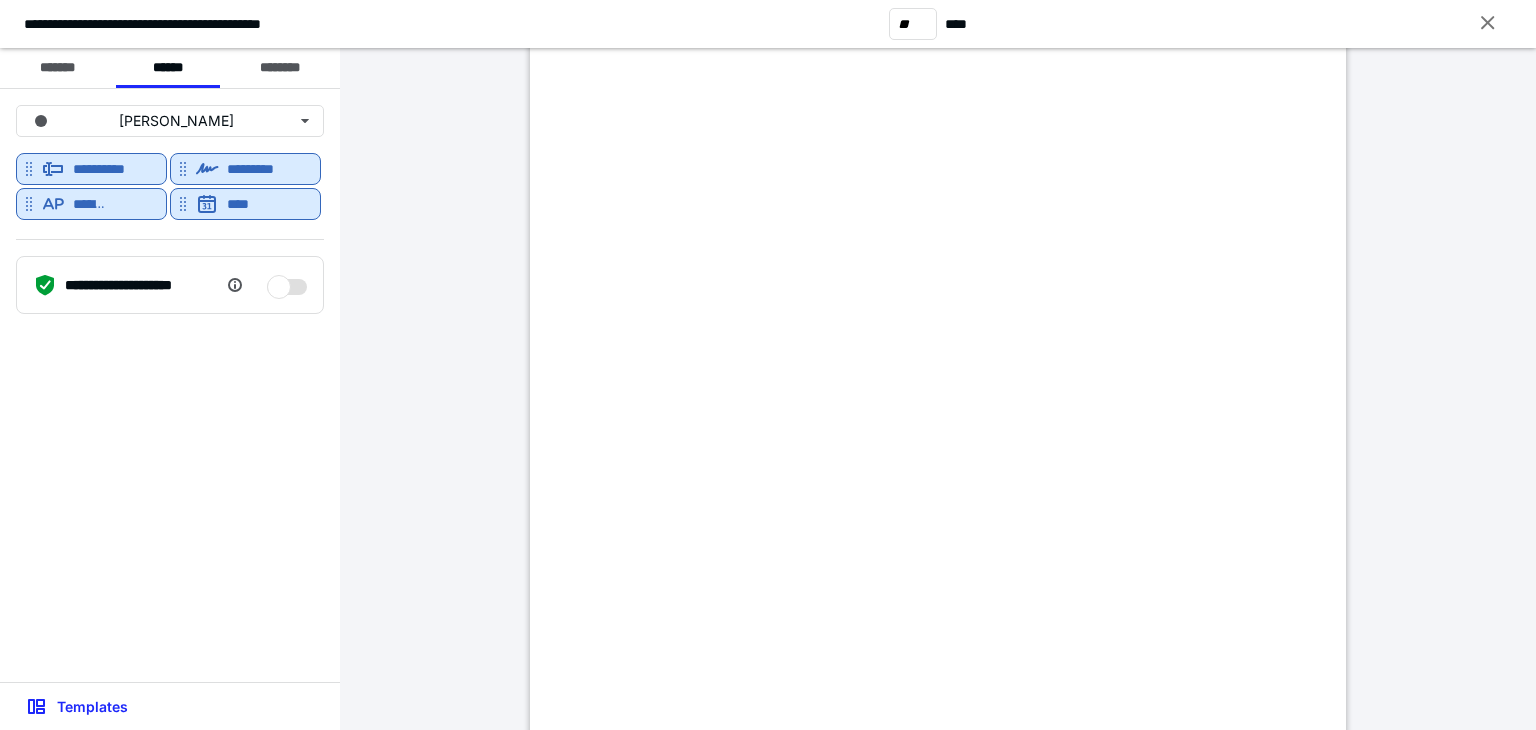 scroll, scrollTop: 28820, scrollLeft: 0, axis: vertical 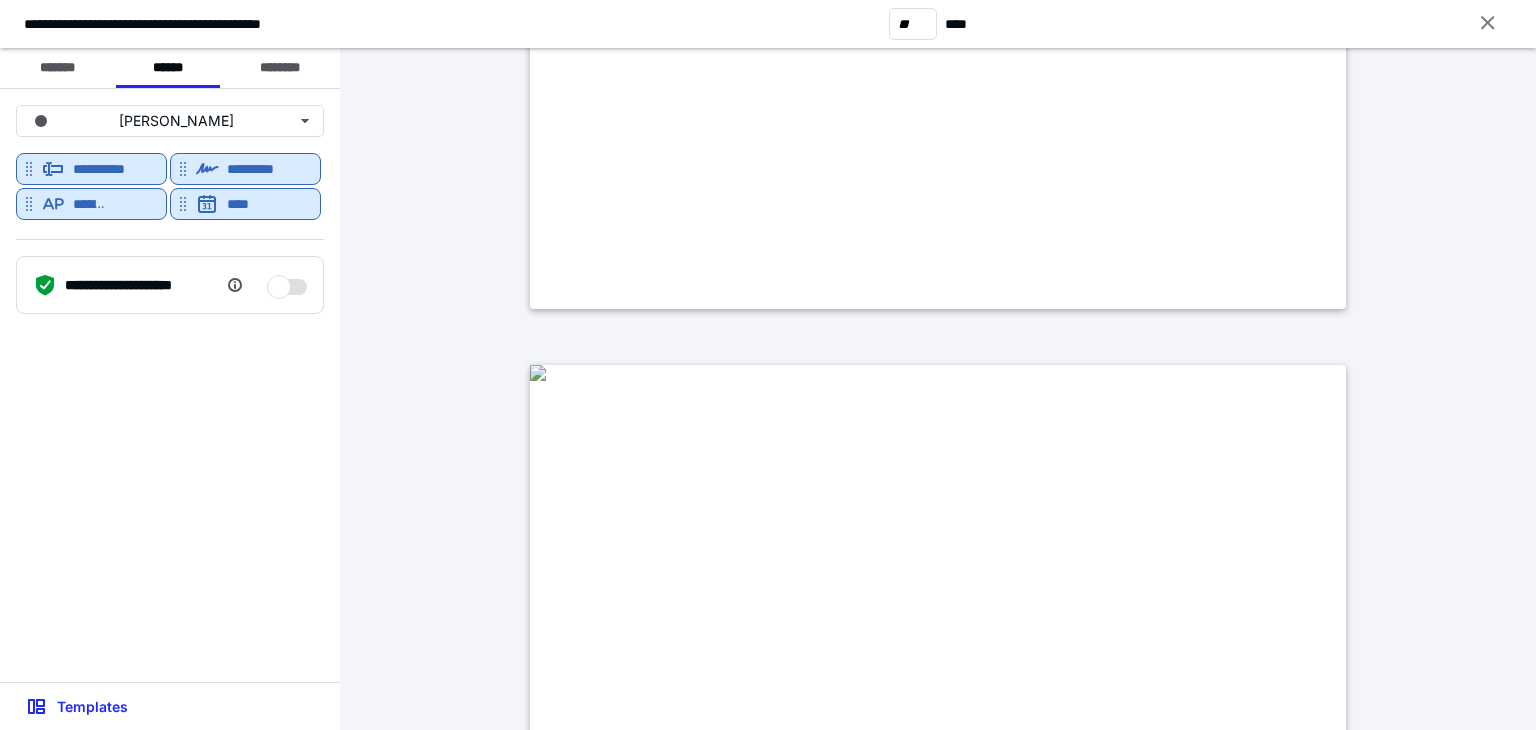 type on "**" 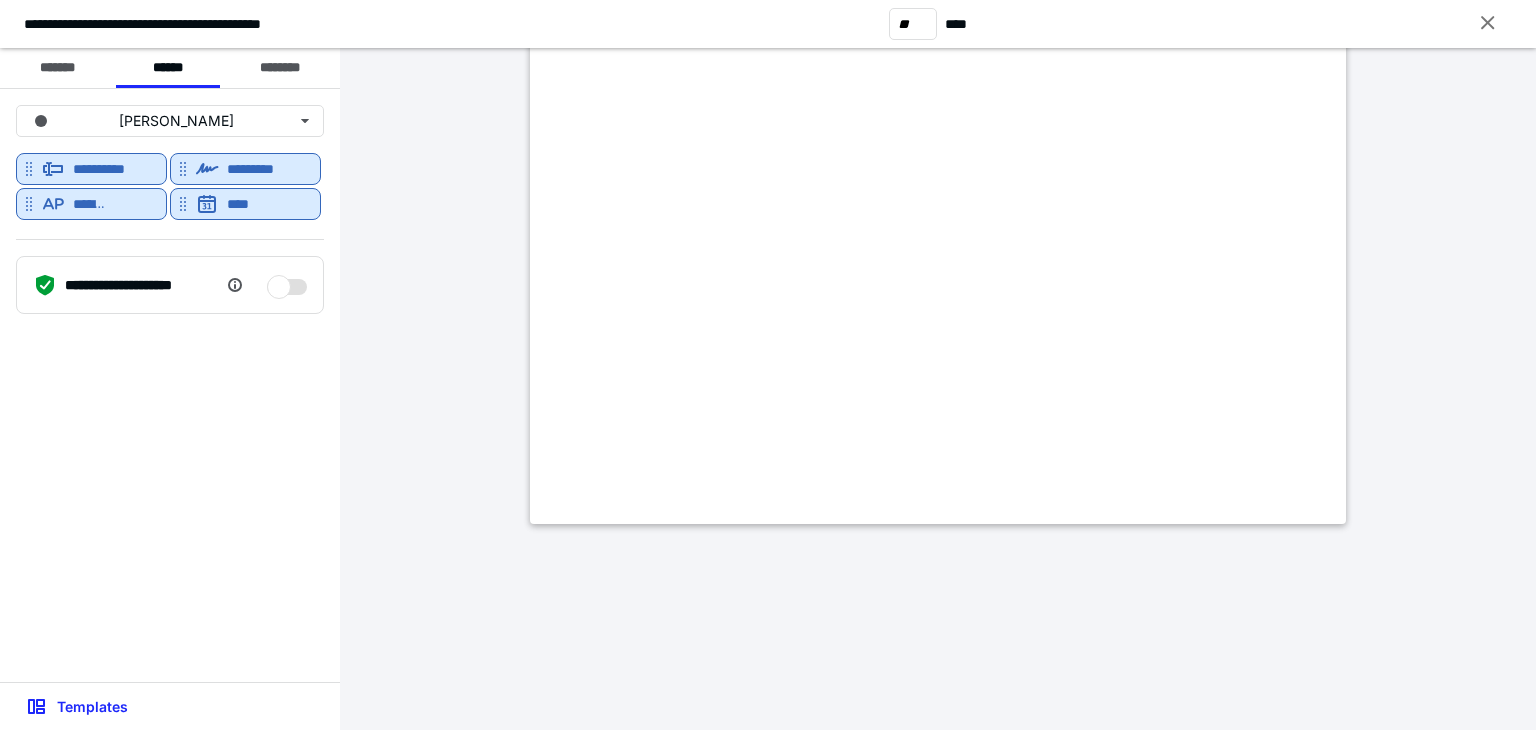 scroll, scrollTop: 31822, scrollLeft: 0, axis: vertical 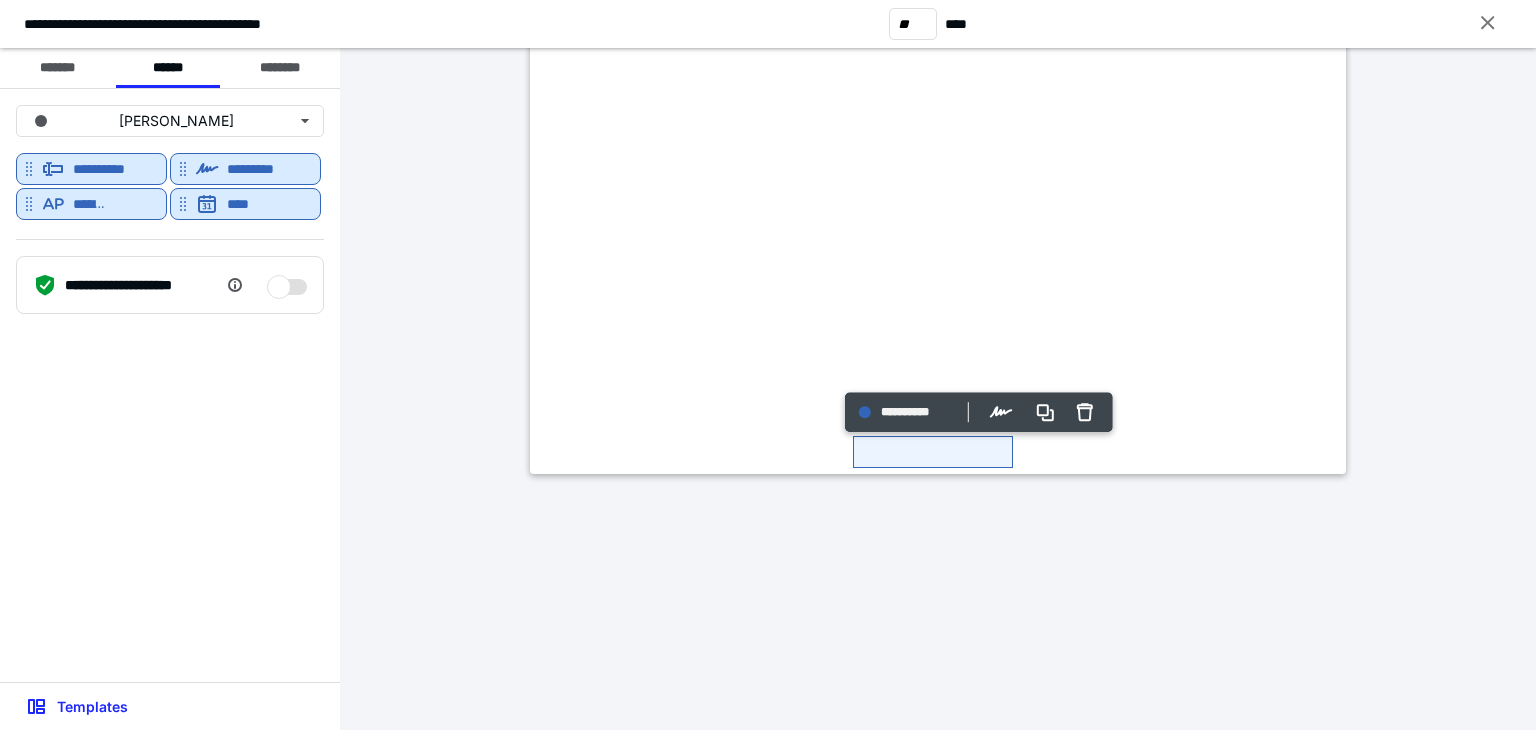 click at bounding box center (538, -574) 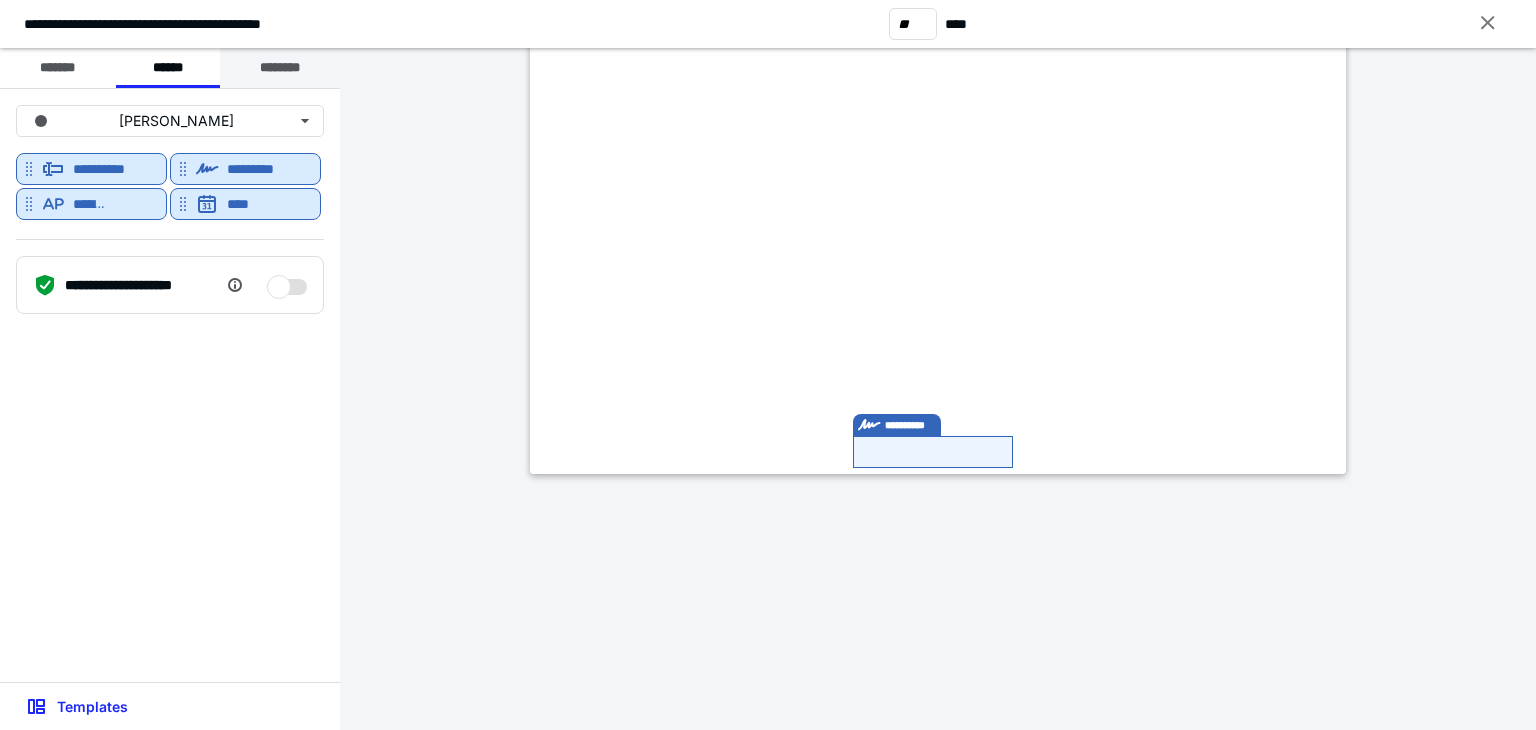 click on "********" at bounding box center [280, 68] 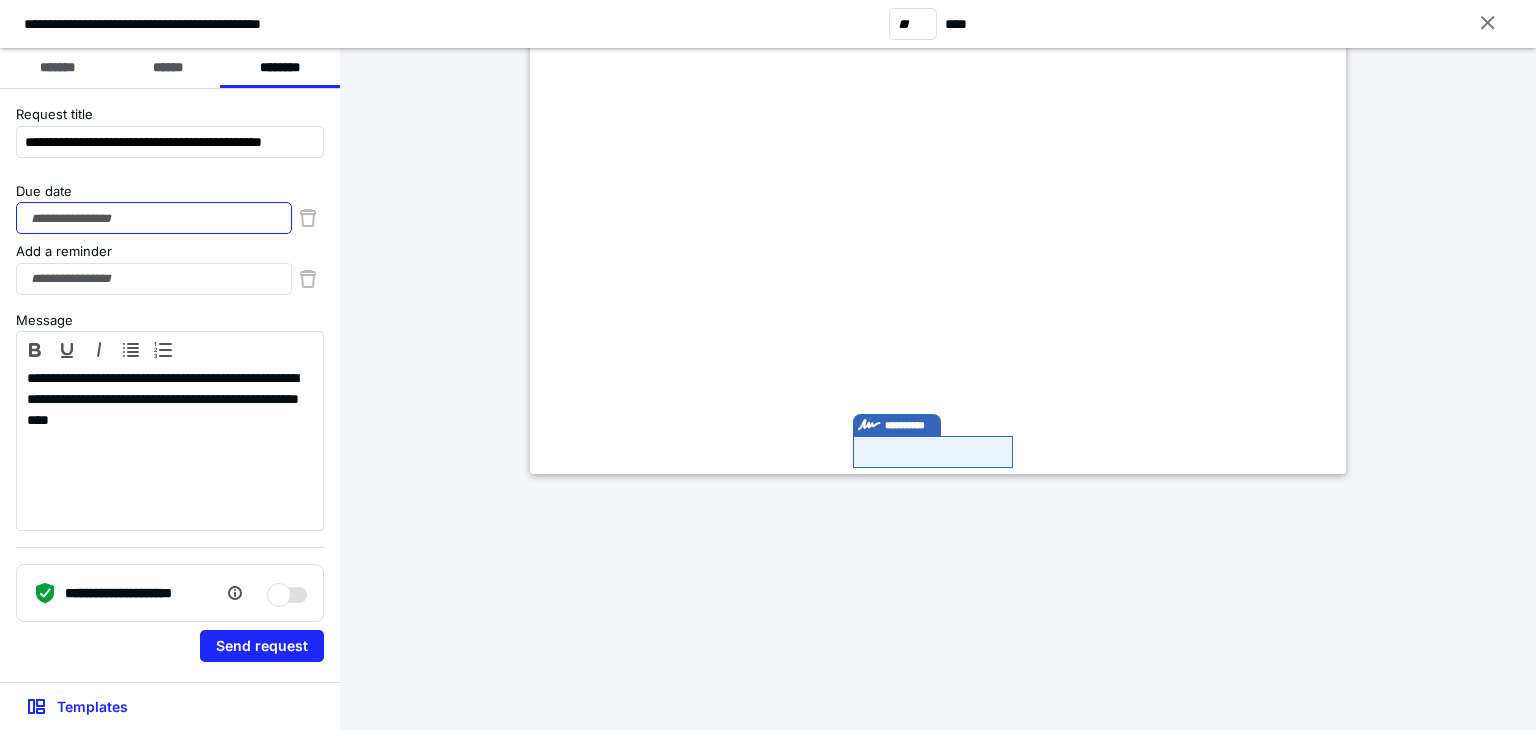 click on "Due date" at bounding box center [154, 218] 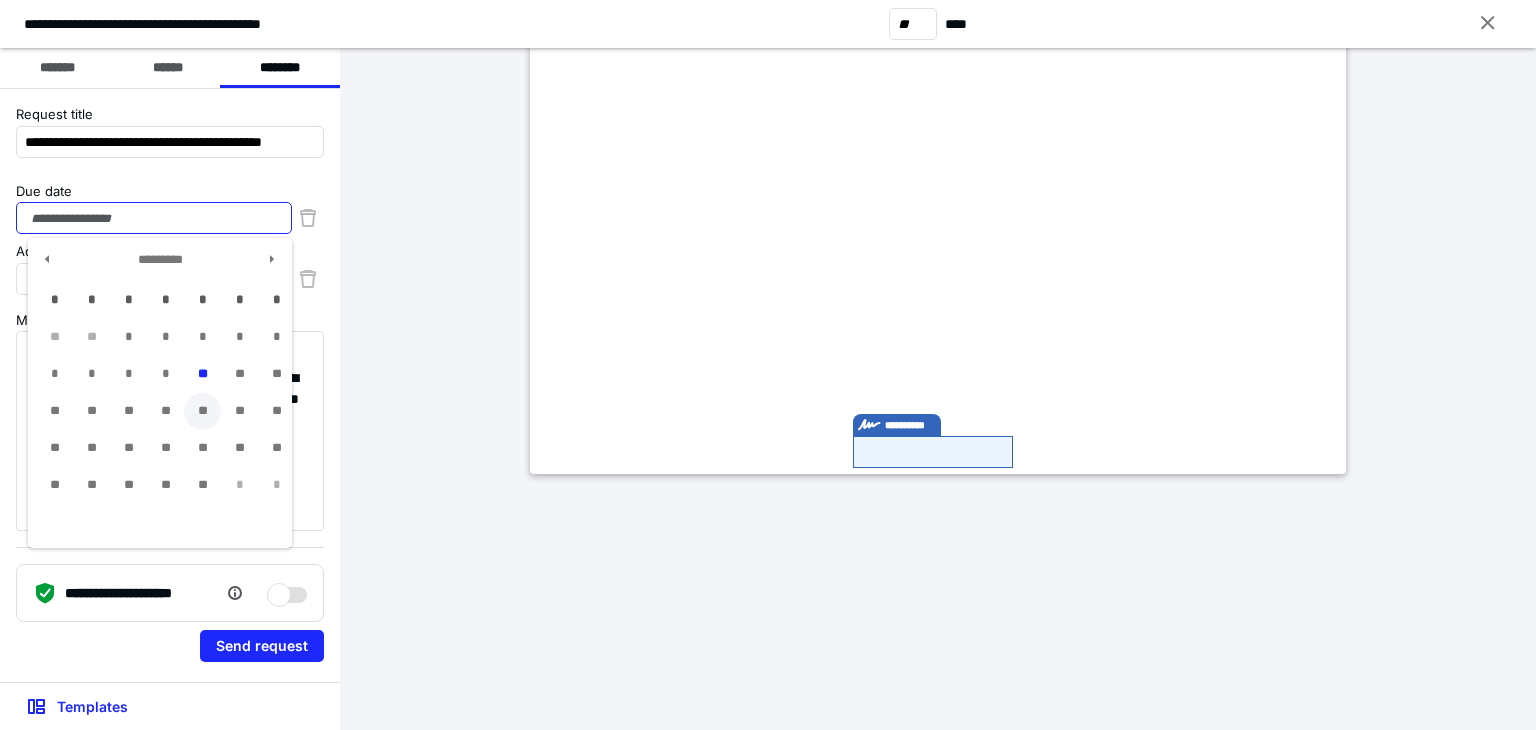 click on "**" at bounding box center [202, 411] 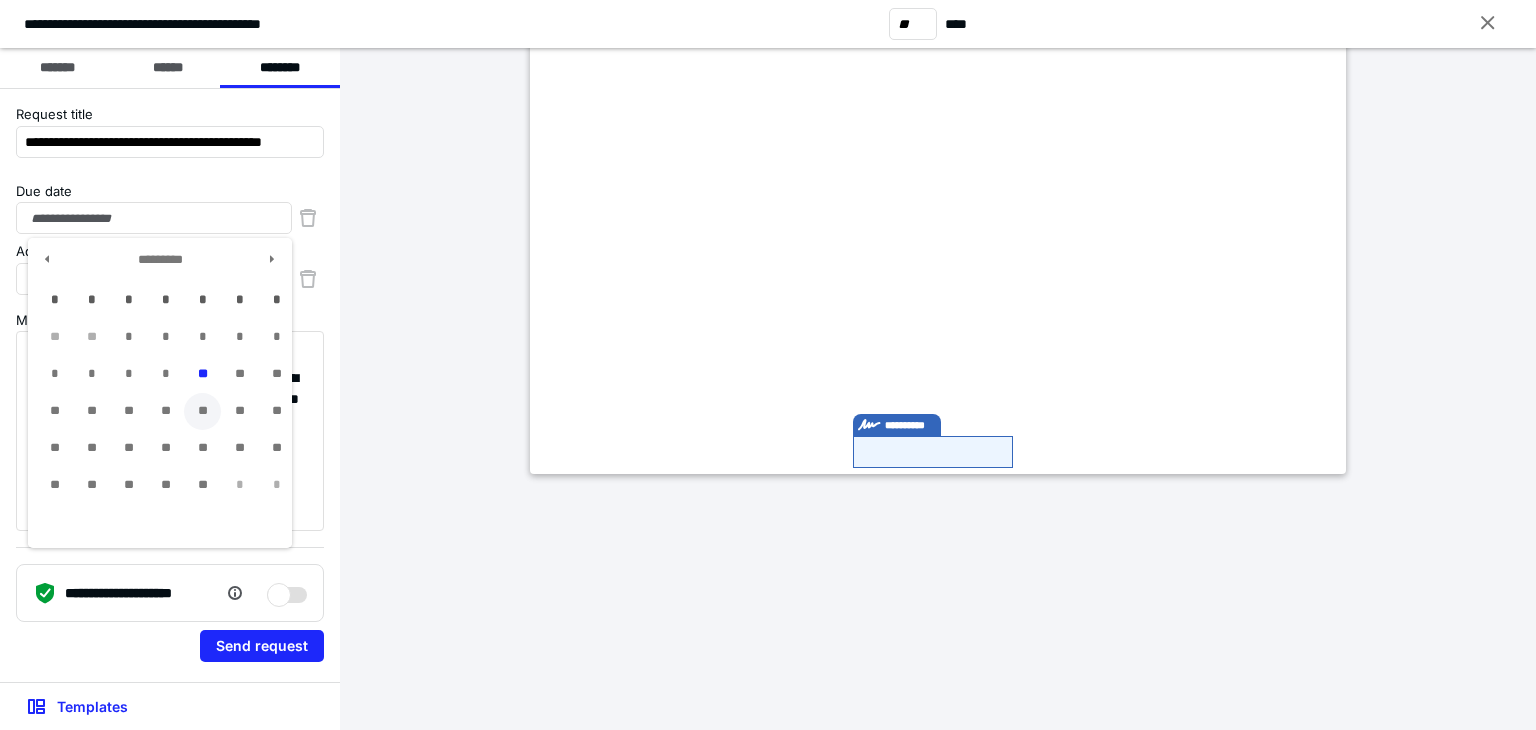 type on "**********" 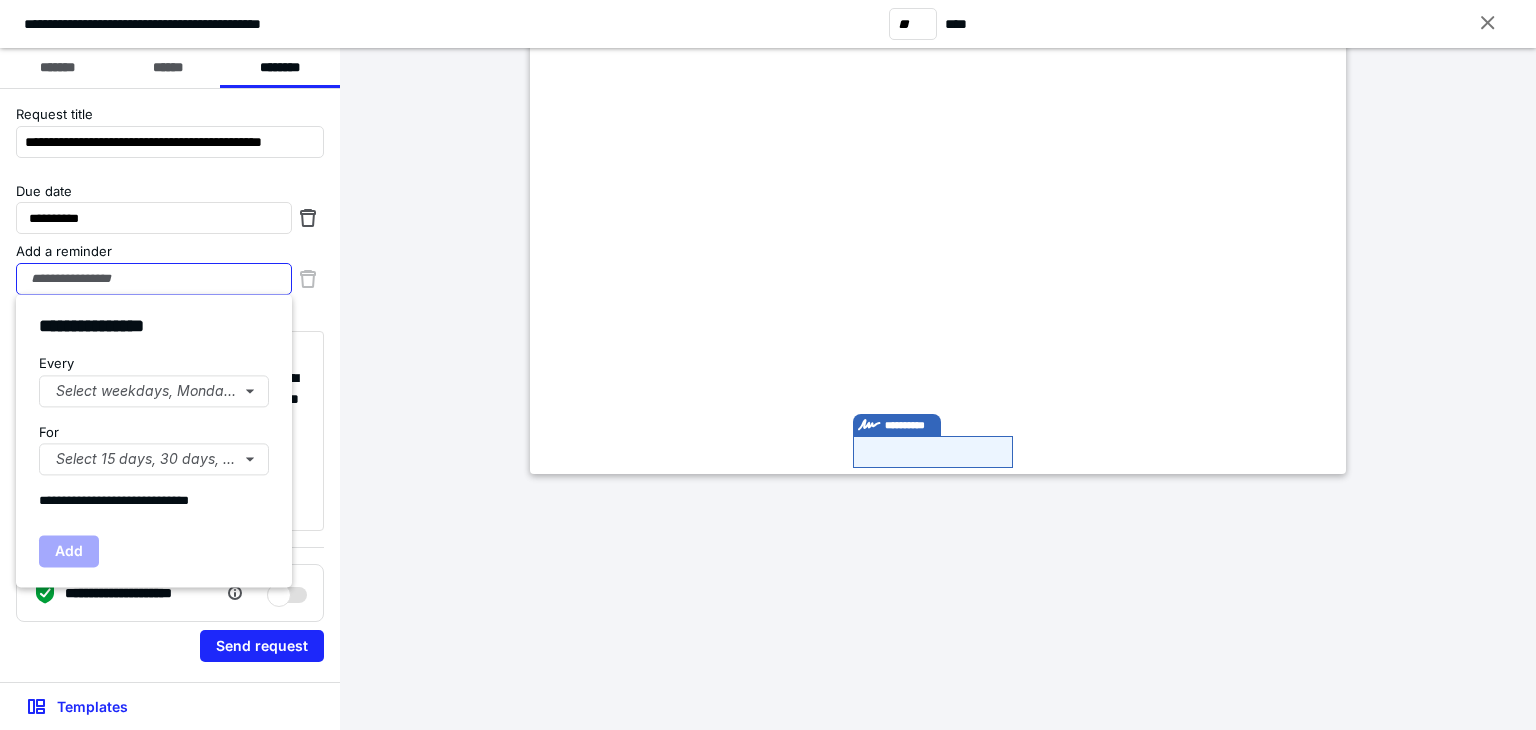 click on "Add a reminder" at bounding box center (154, 279) 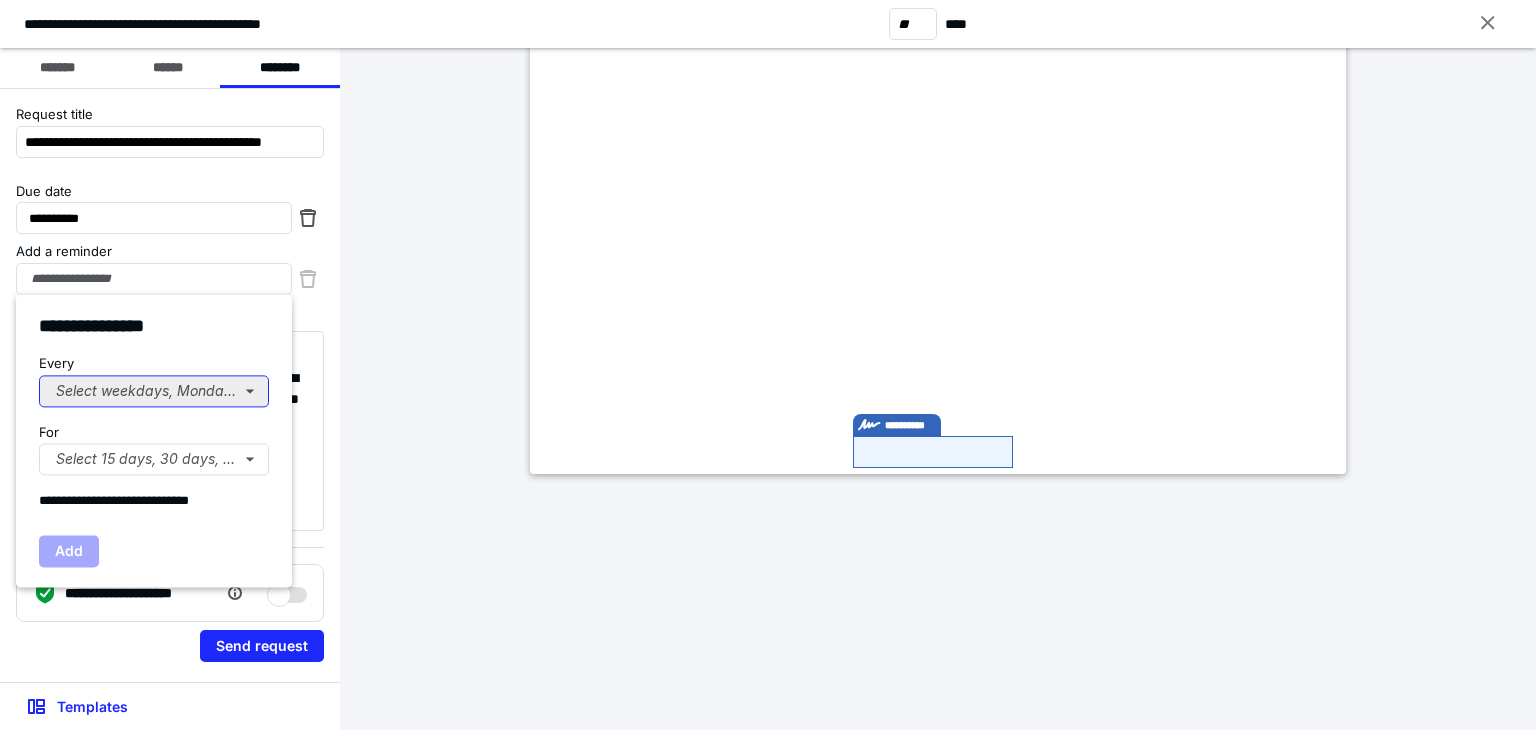 click on "Select weekdays, Mondays, or Tues..." at bounding box center [154, 391] 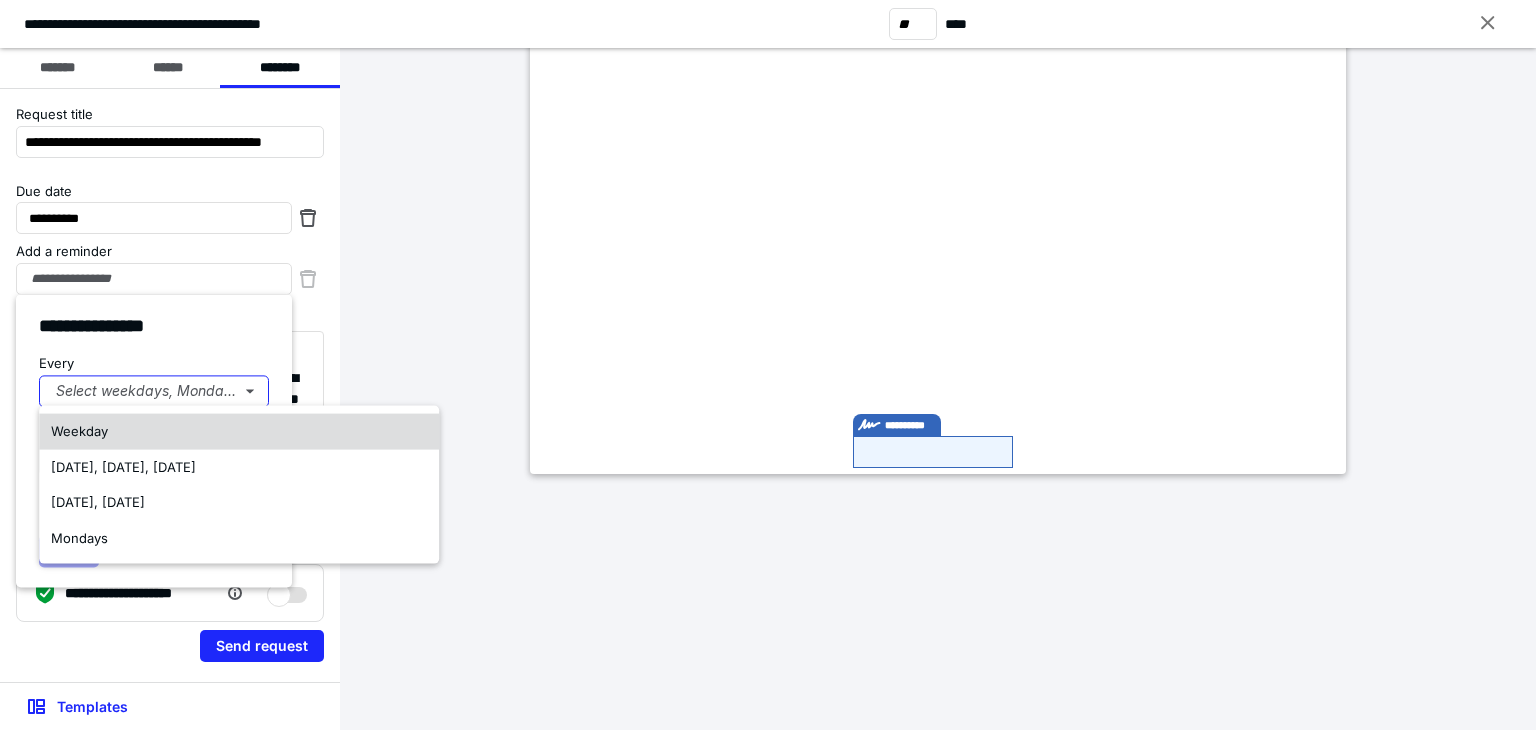 click on "Weekday" at bounding box center [79, 431] 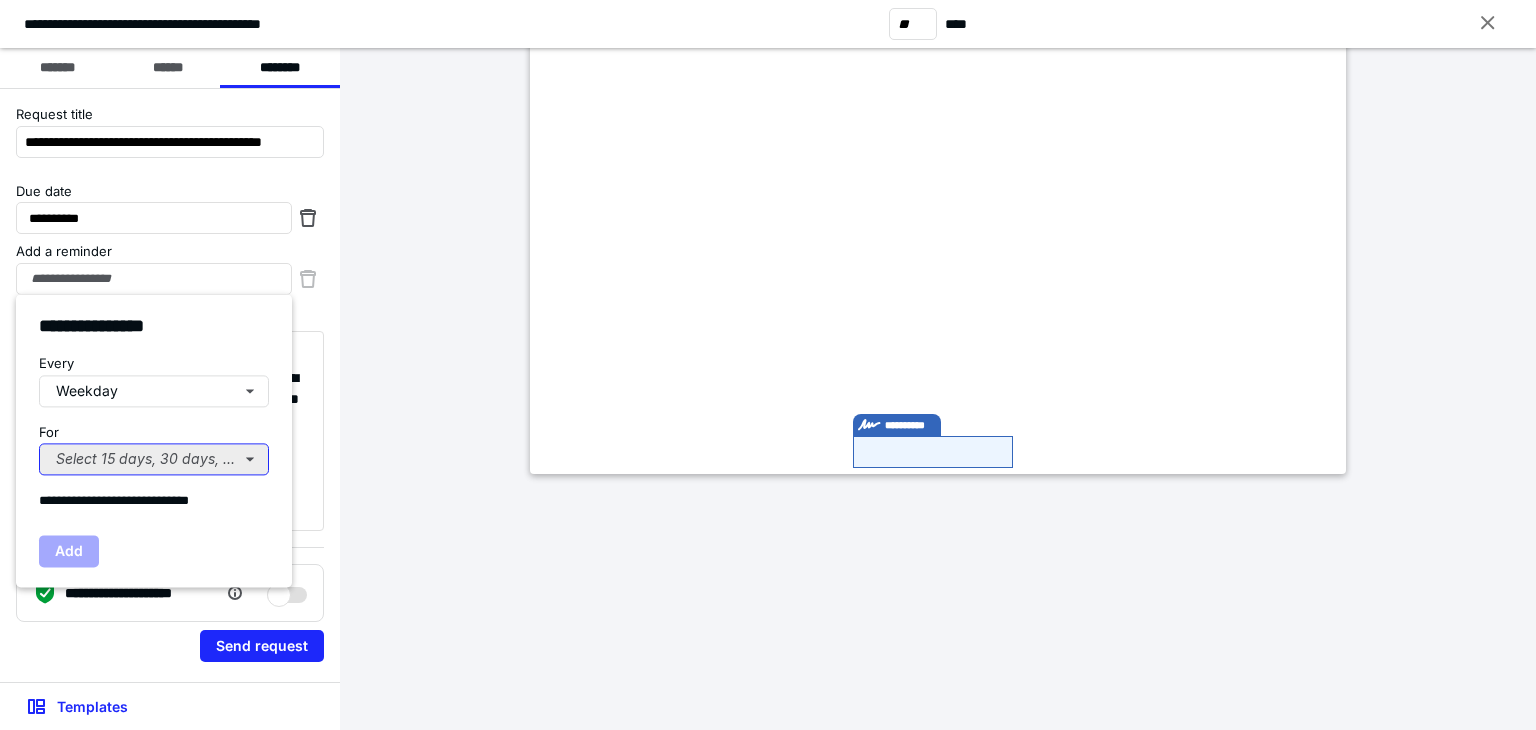 click on "Select 15 days, 30 days, or 45 days..." at bounding box center [154, 459] 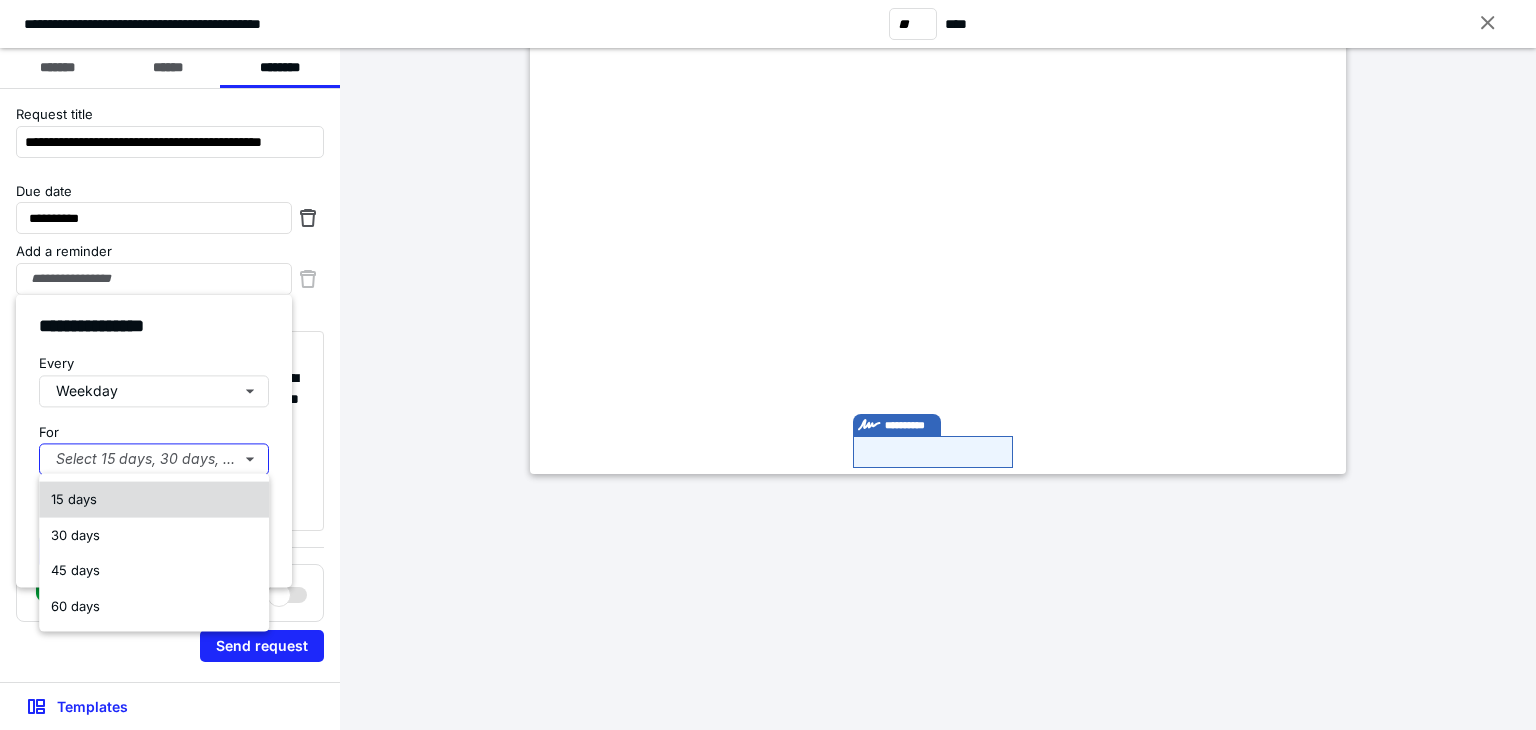 click on "15 days" at bounding box center (74, 499) 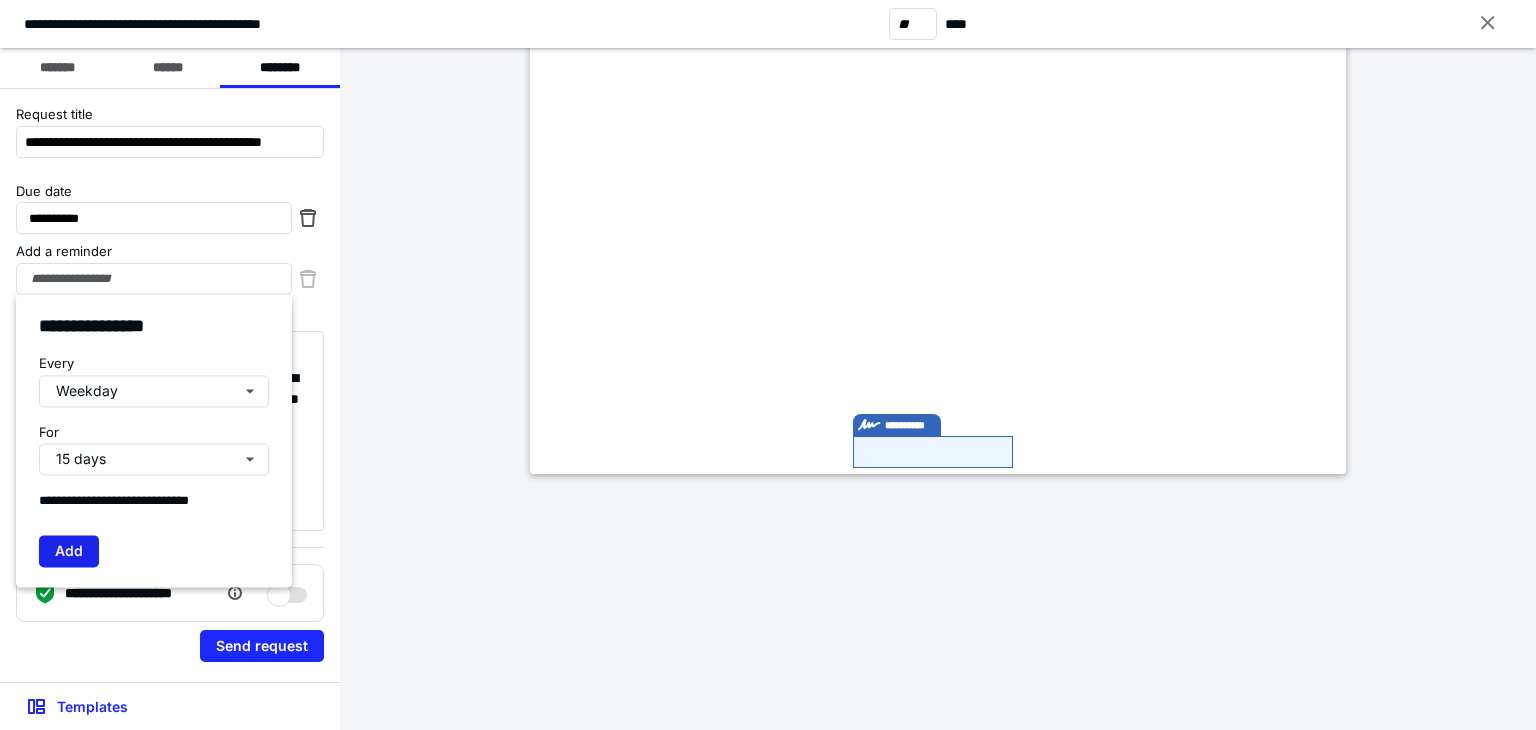 click on "Add" at bounding box center [69, 551] 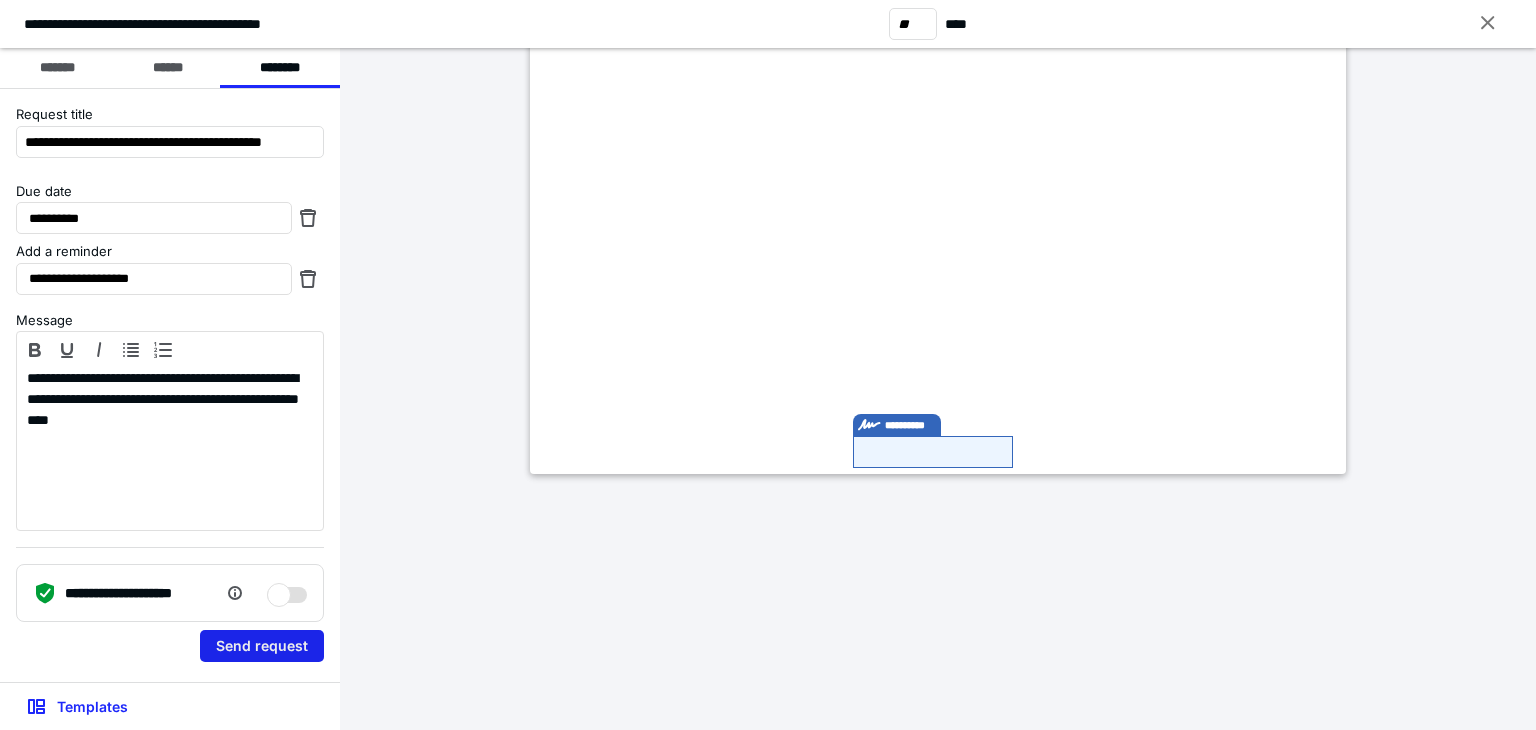 click on "Send request" at bounding box center (262, 646) 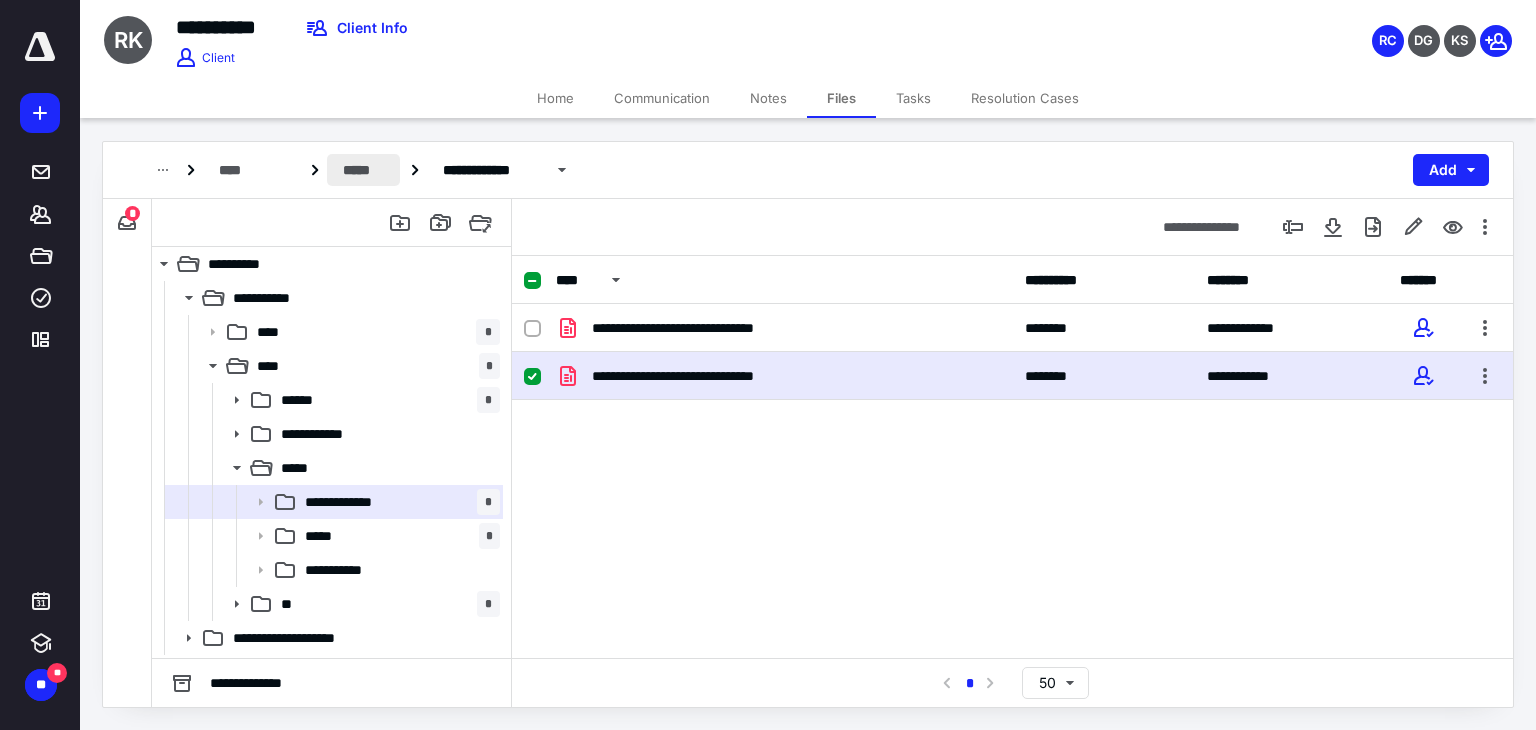 click on "*****" at bounding box center (363, 170) 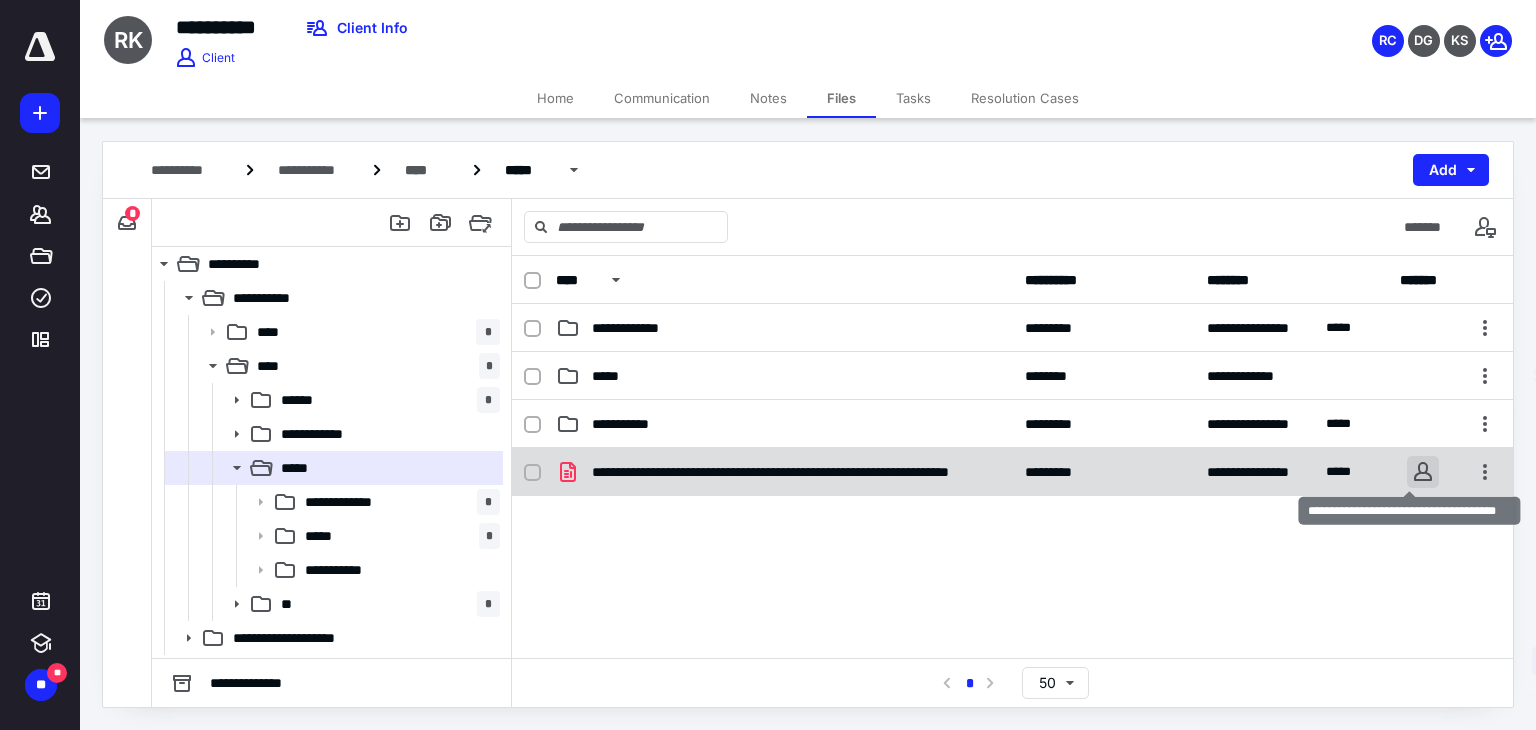 click at bounding box center (1423, 472) 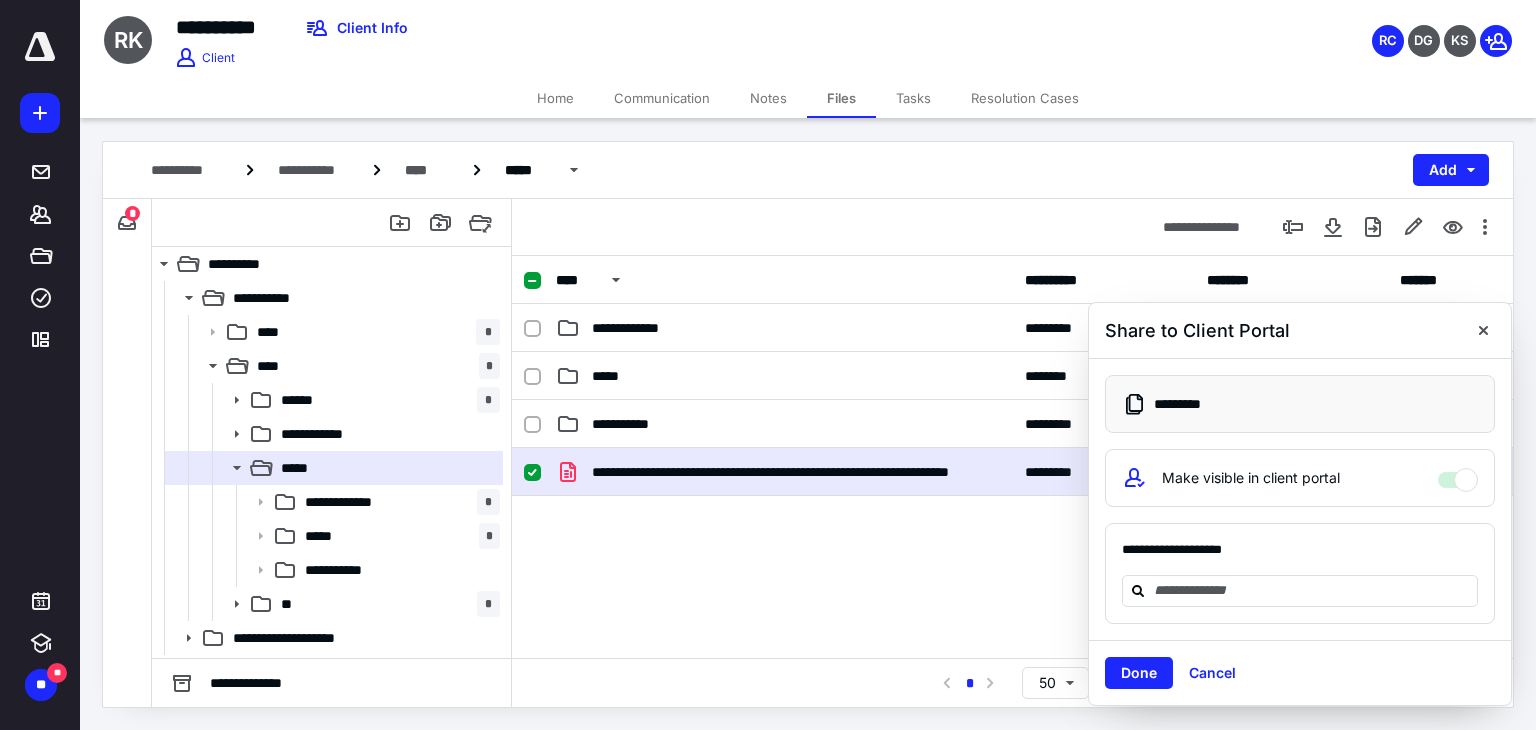 click on "Done Cancel" at bounding box center [1300, 672] 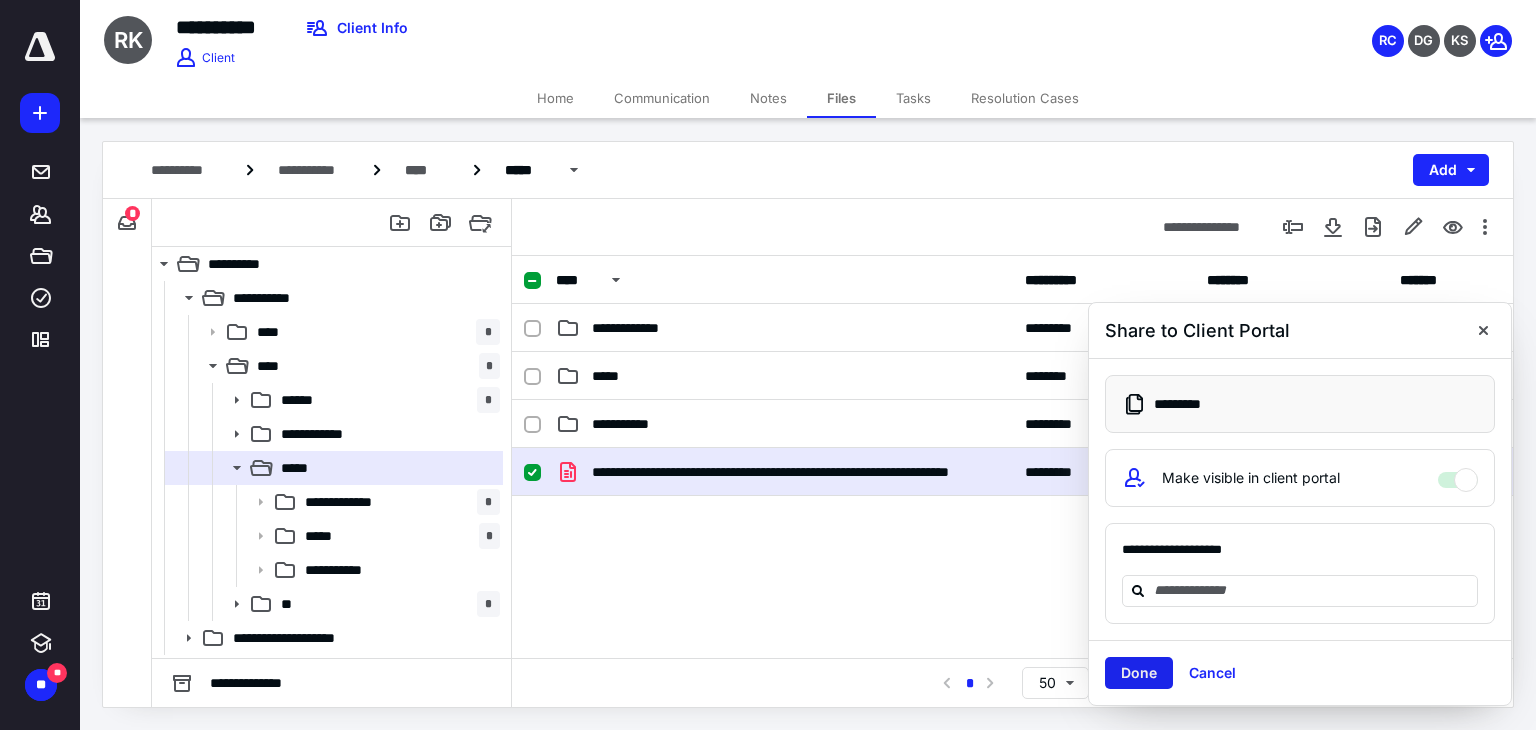 click on "Done" at bounding box center (1139, 673) 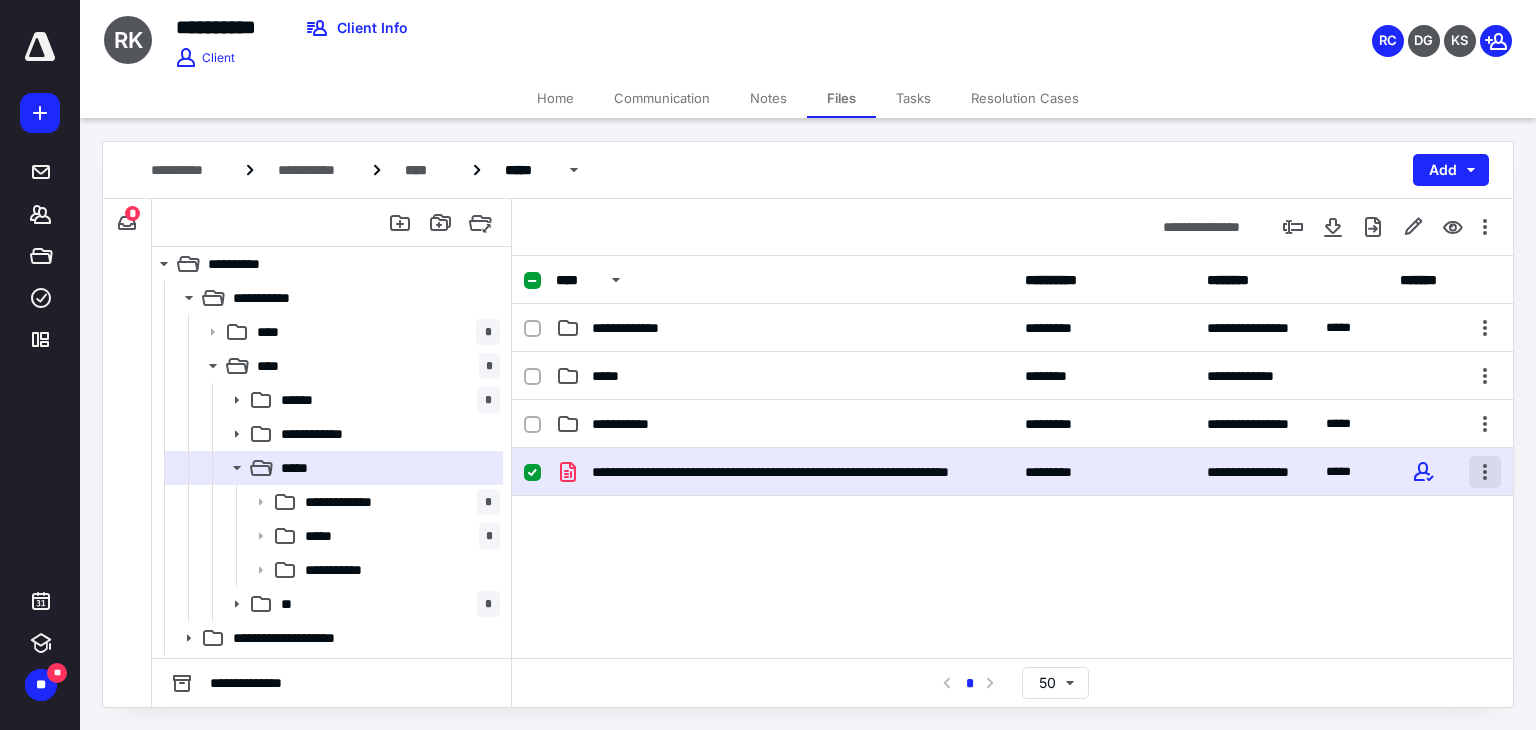click at bounding box center [1485, 472] 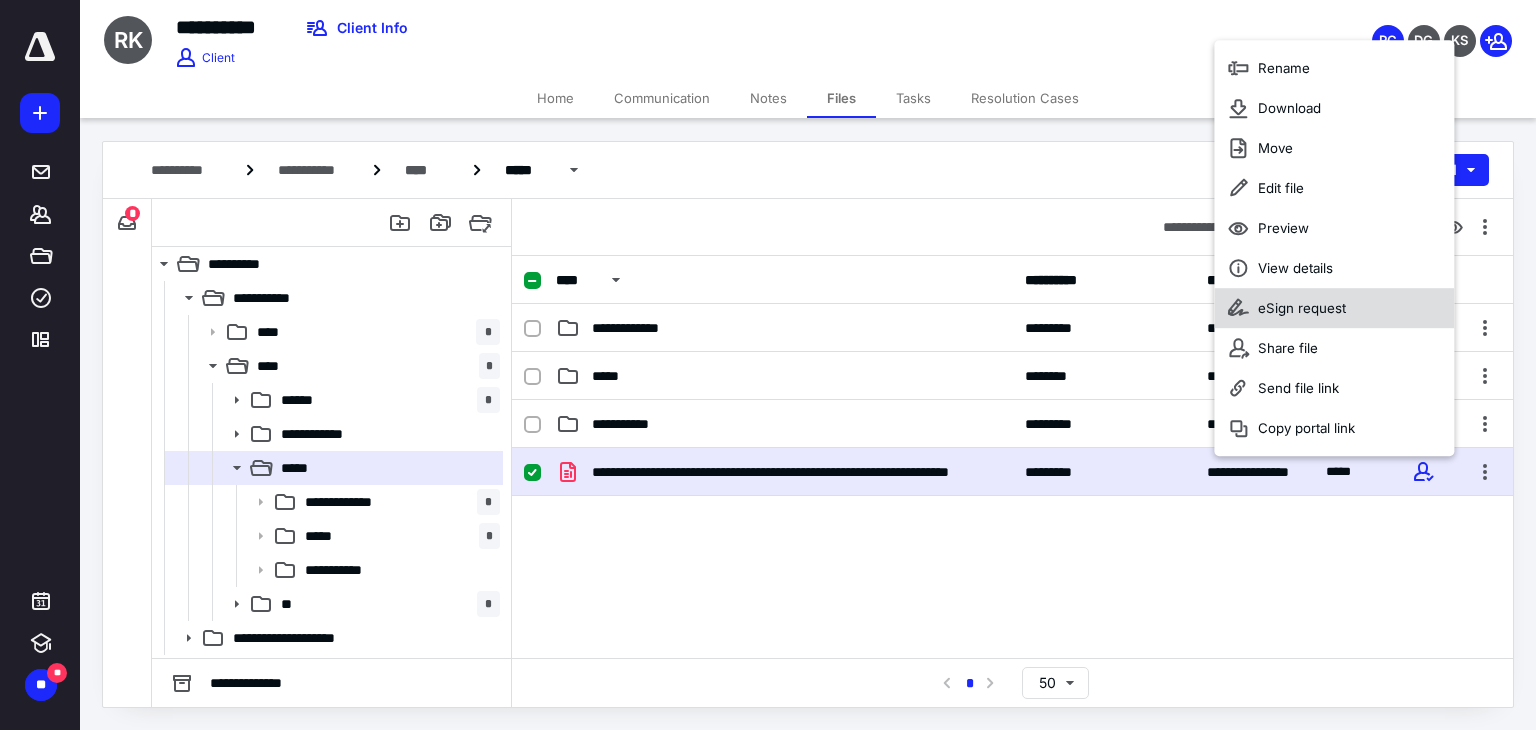 click on "eSign request" at bounding box center [1302, 308] 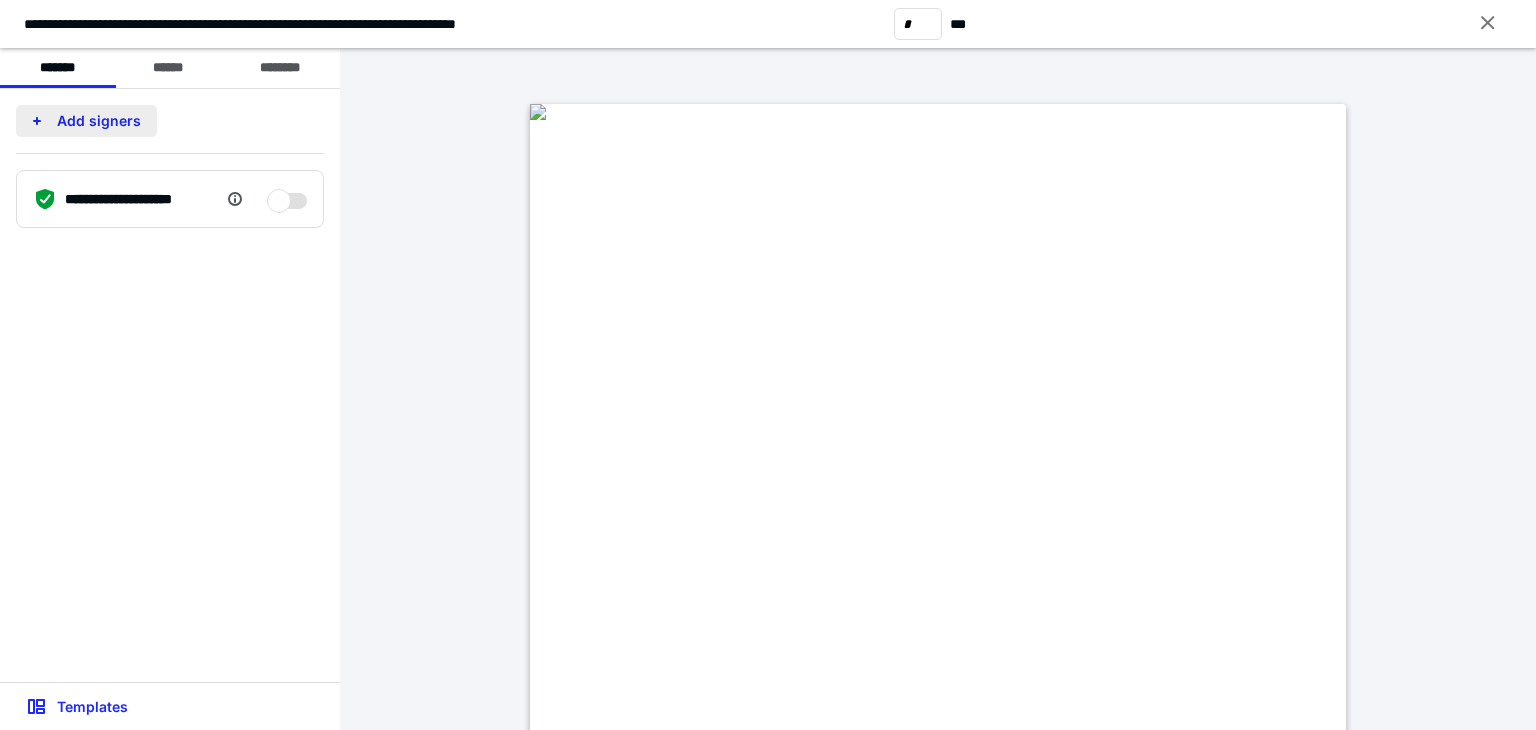 click on "Add signers" at bounding box center (86, 121) 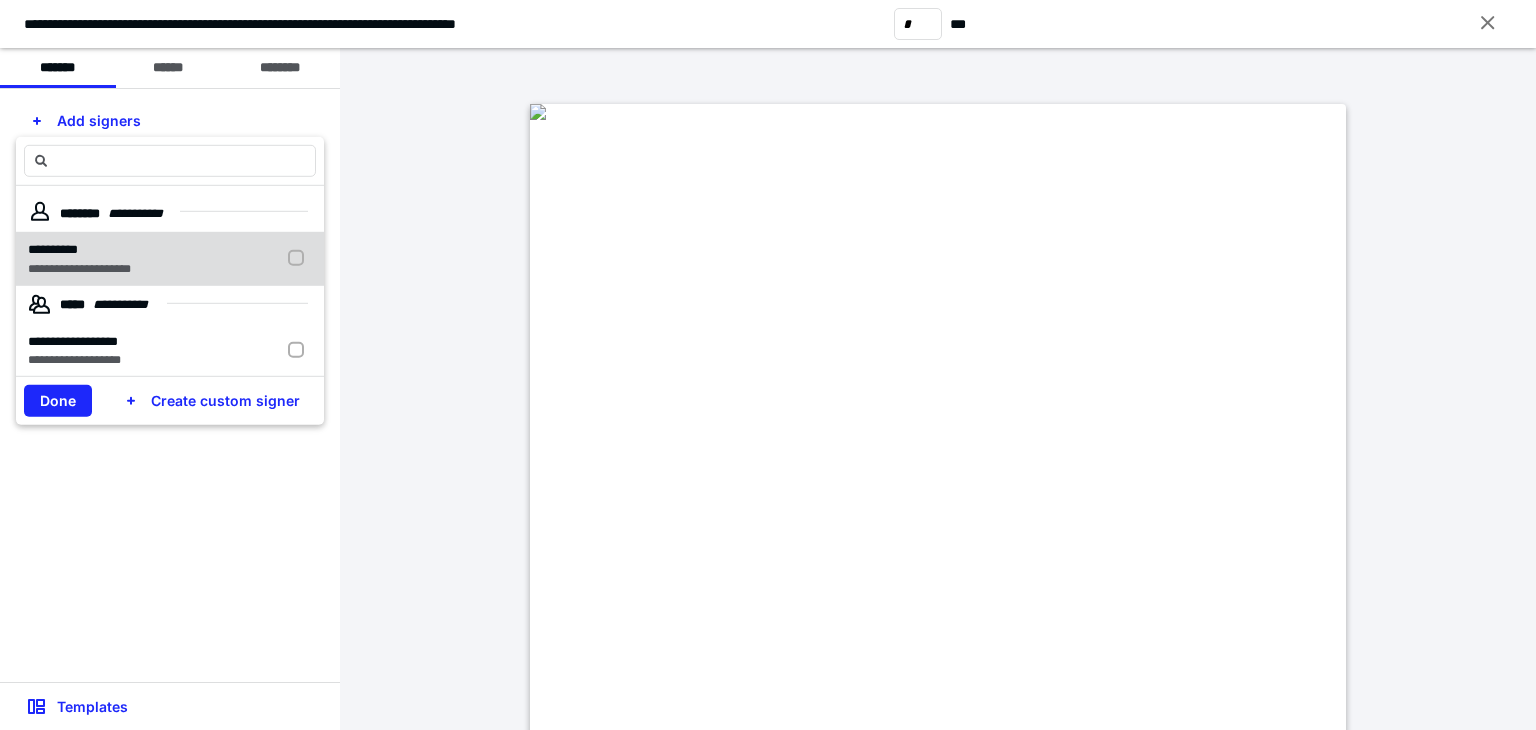 click at bounding box center [300, 258] 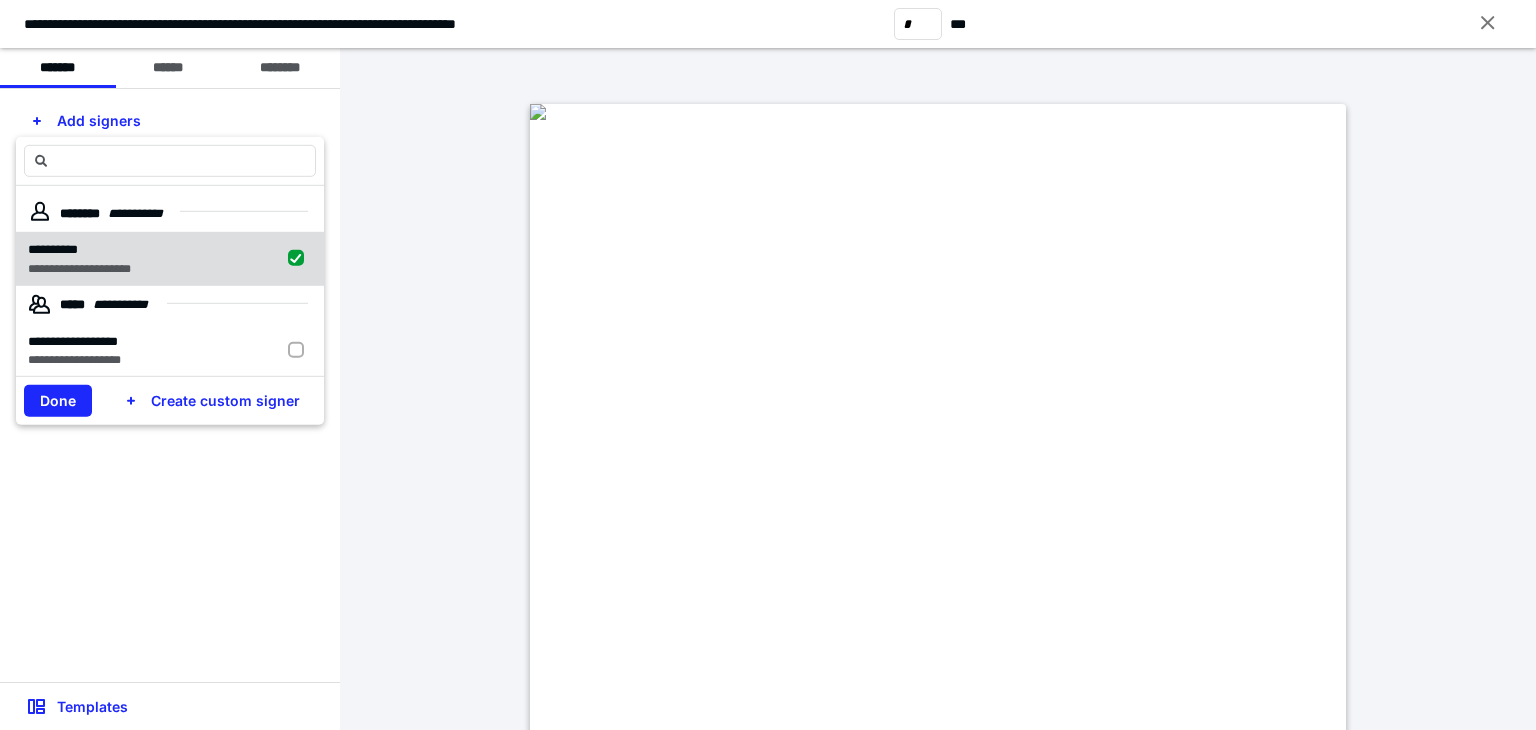 checkbox on "true" 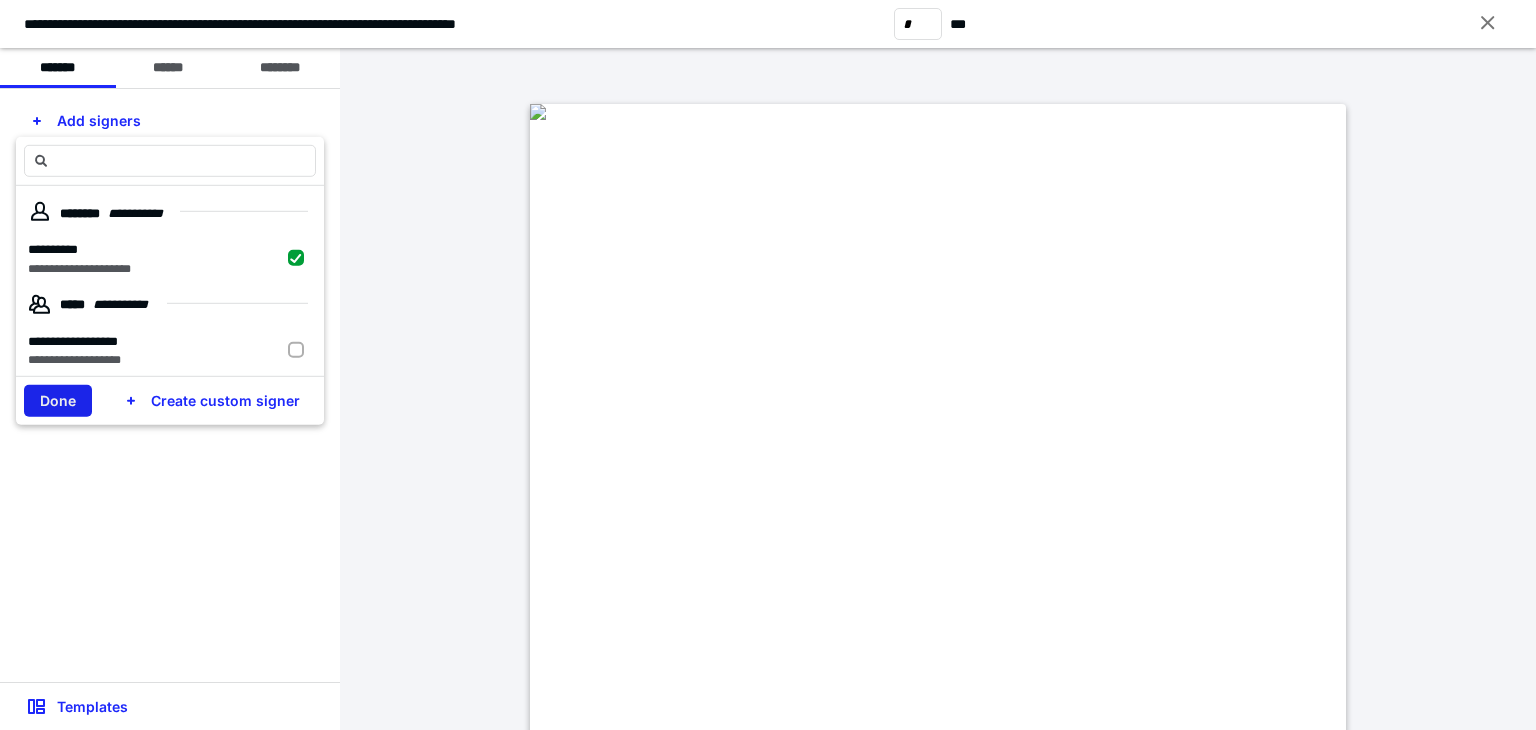 click on "Done" at bounding box center (58, 401) 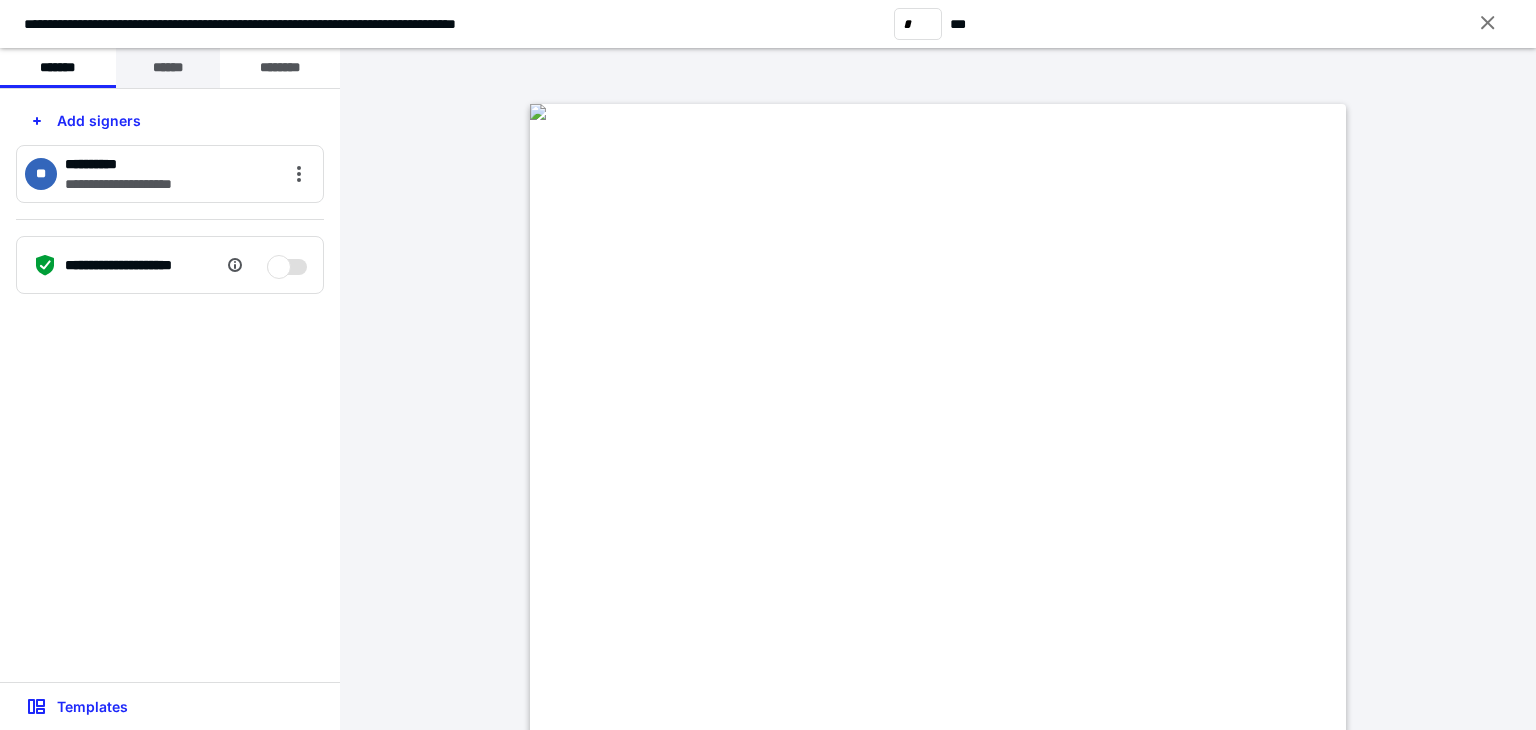 click on "******" at bounding box center [168, 68] 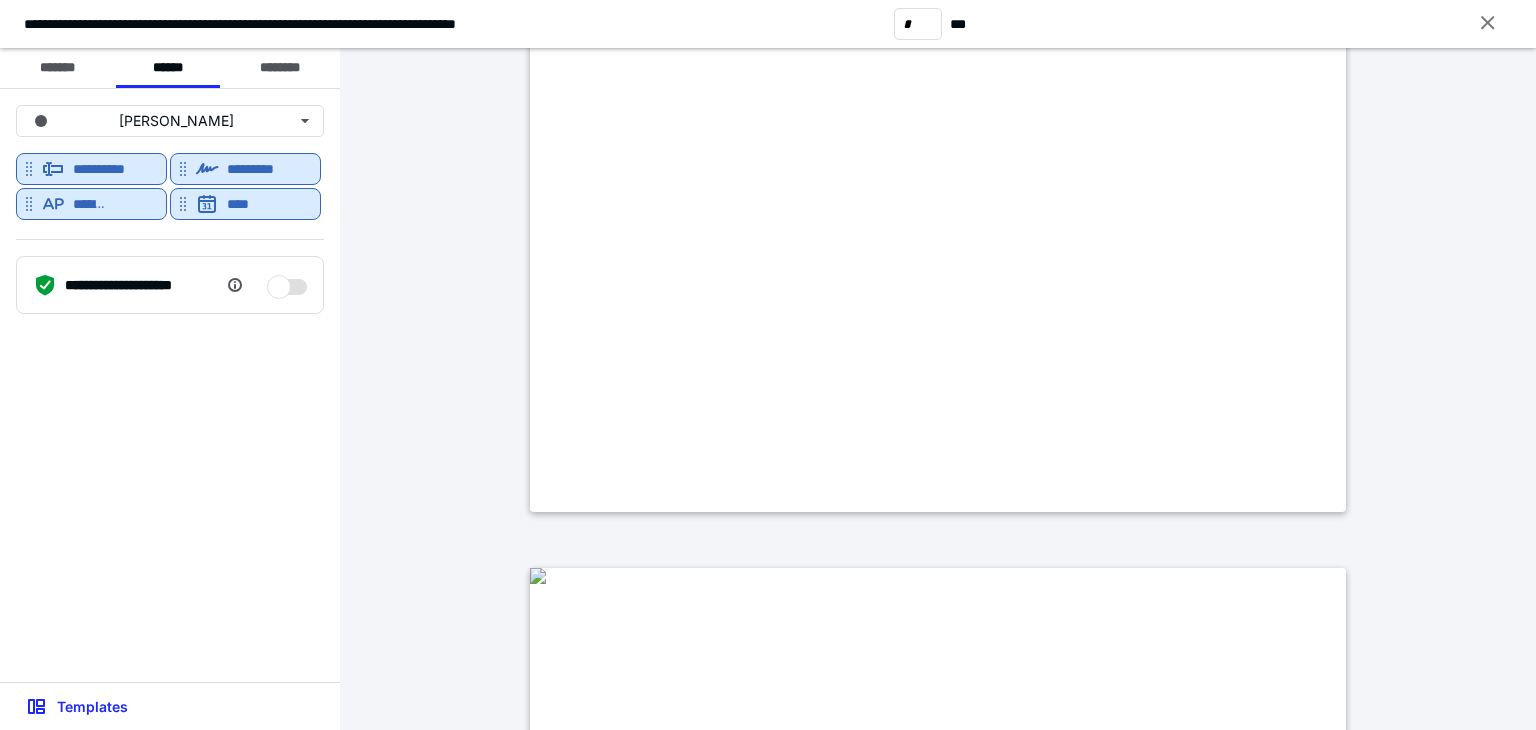 type on "*" 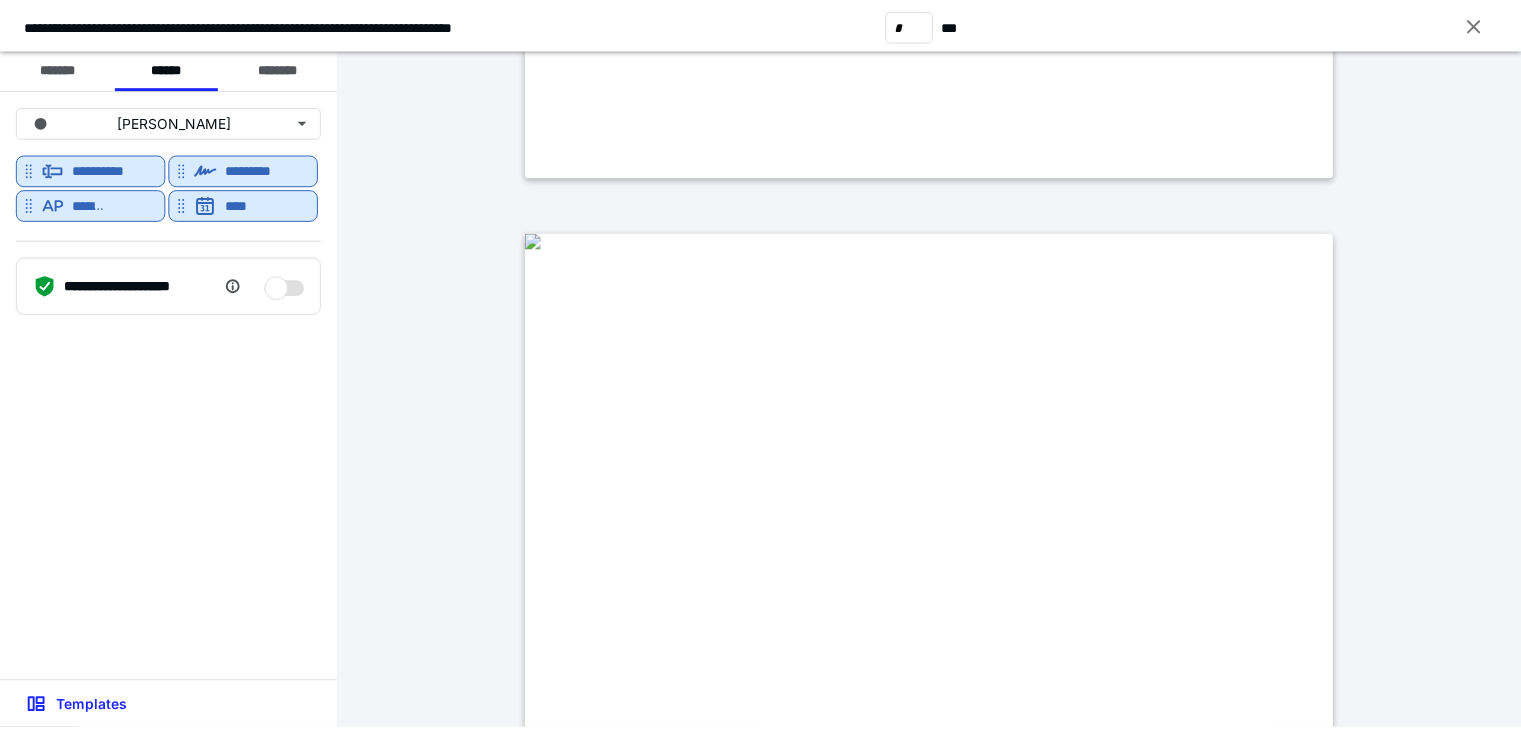 scroll, scrollTop: 960, scrollLeft: 0, axis: vertical 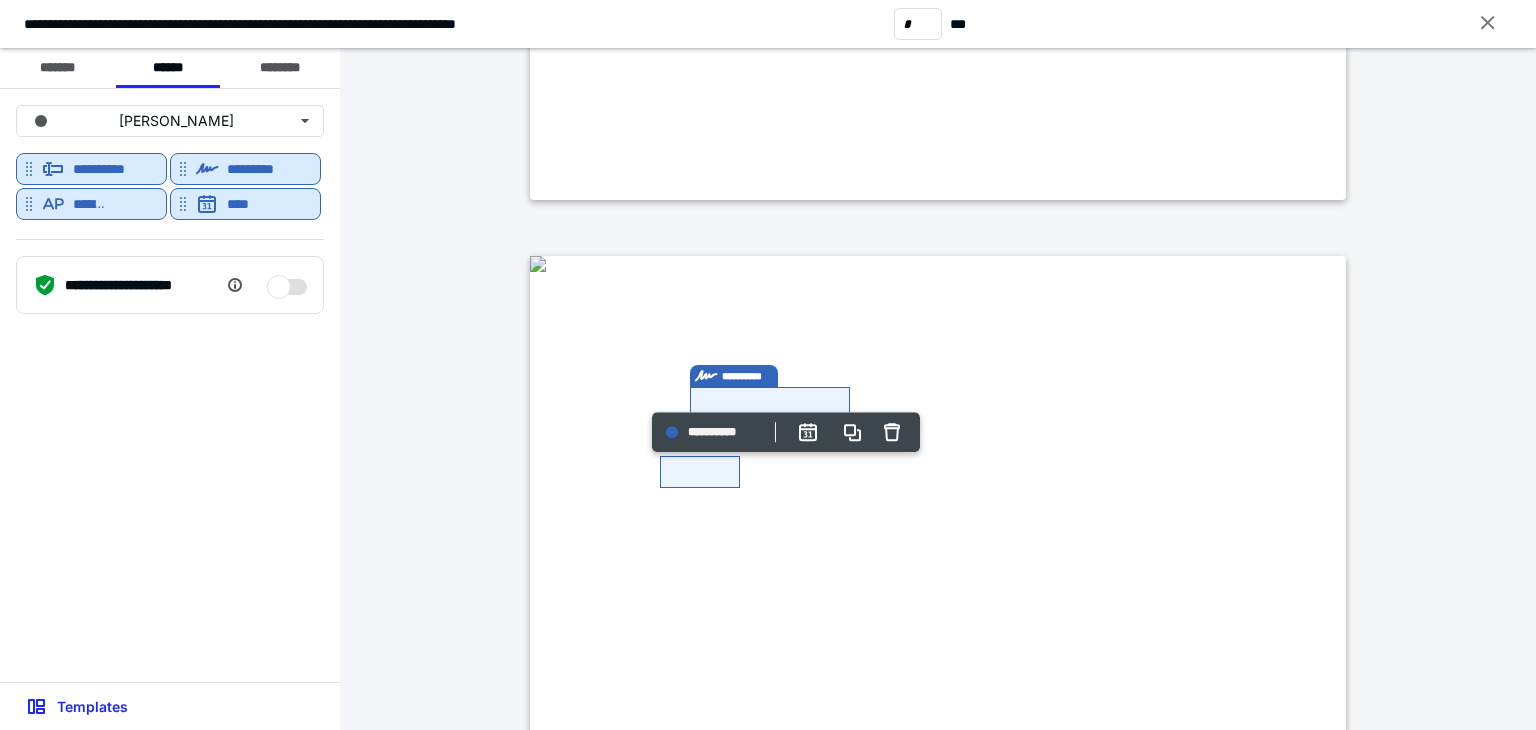 click at bounding box center (538, 264) 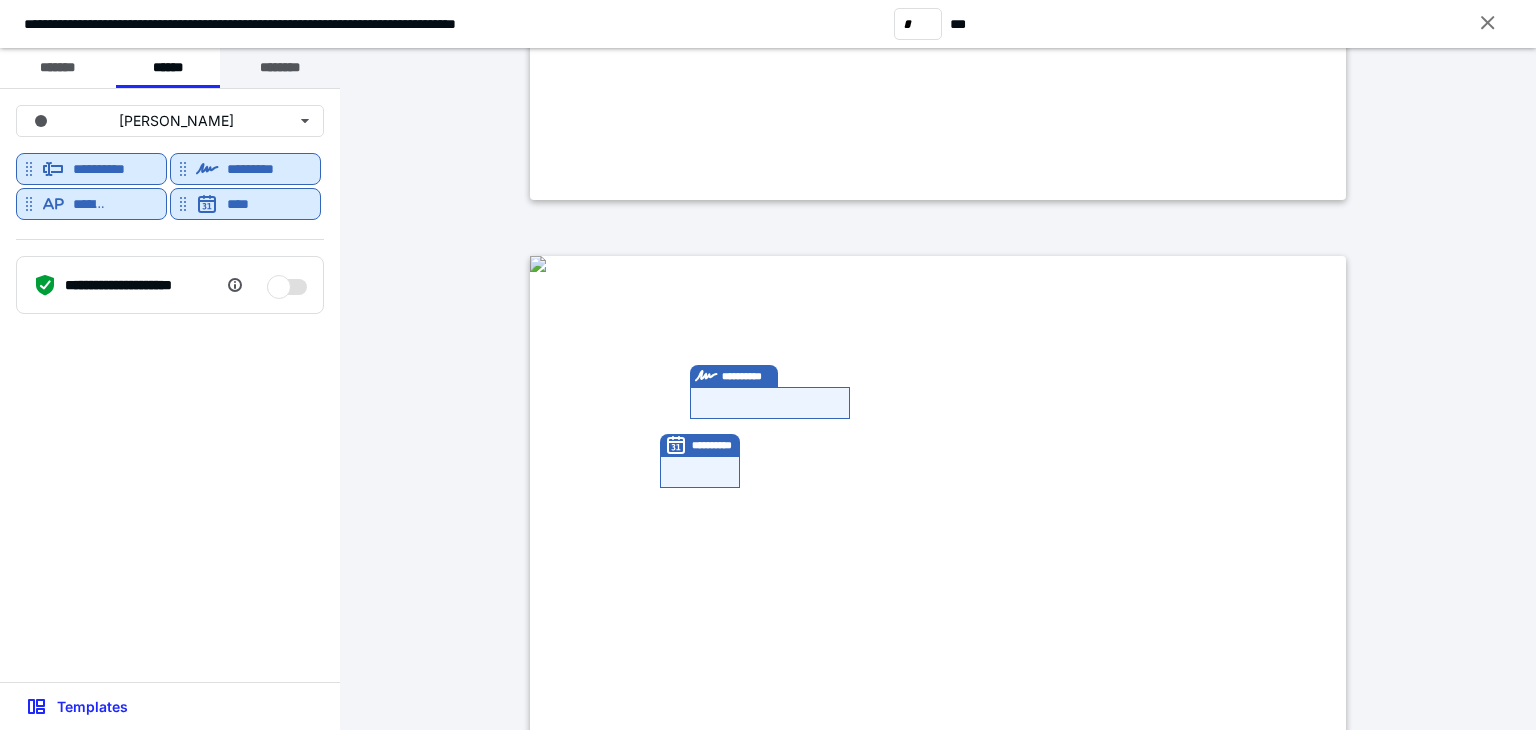 click on "********" at bounding box center [280, 68] 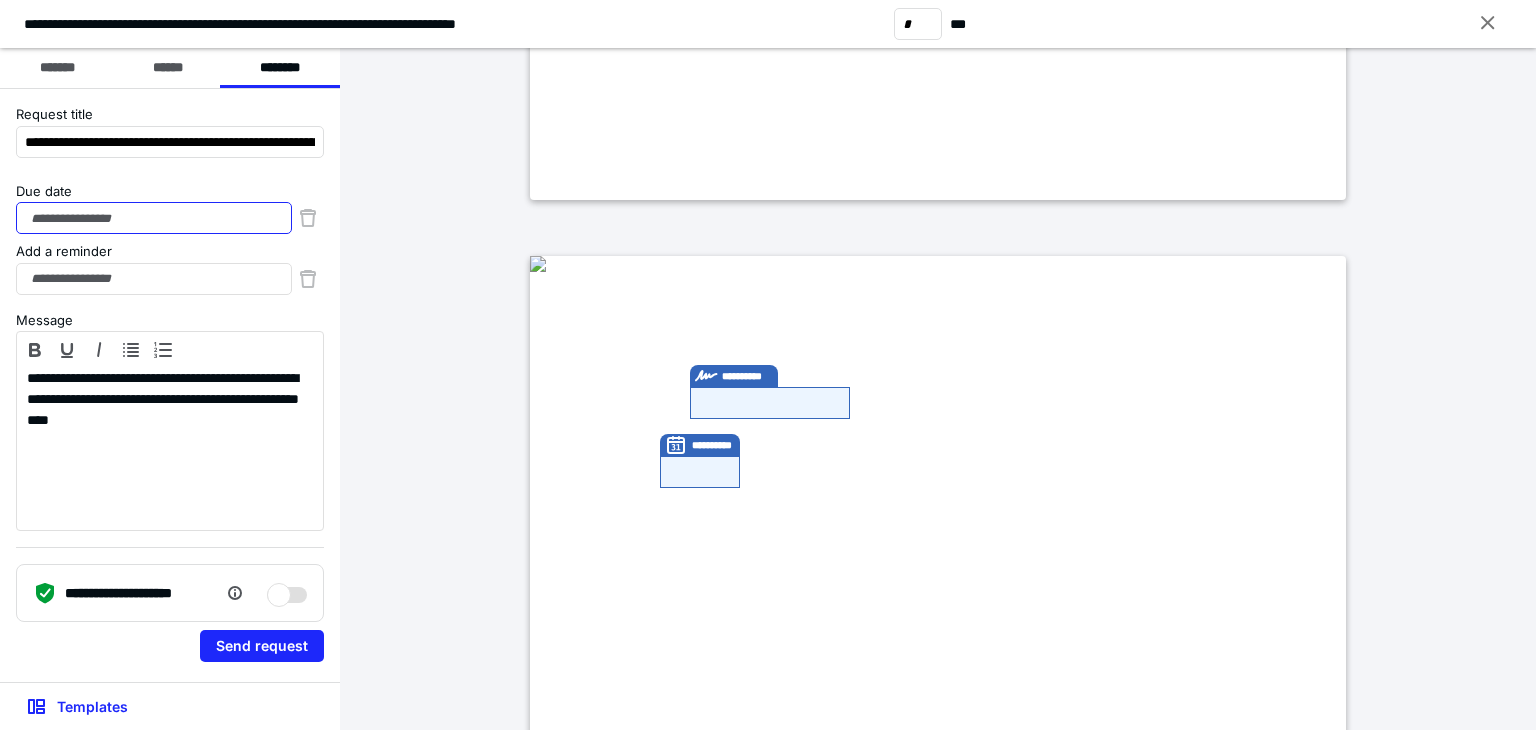 click on "Due date" at bounding box center [154, 218] 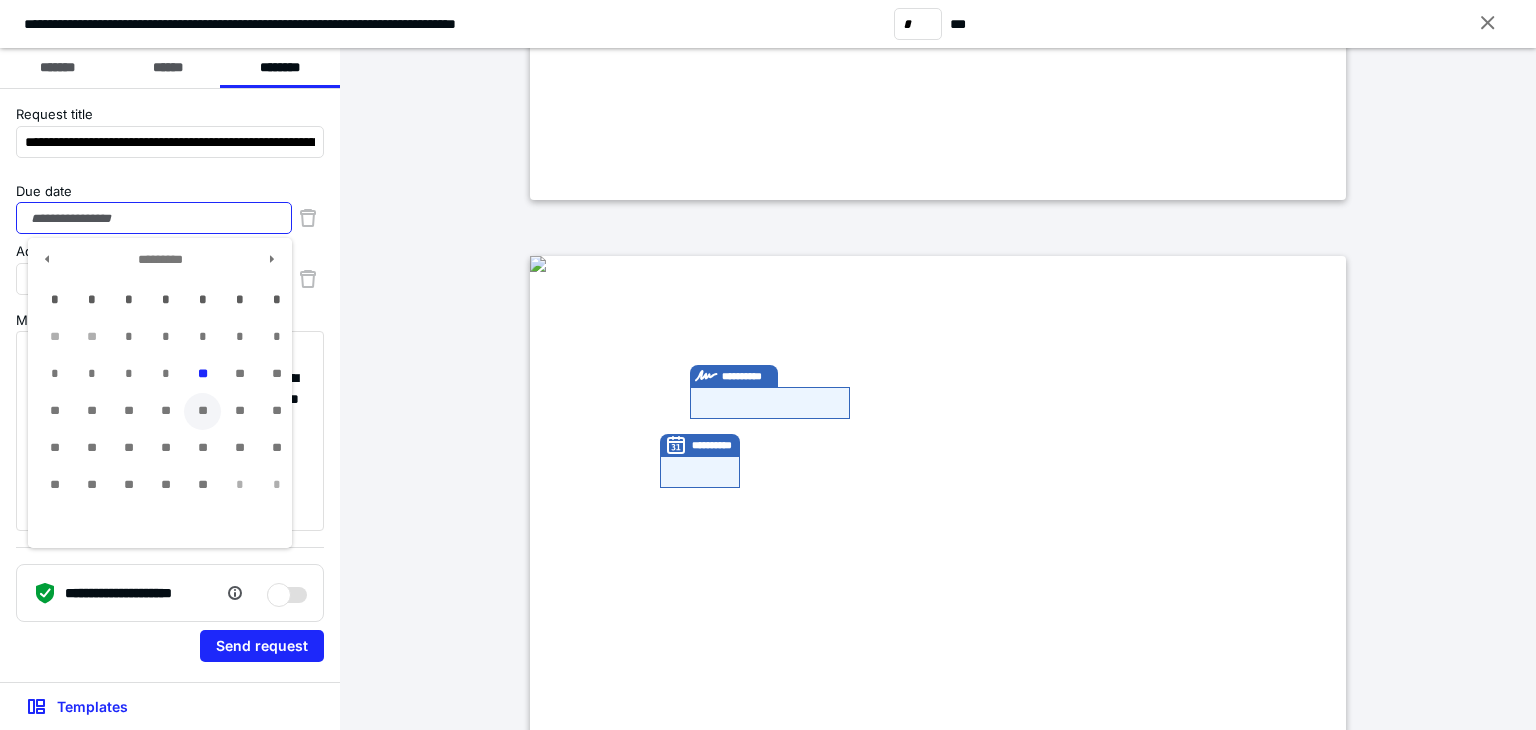 click on "**" at bounding box center [202, 411] 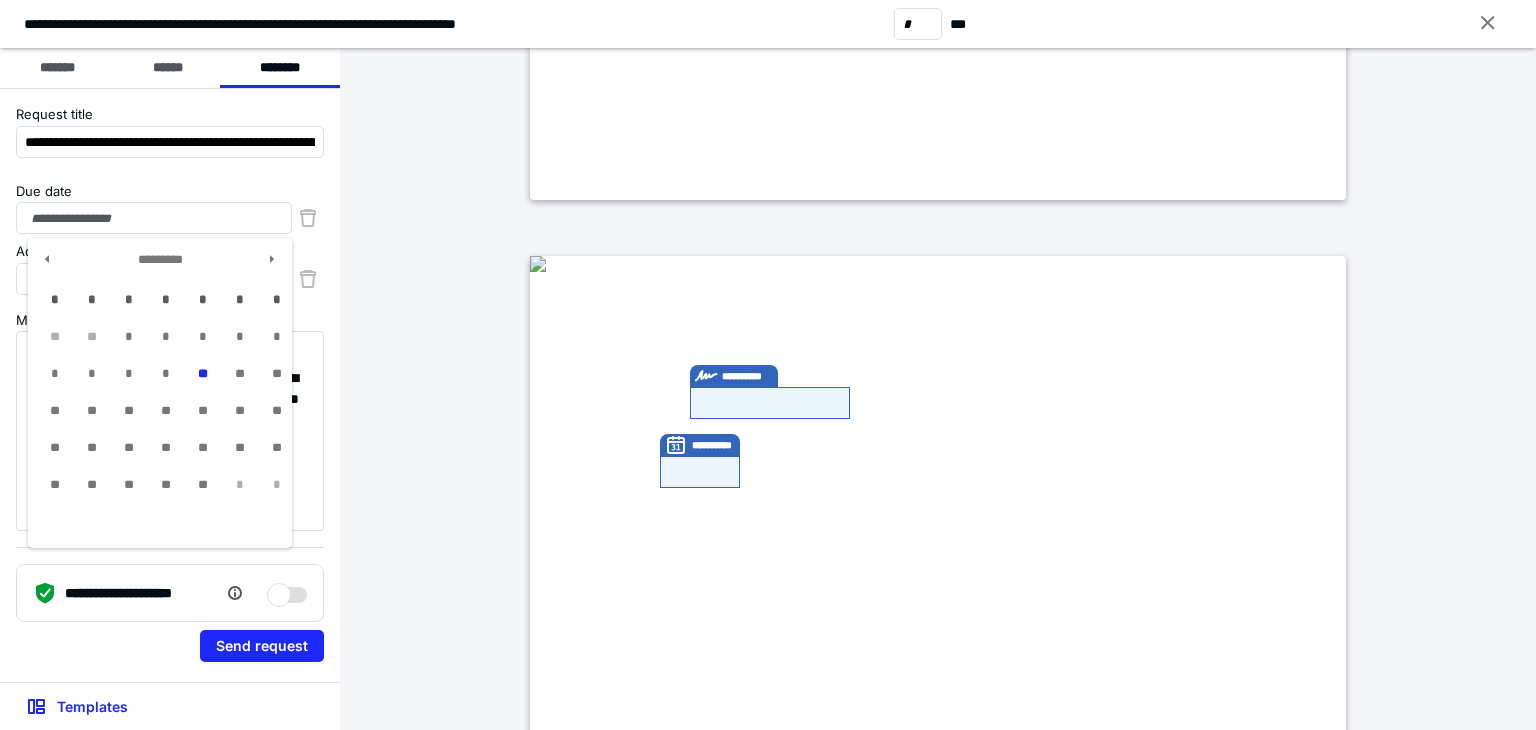 type on "**********" 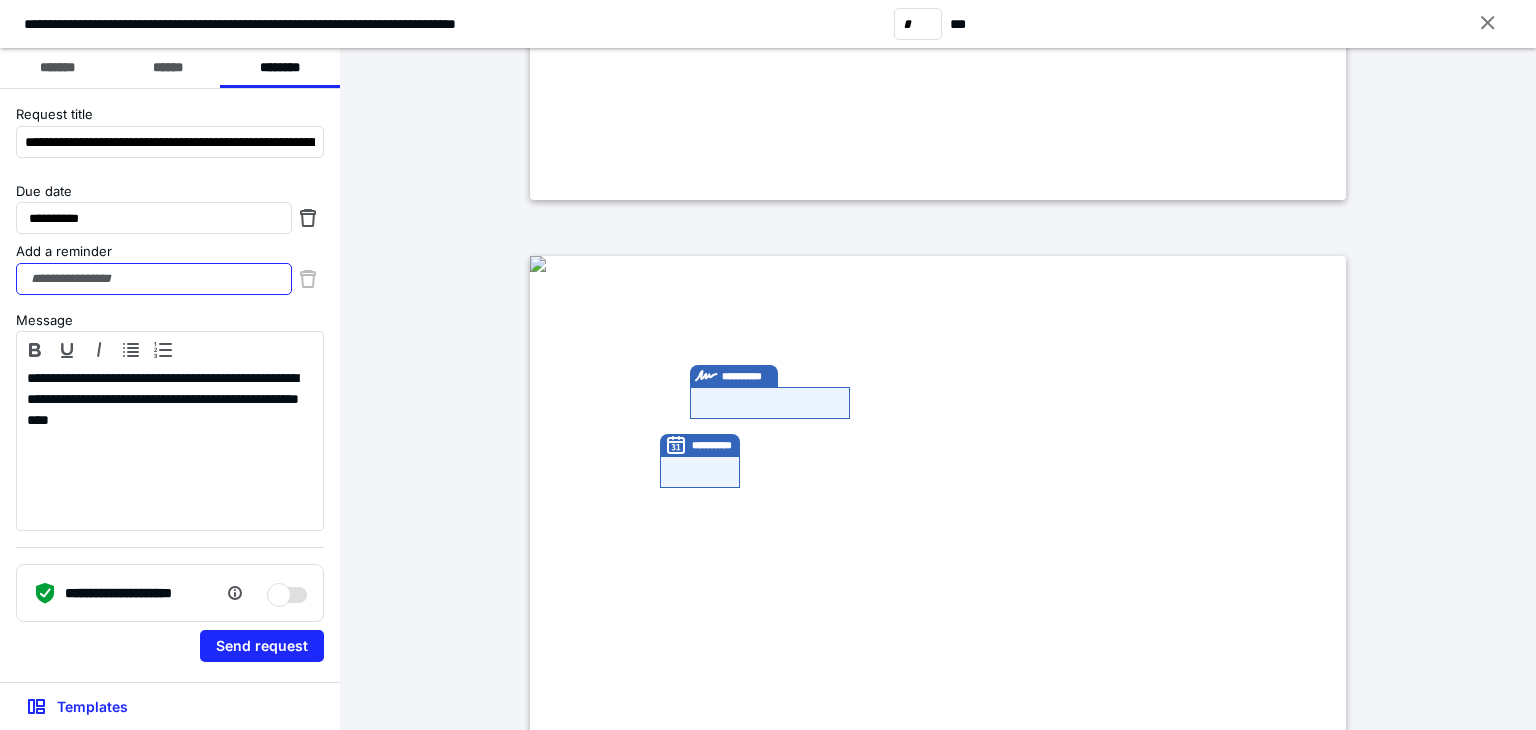 click on "Add a reminder" at bounding box center (154, 279) 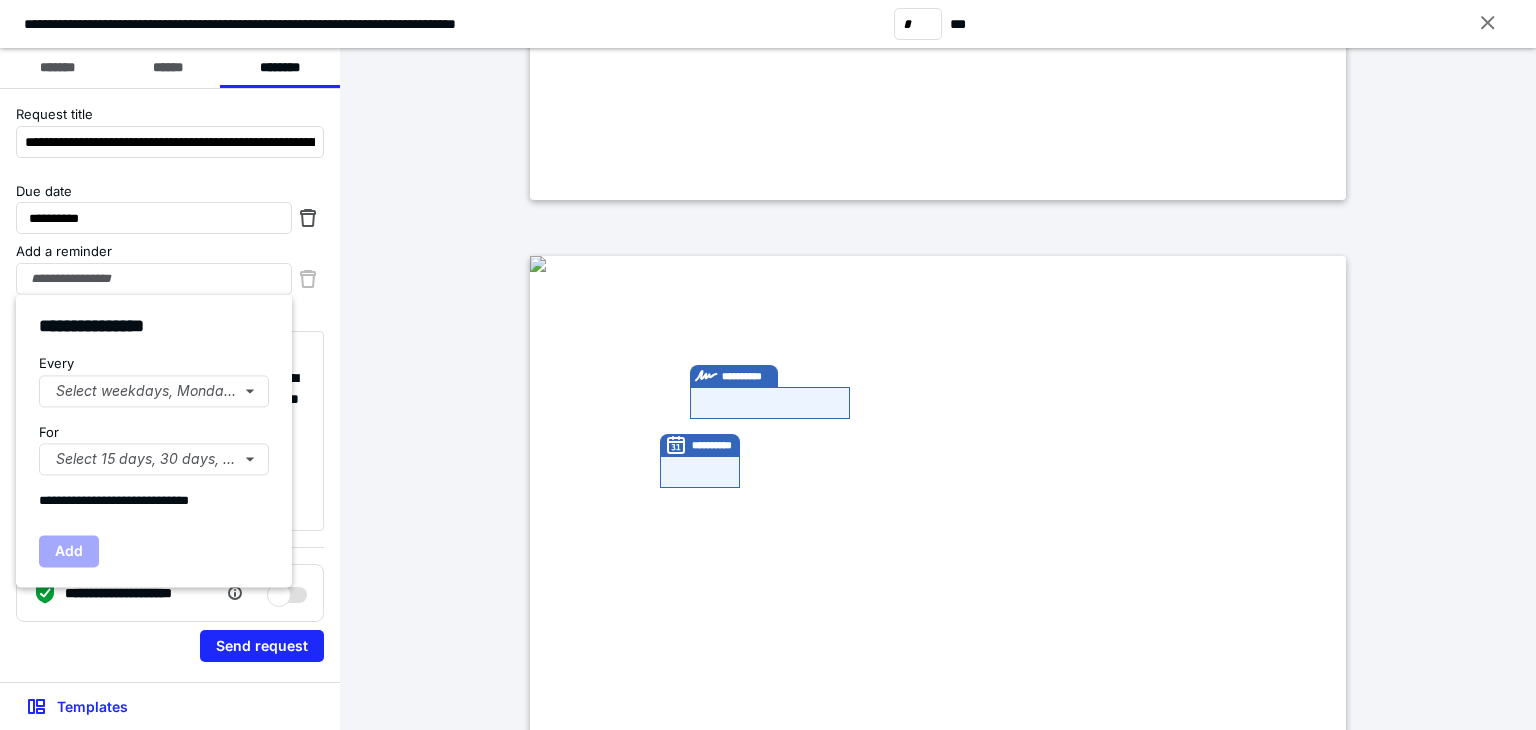 click on "Every Select weekdays, Mondays, or Tues..." at bounding box center [154, 380] 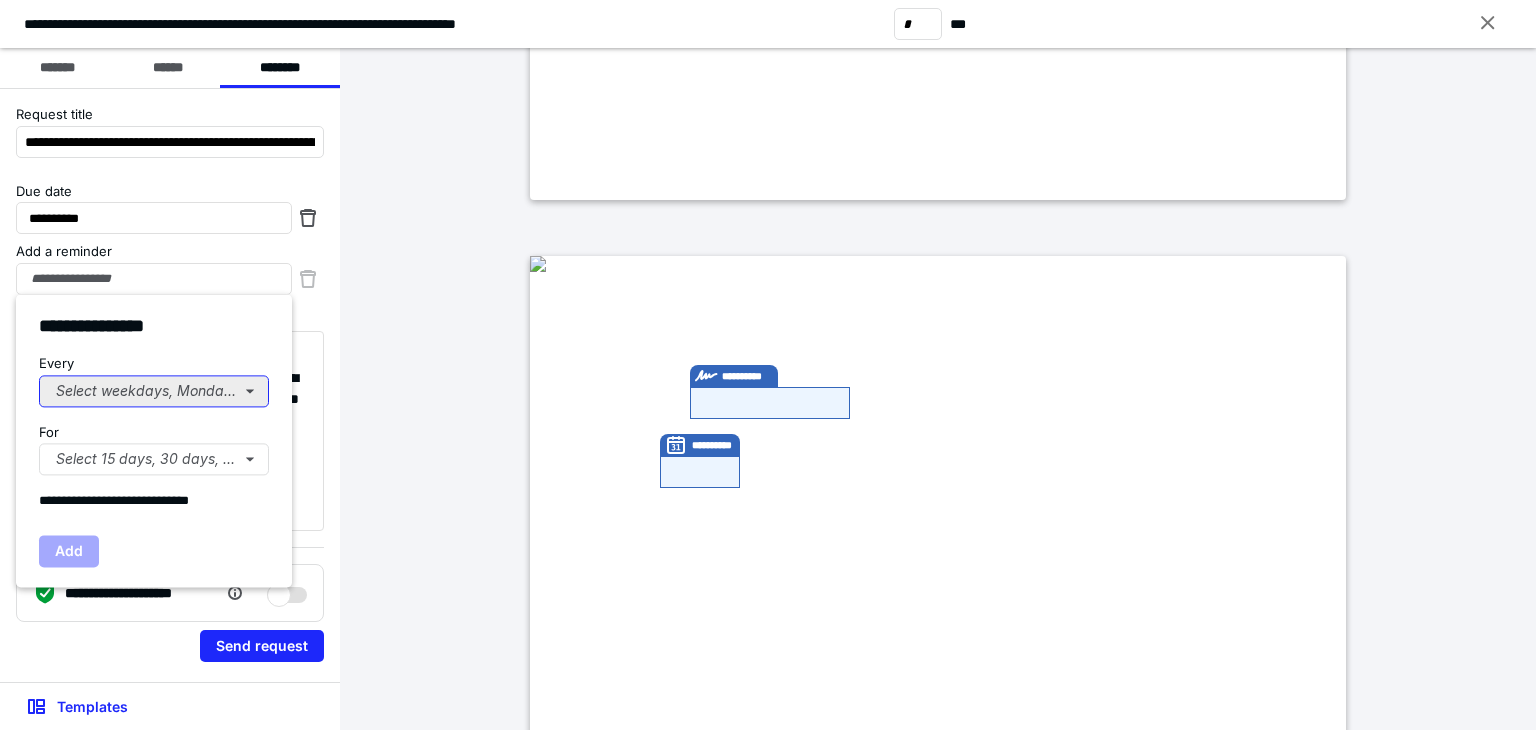 click on "Select weekdays, Mondays, or Tues..." at bounding box center [154, 391] 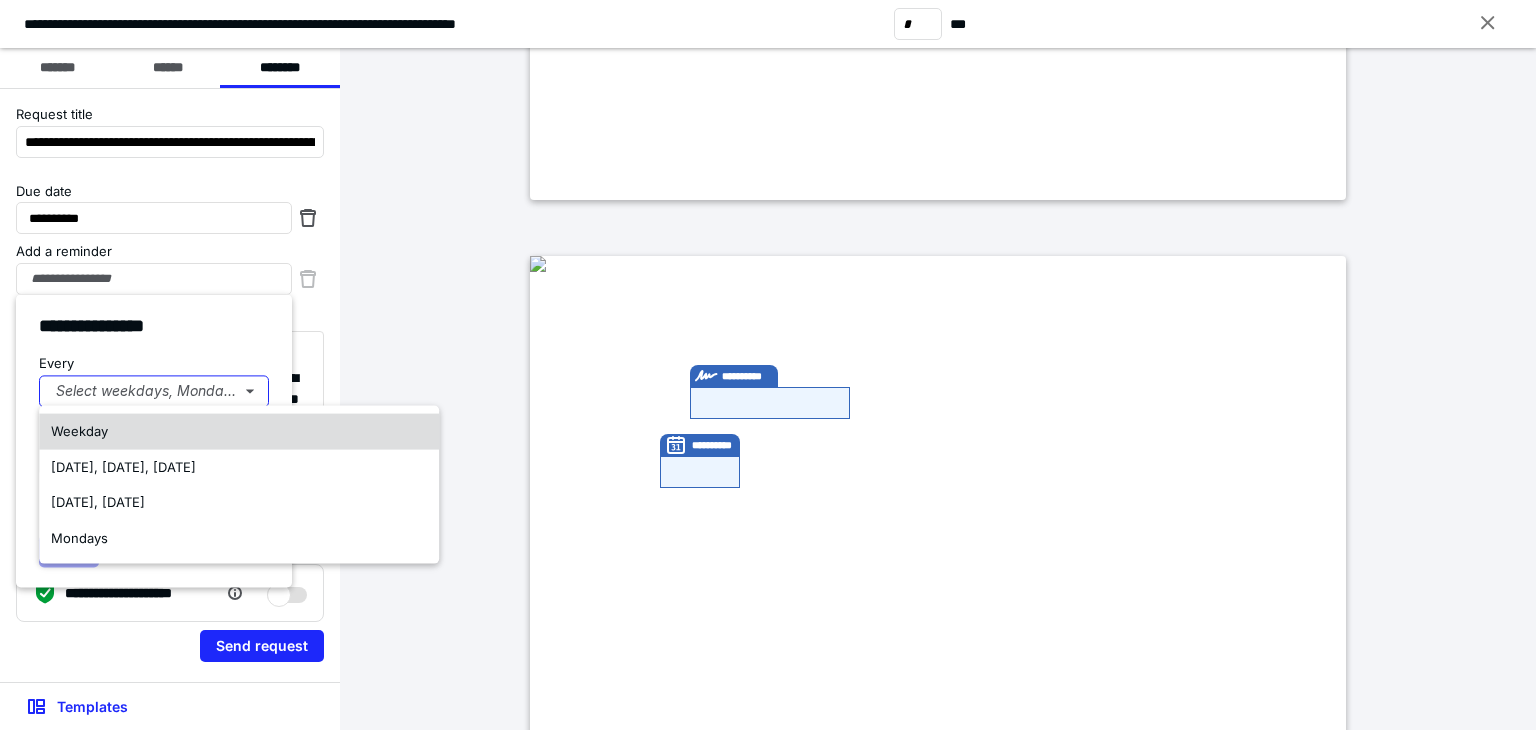 click on "Weekday" at bounding box center [79, 431] 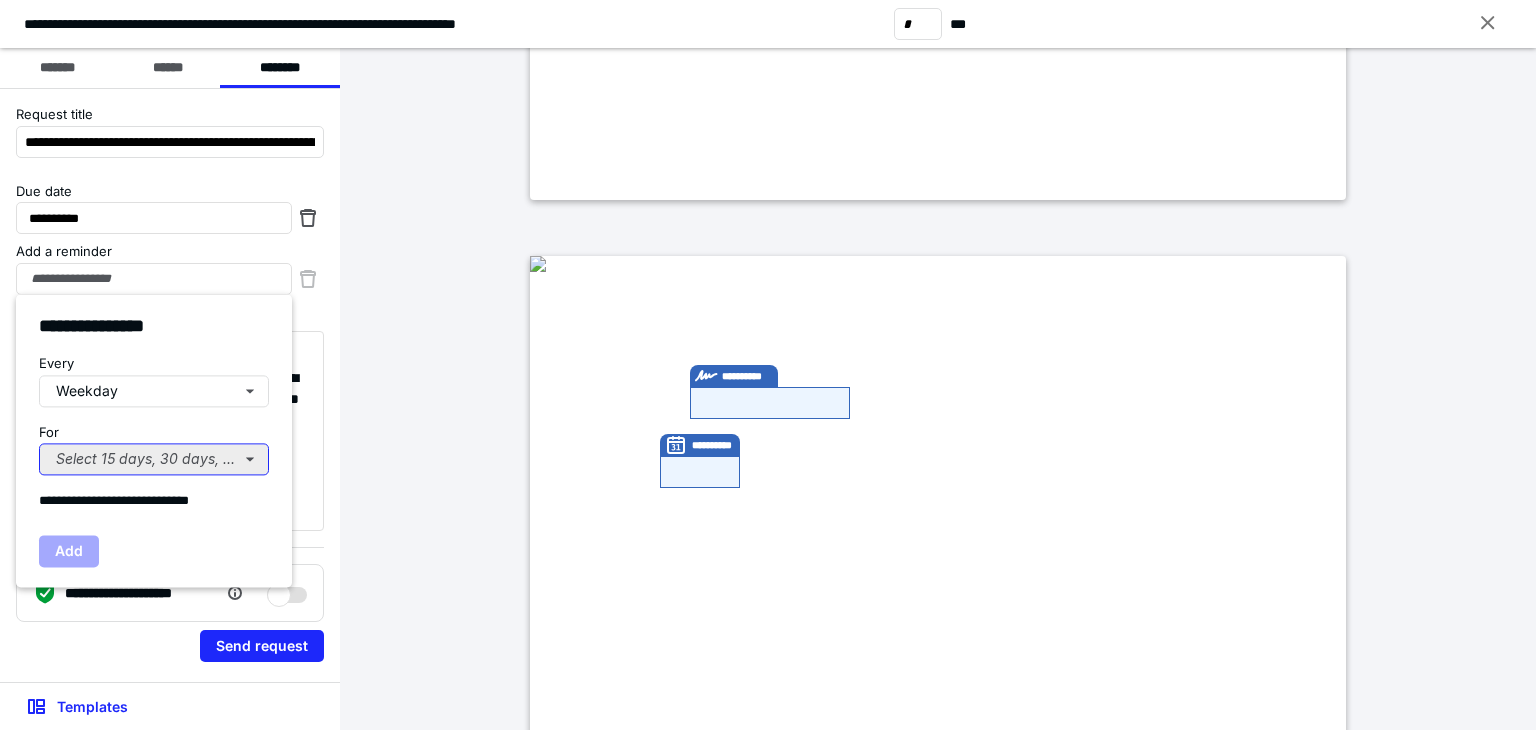 click on "Select 15 days, 30 days, or 45 days..." at bounding box center [154, 459] 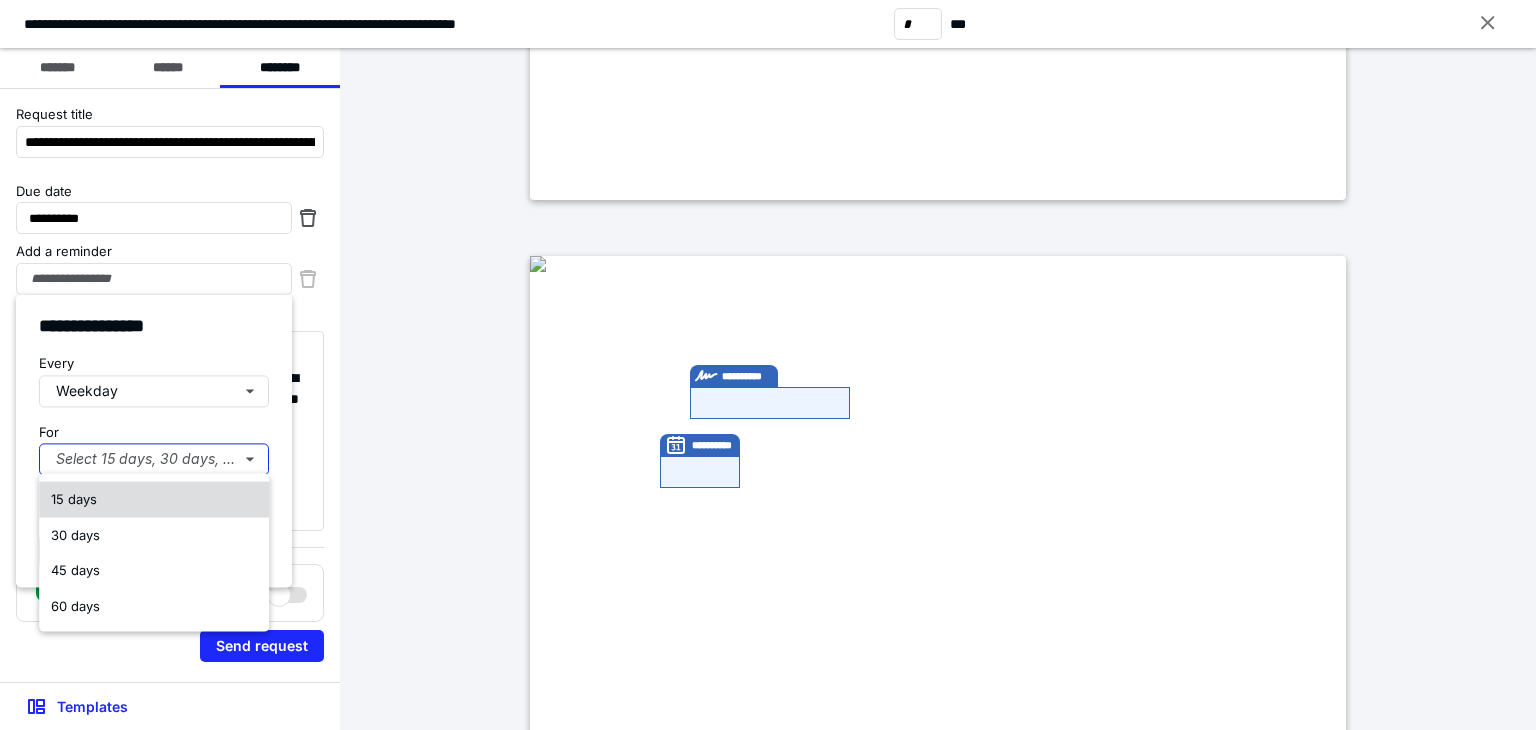 click on "15 days" at bounding box center (74, 499) 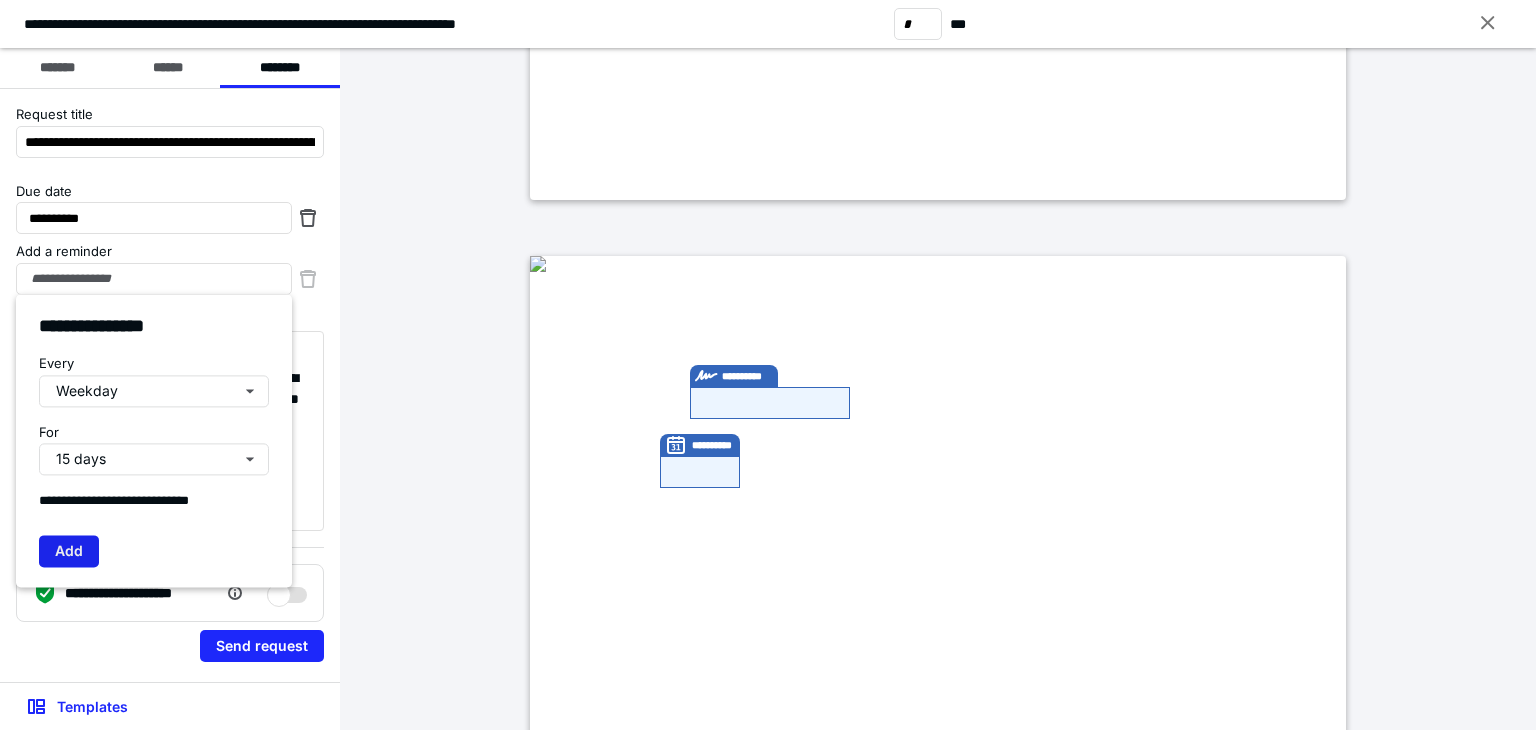 click on "Add" at bounding box center [69, 551] 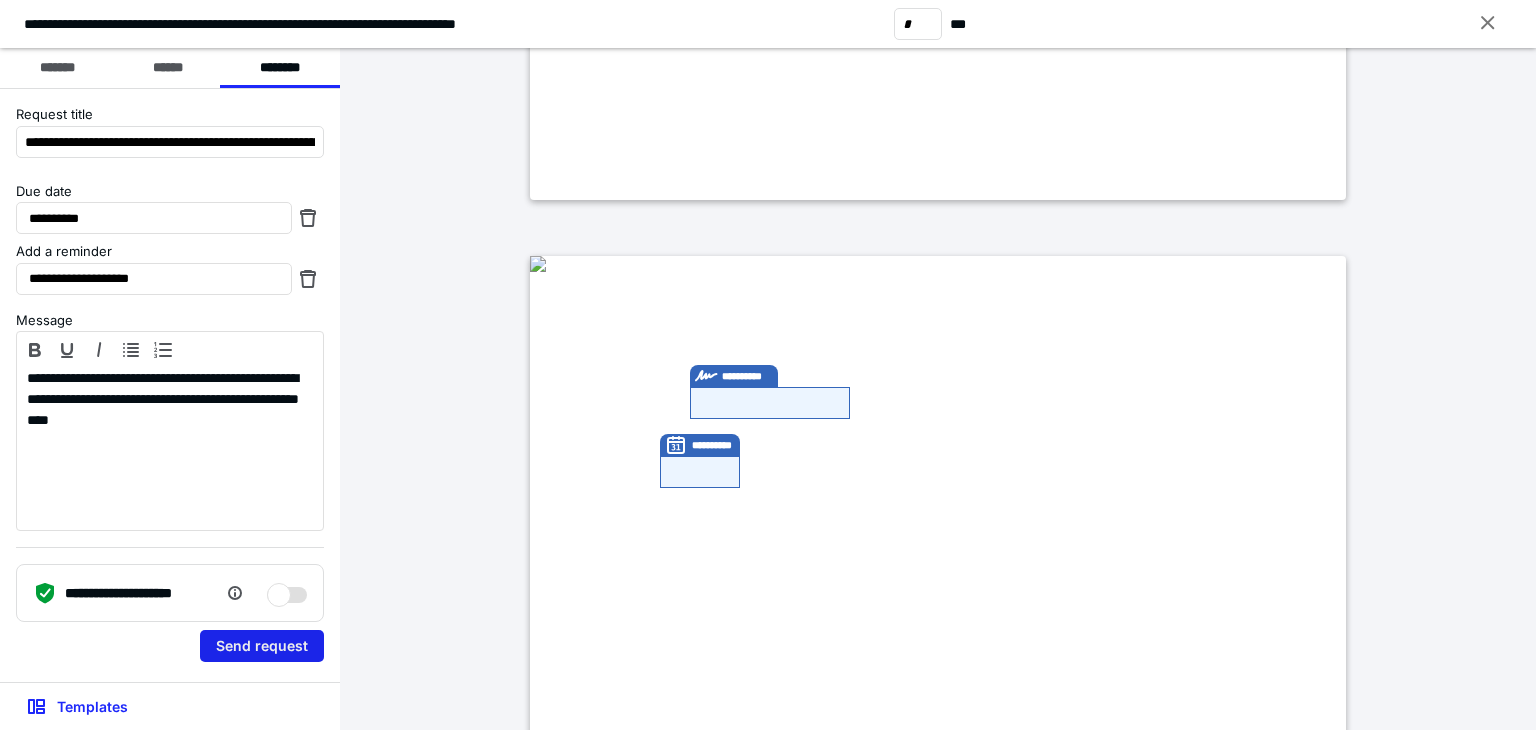 click on "Send request" at bounding box center (262, 646) 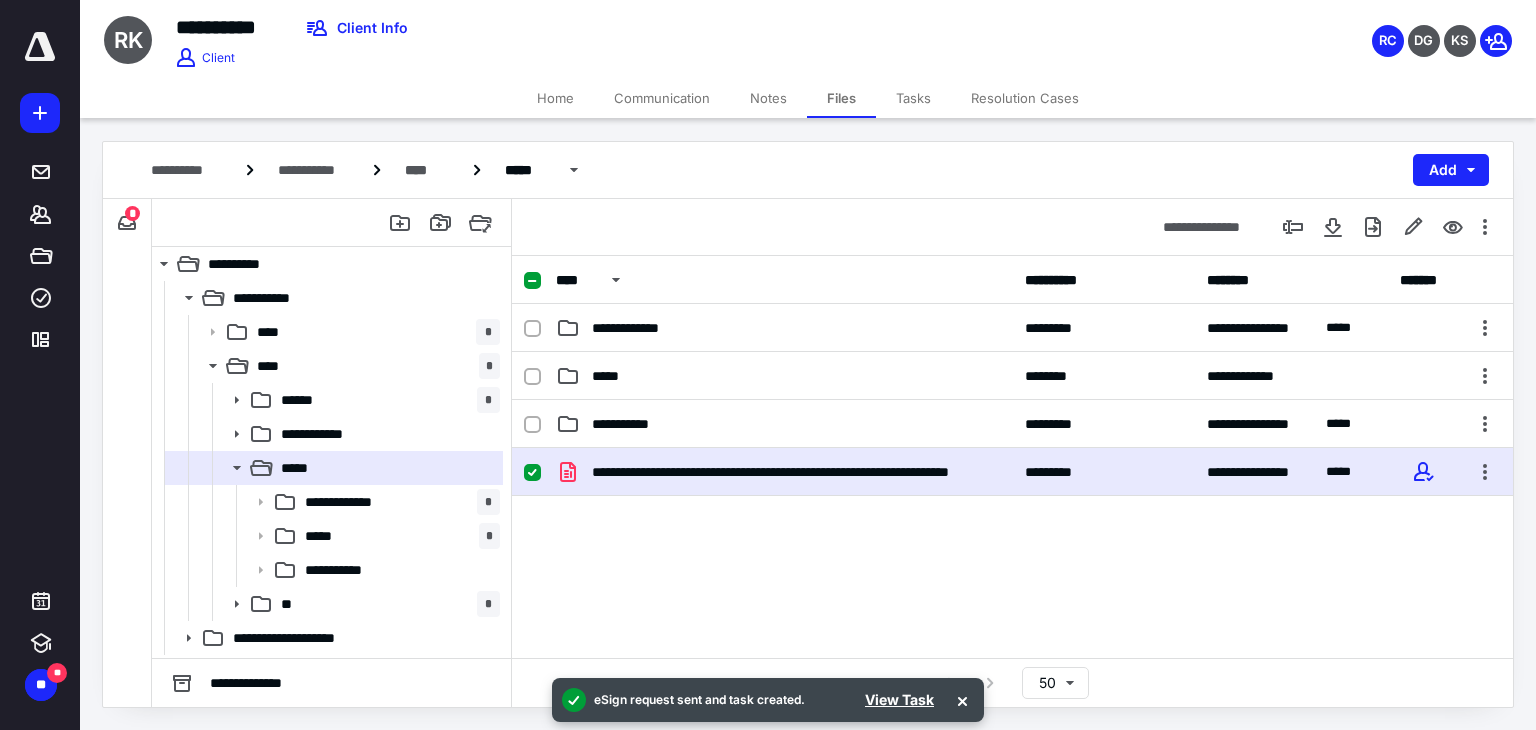 click on "Home" at bounding box center [555, 98] 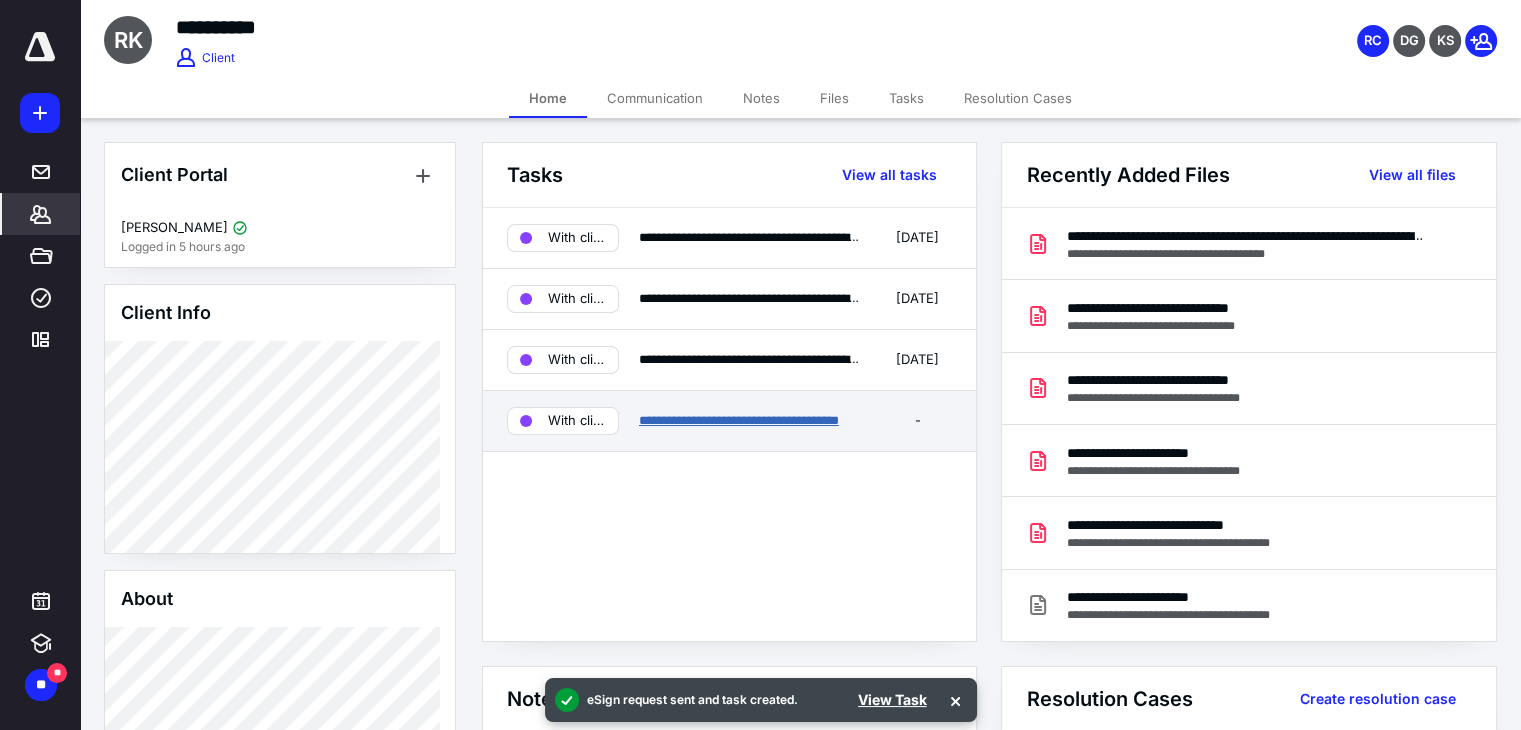 click on "**********" at bounding box center (739, 420) 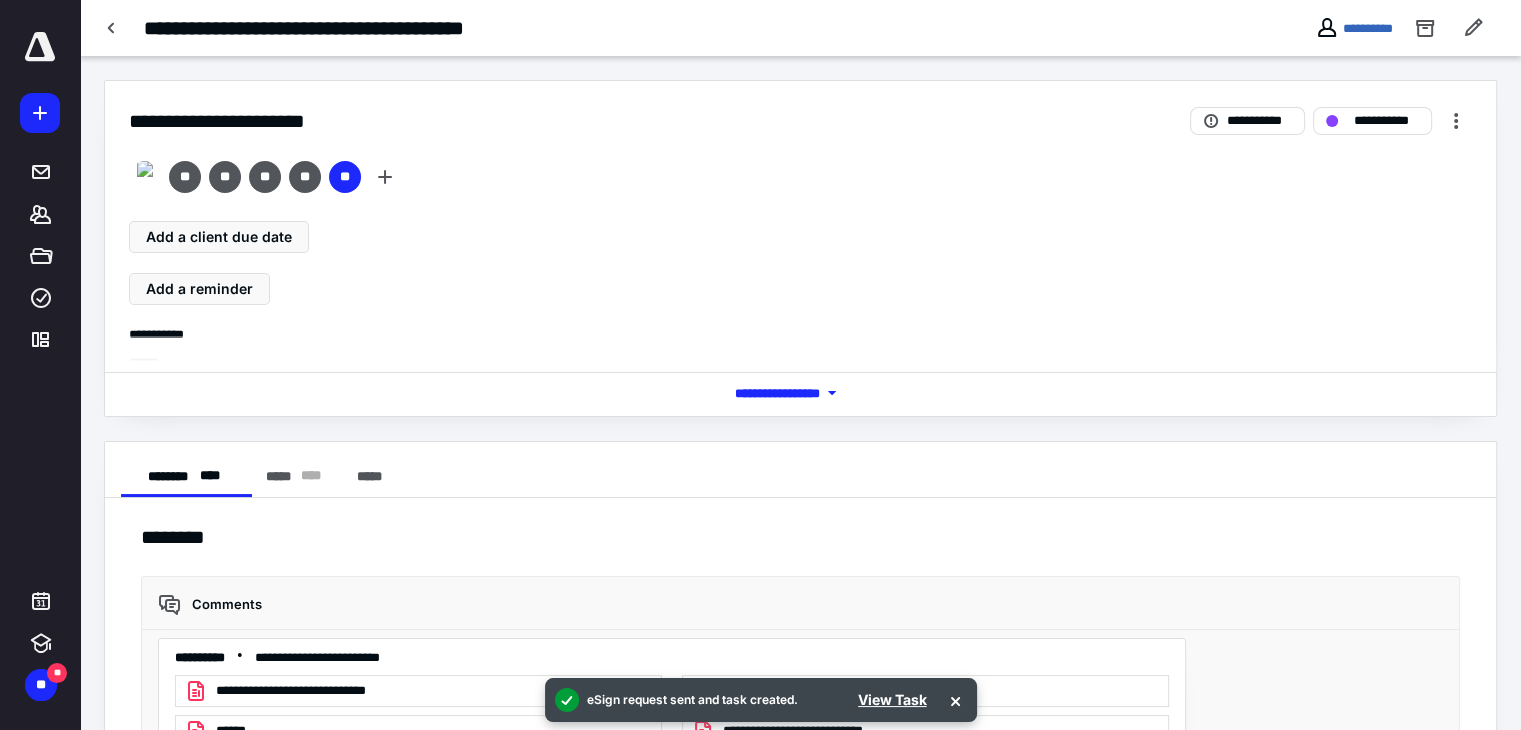 scroll, scrollTop: 4551, scrollLeft: 0, axis: vertical 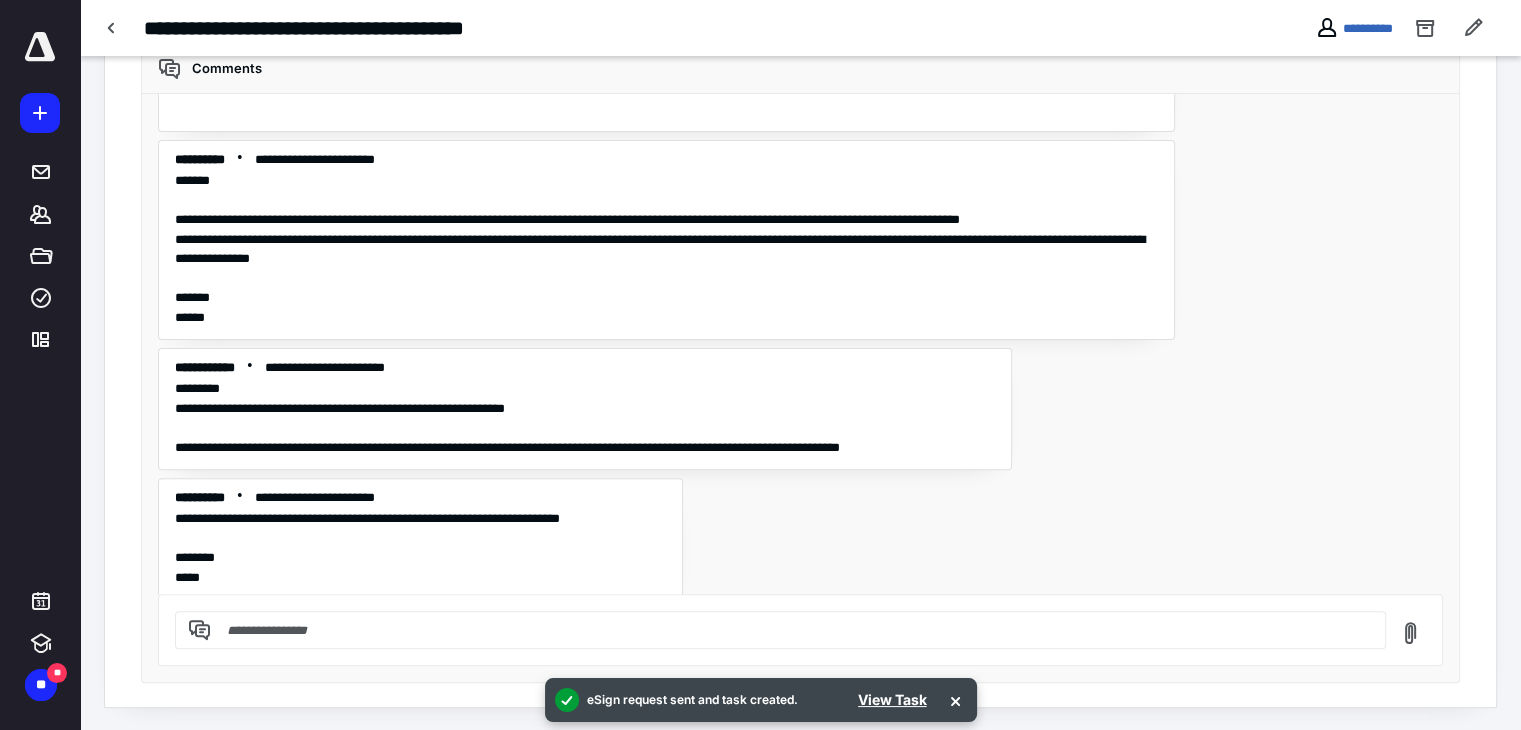 click at bounding box center (792, 630) 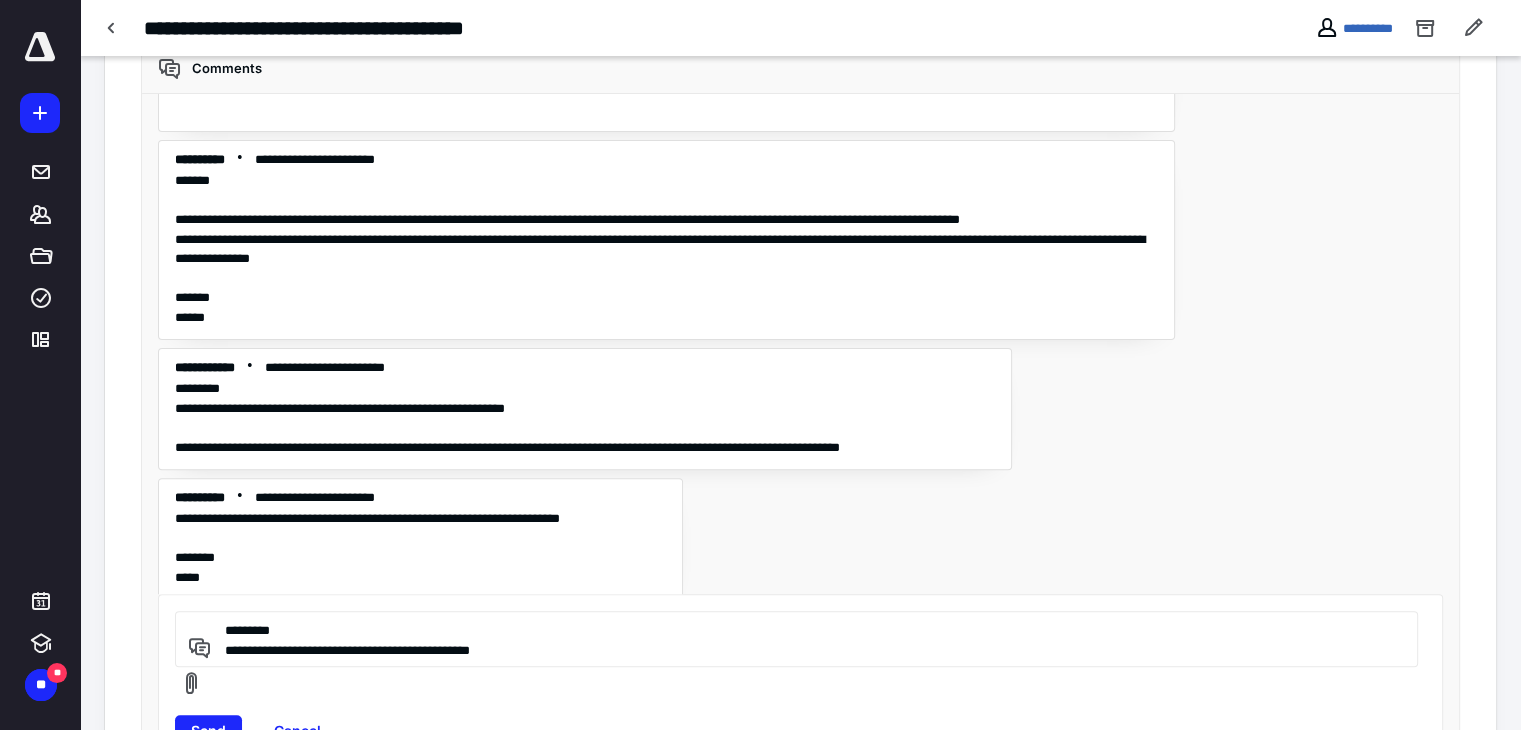 click on "**********" at bounding box center [793, 639] 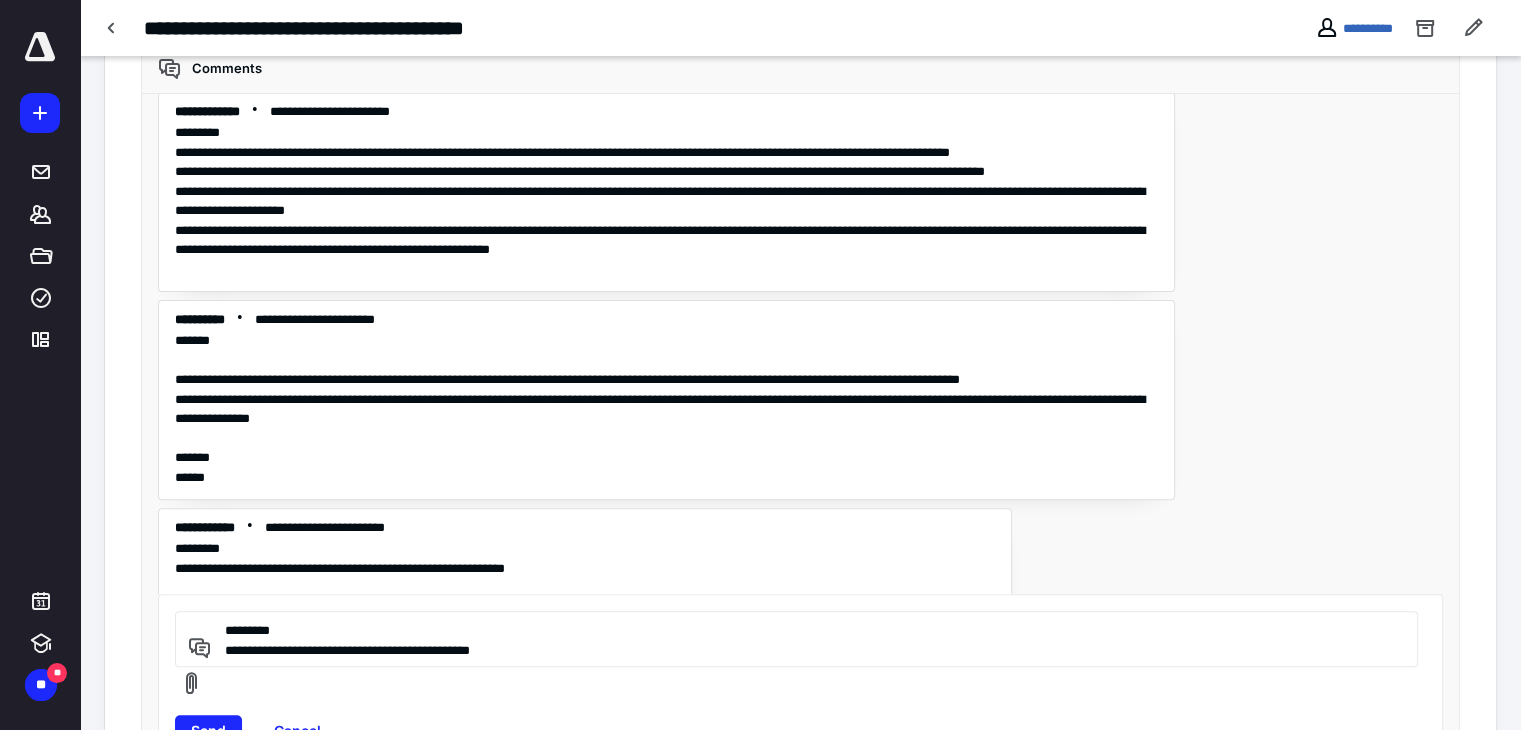 scroll, scrollTop: 4351, scrollLeft: 0, axis: vertical 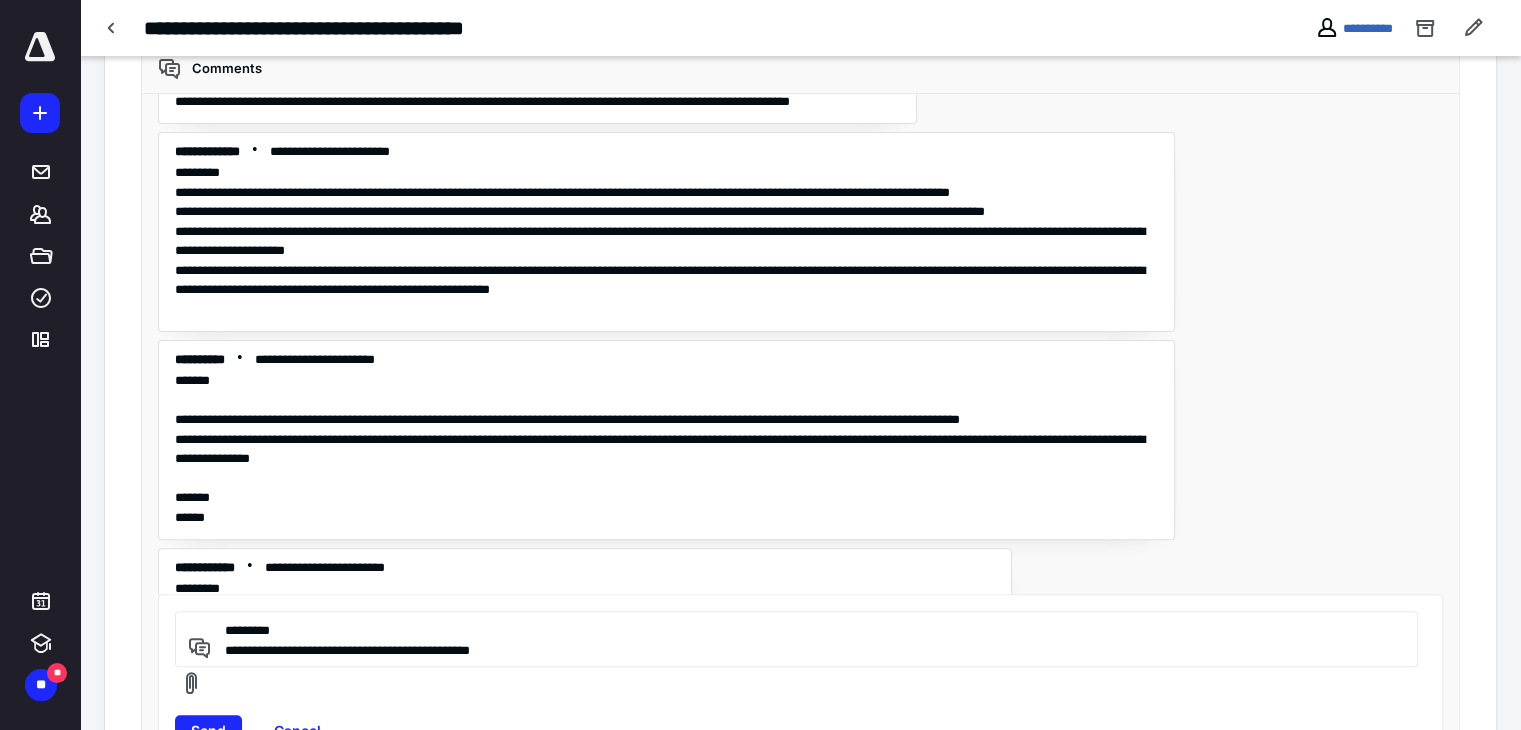 click on "**********" at bounding box center (793, 639) 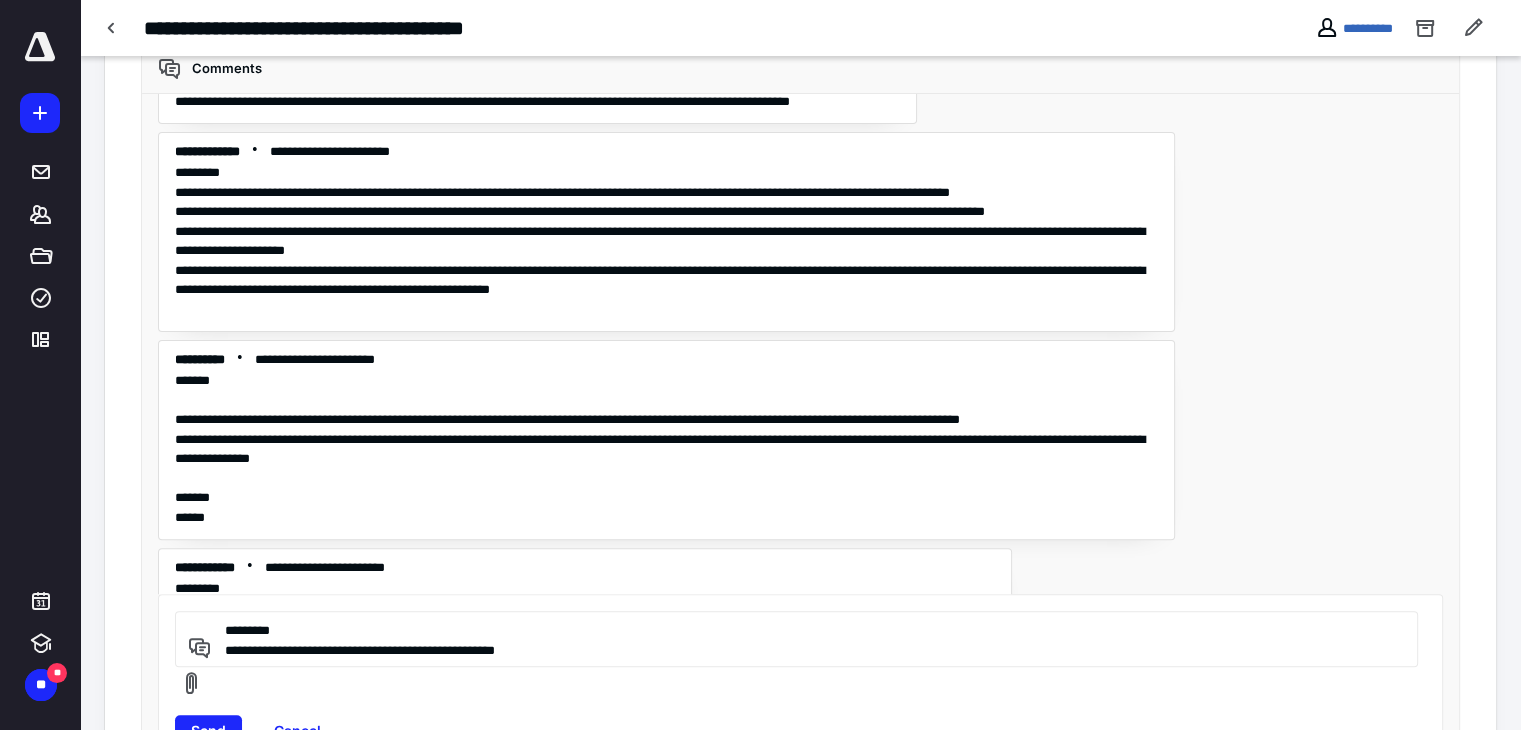 click on "**********" at bounding box center (793, 639) 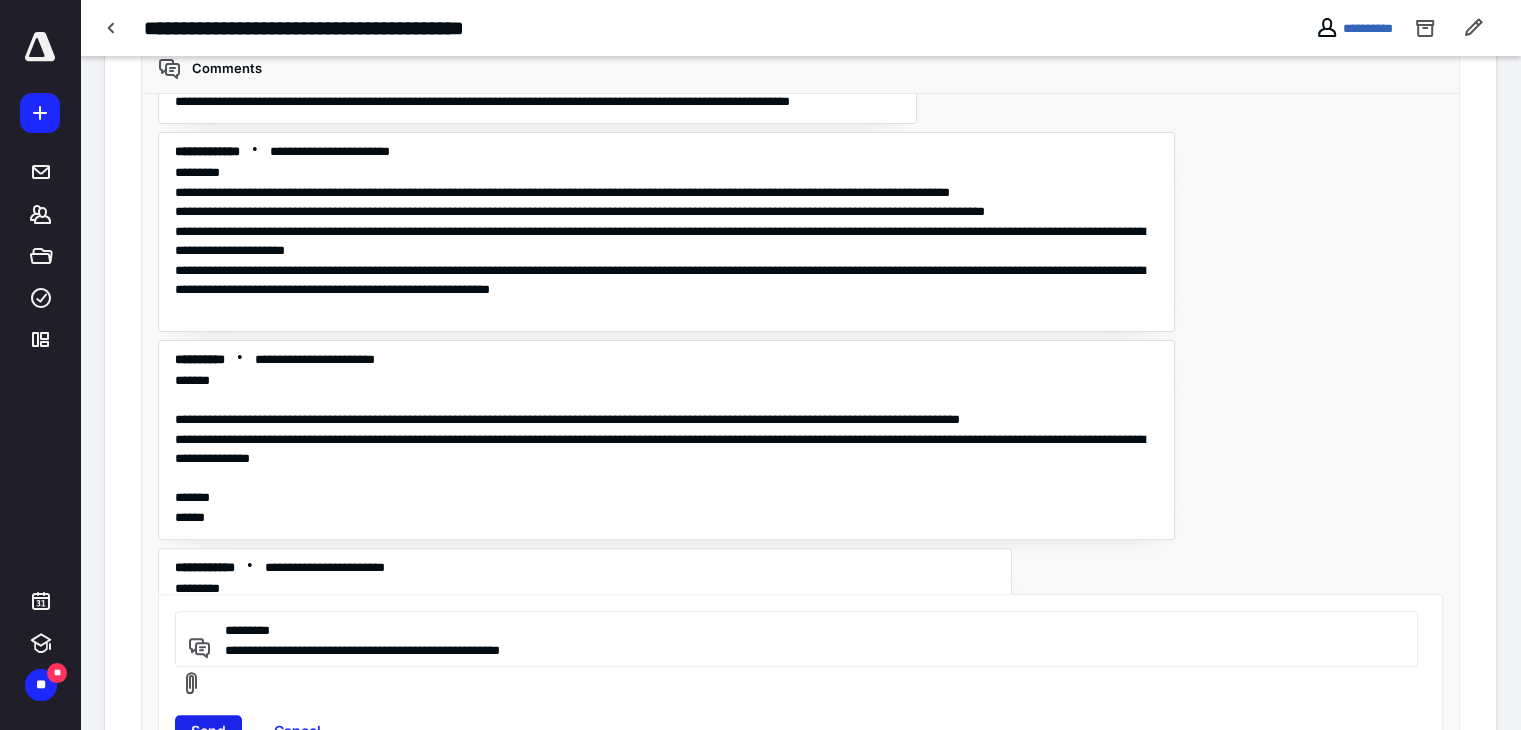 type on "**********" 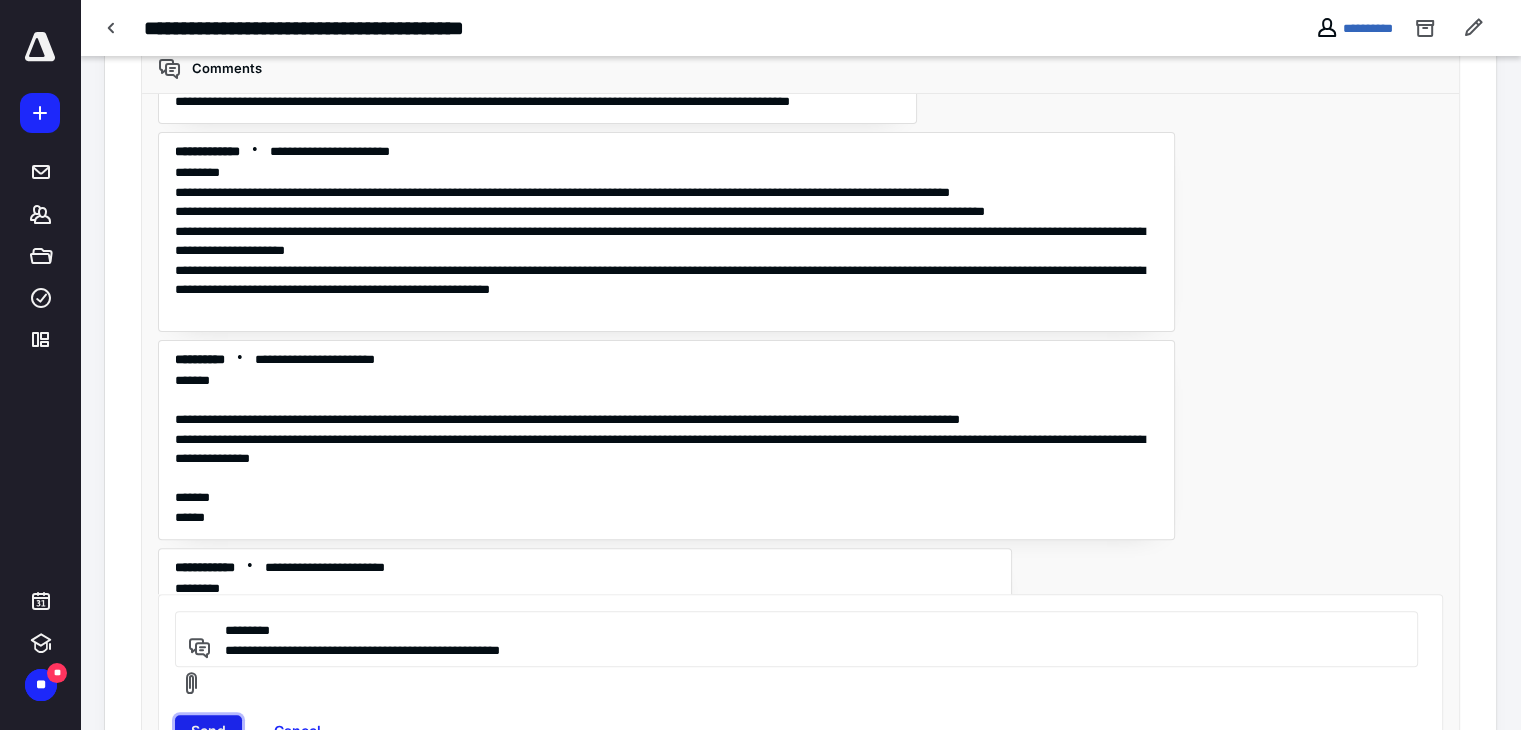 click on "Send" at bounding box center [208, 731] 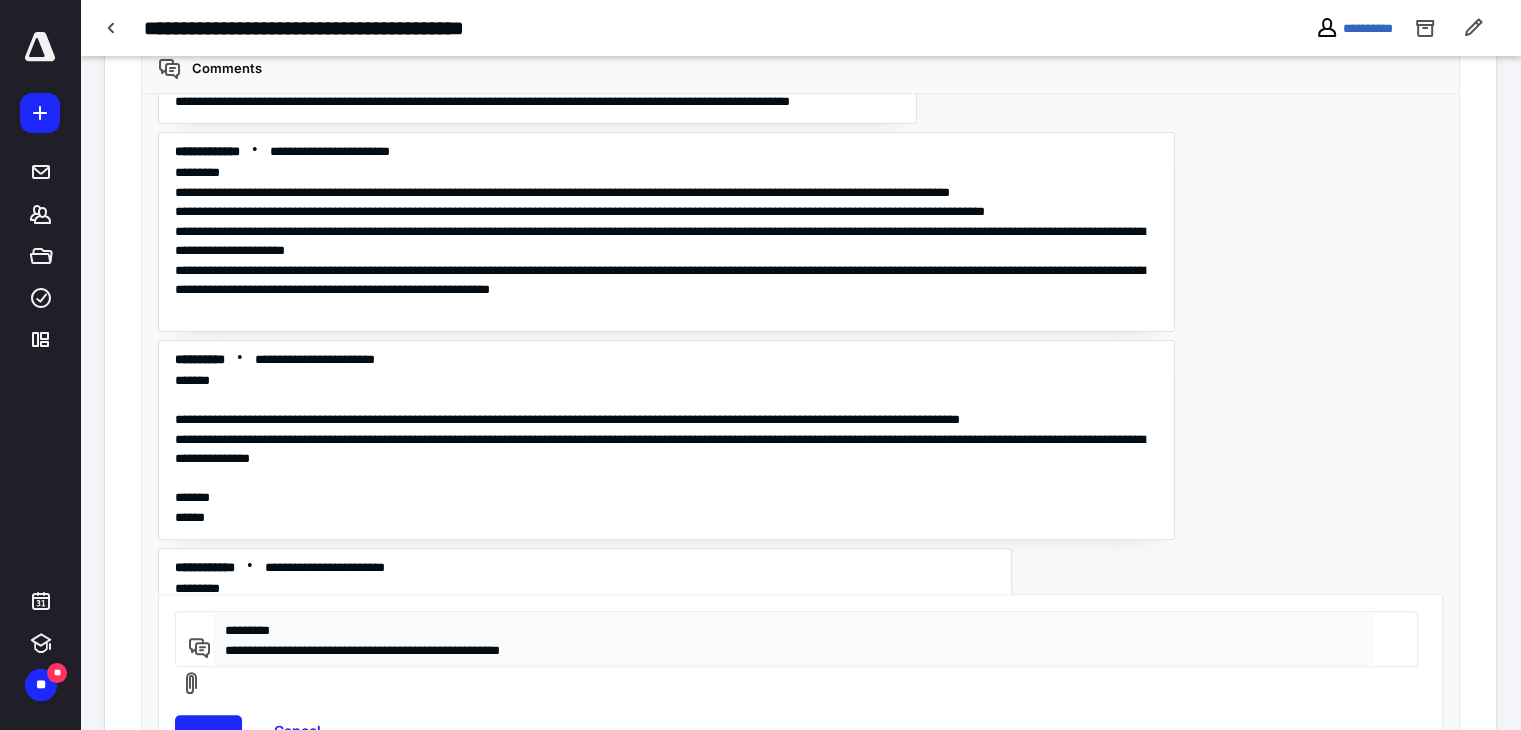 type 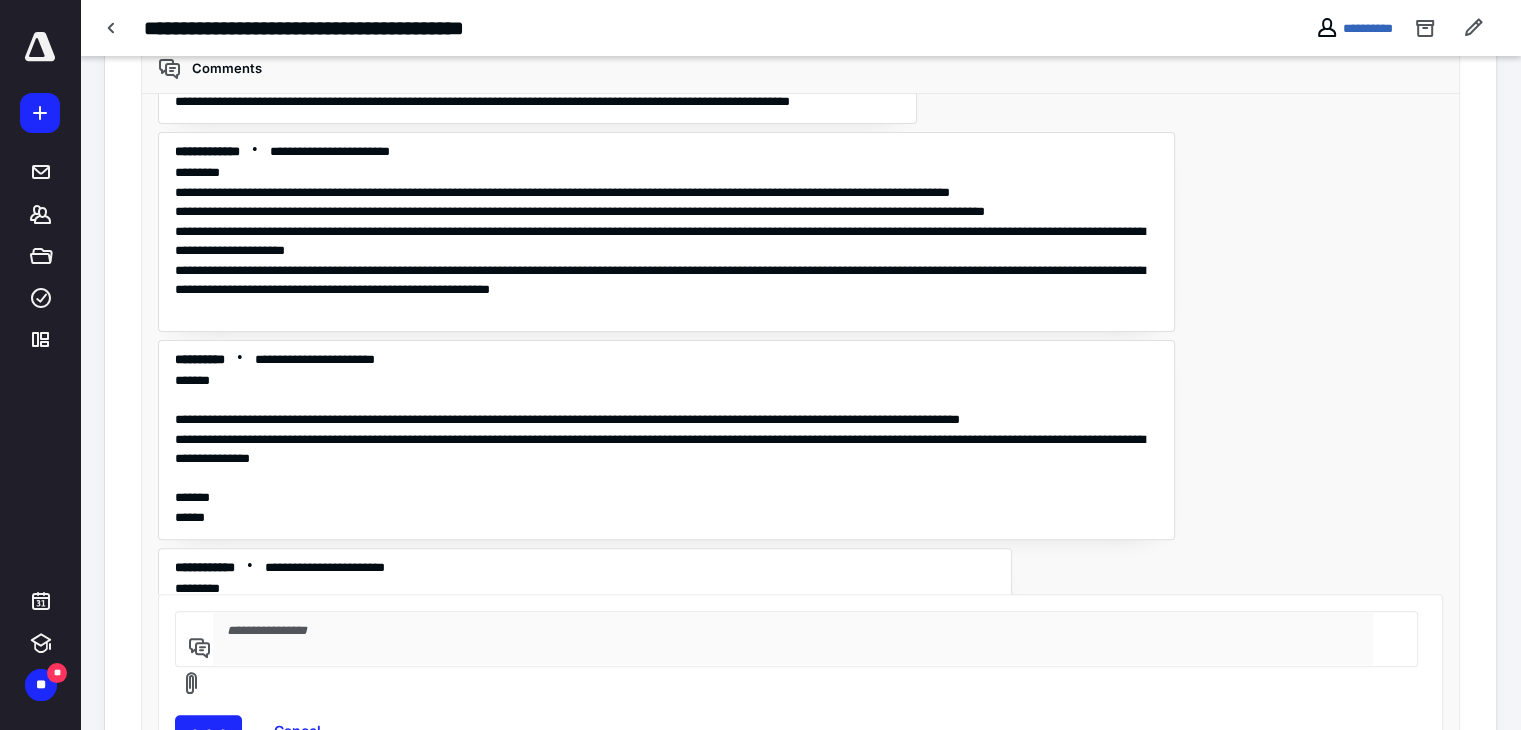 scroll, scrollTop: 4642, scrollLeft: 0, axis: vertical 